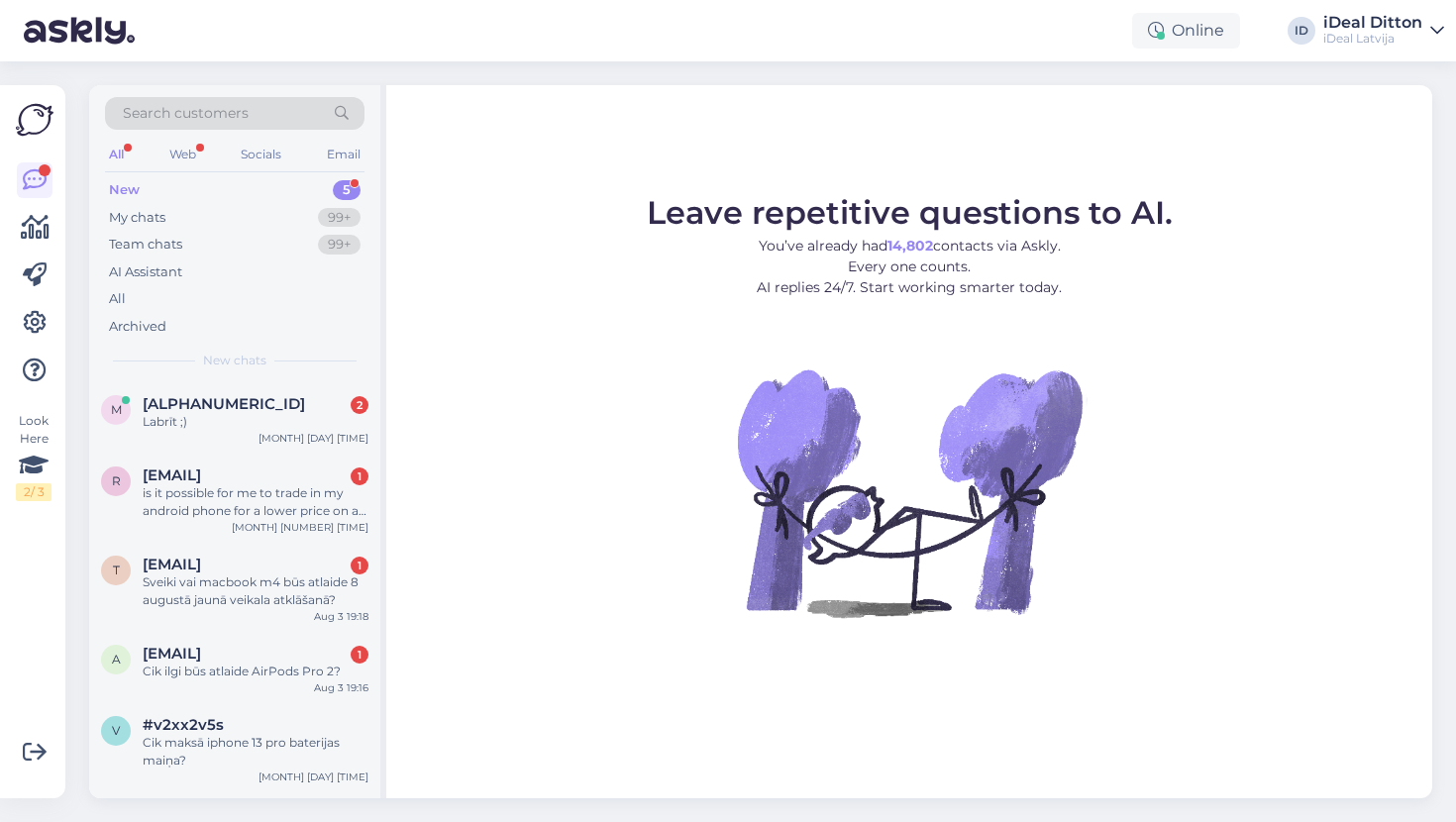 scroll, scrollTop: 0, scrollLeft: 0, axis: both 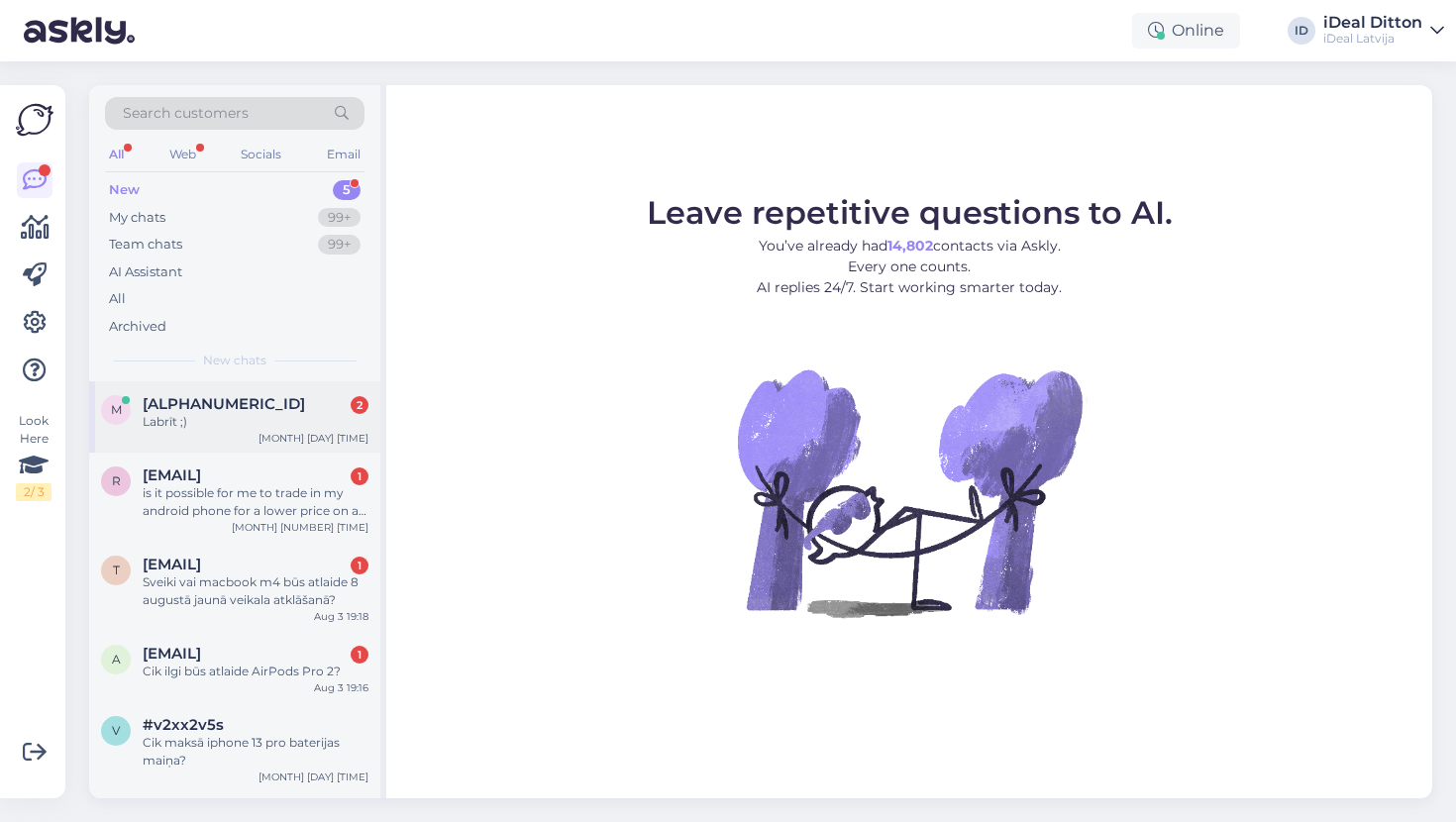 click on "Labrīt ;)" at bounding box center (256, 422) 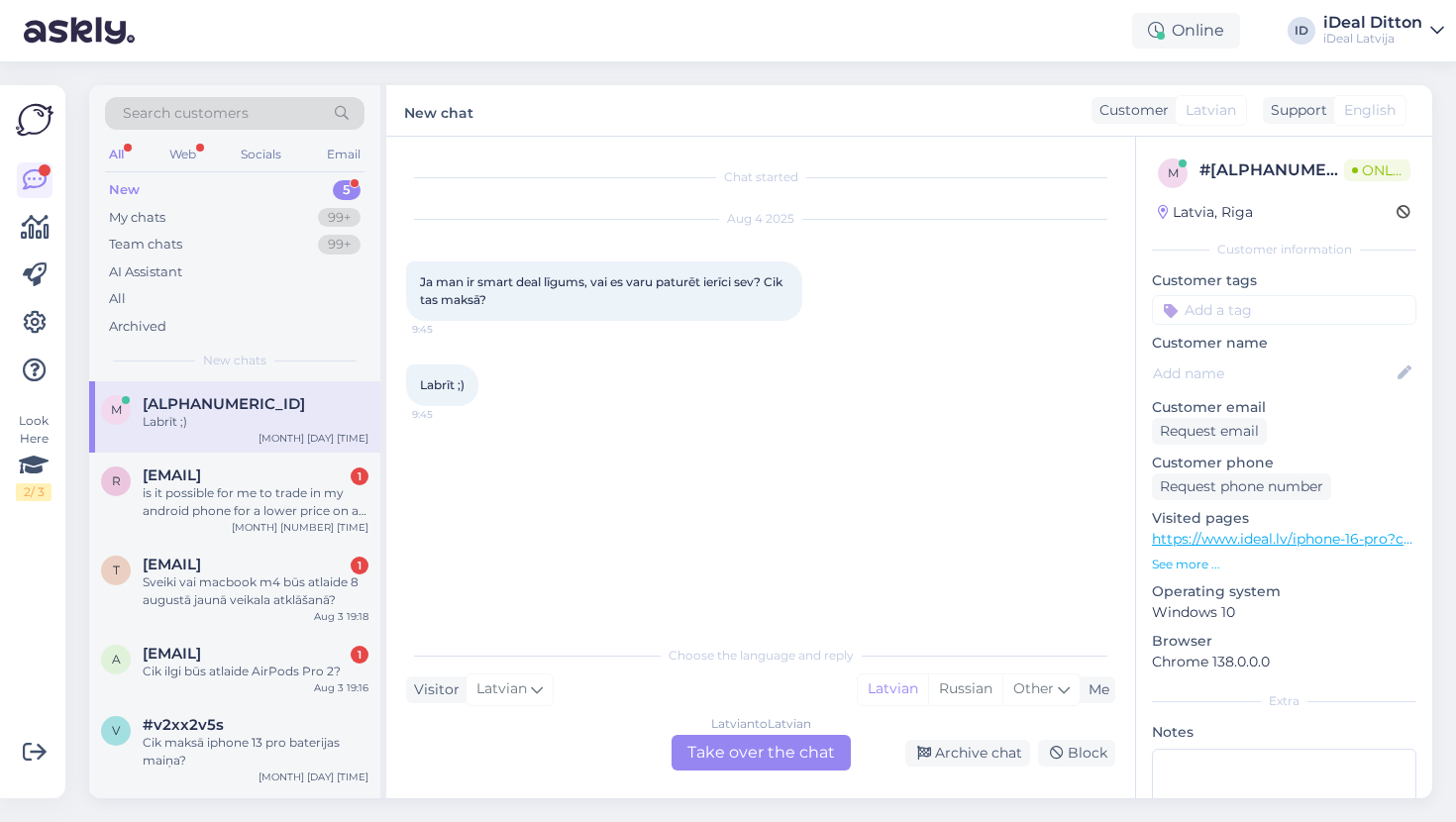 click on "Latvian  to  Latvian Take over the chat" at bounding box center [761, 753] 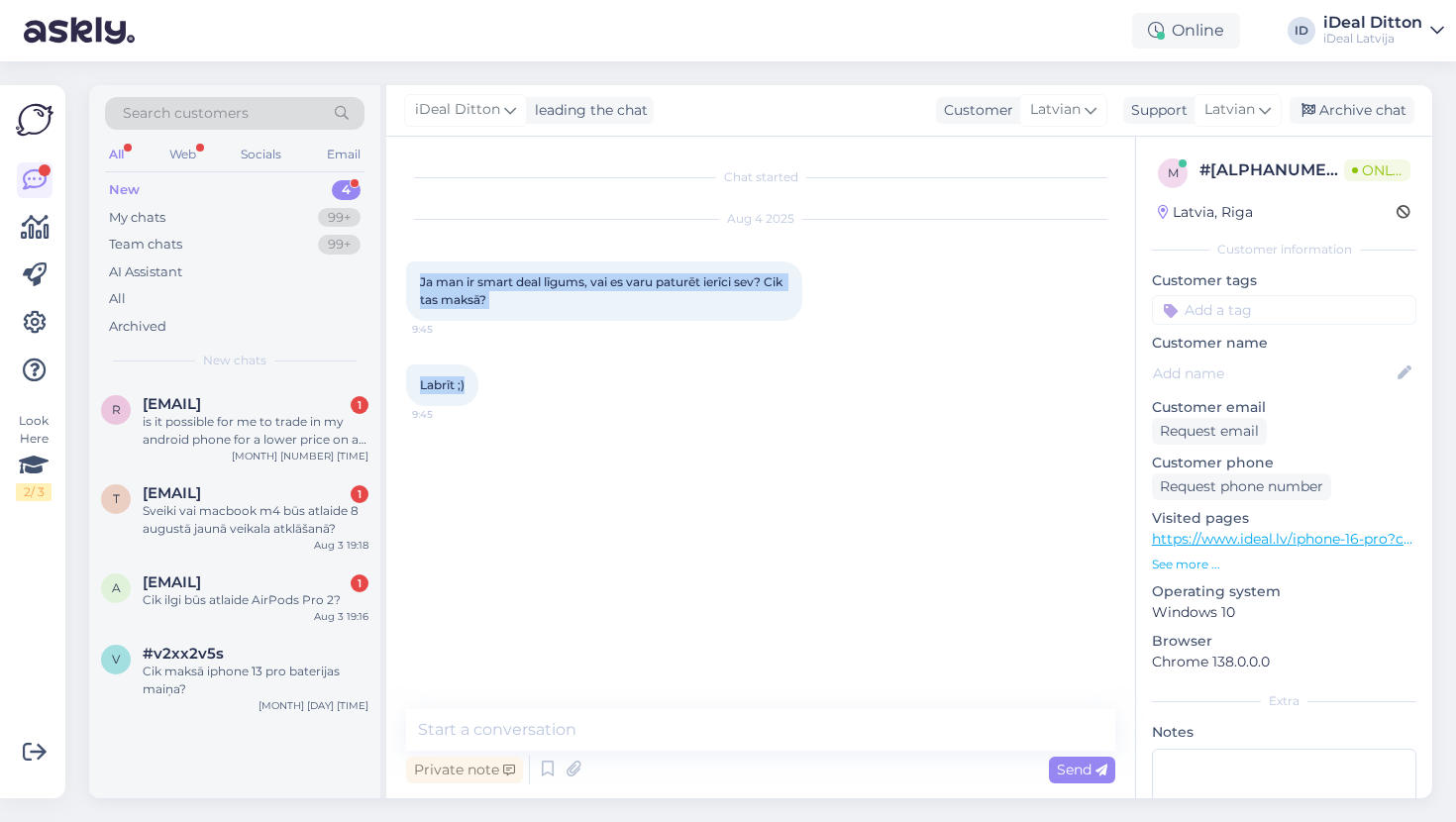 drag, startPoint x: 504, startPoint y: 398, endPoint x: 400, endPoint y: 274, distance: 161.83943 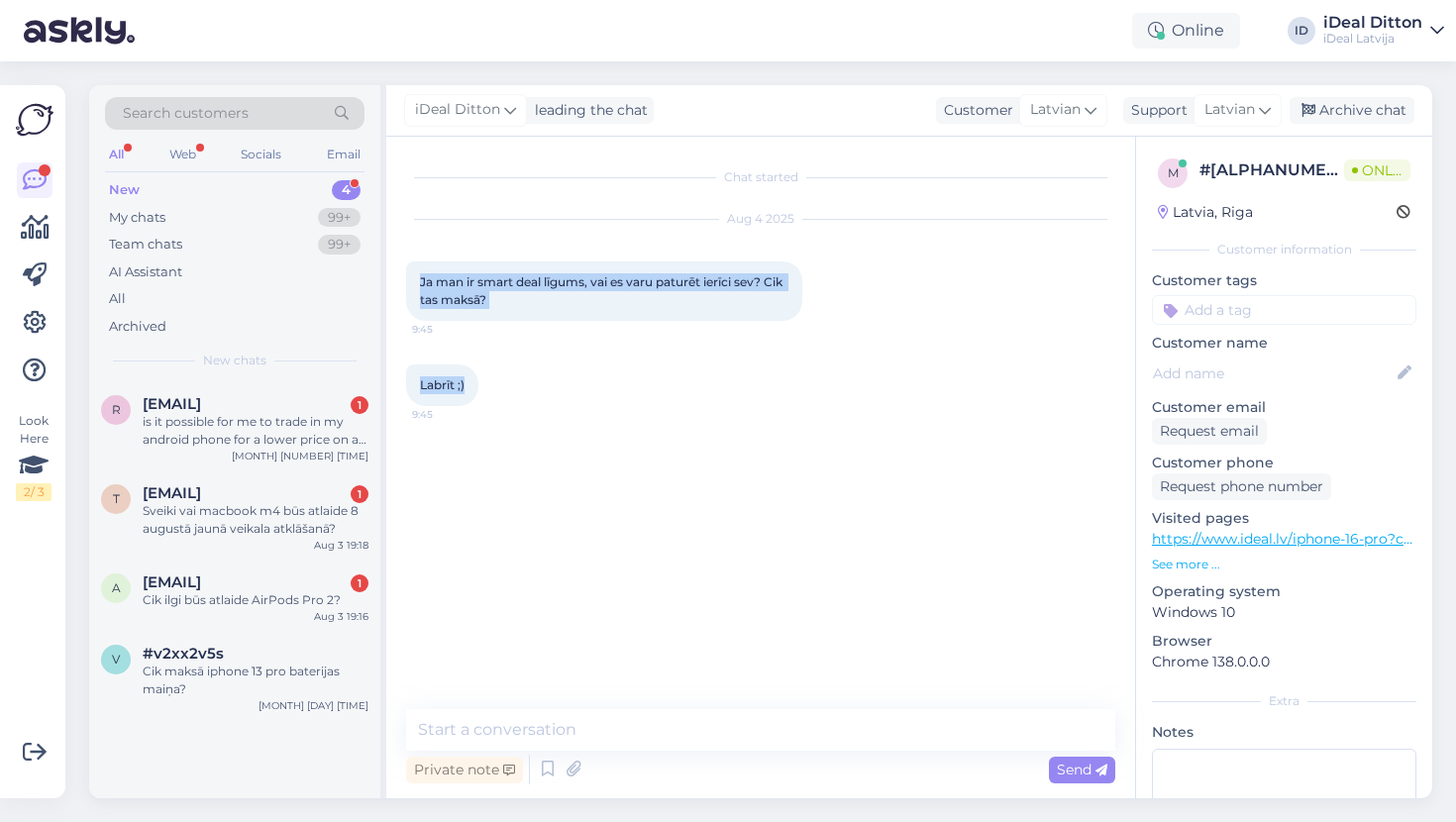 click on "Chat started [MONTH] [DAY] [YEAR] Ja man ir smart deal līgums, vai es varu paturēt ierīci sev? Cik tas maksā? [TIME]  Labrīt ;) [TIME]  Private note Send" at bounding box center (761, 467) 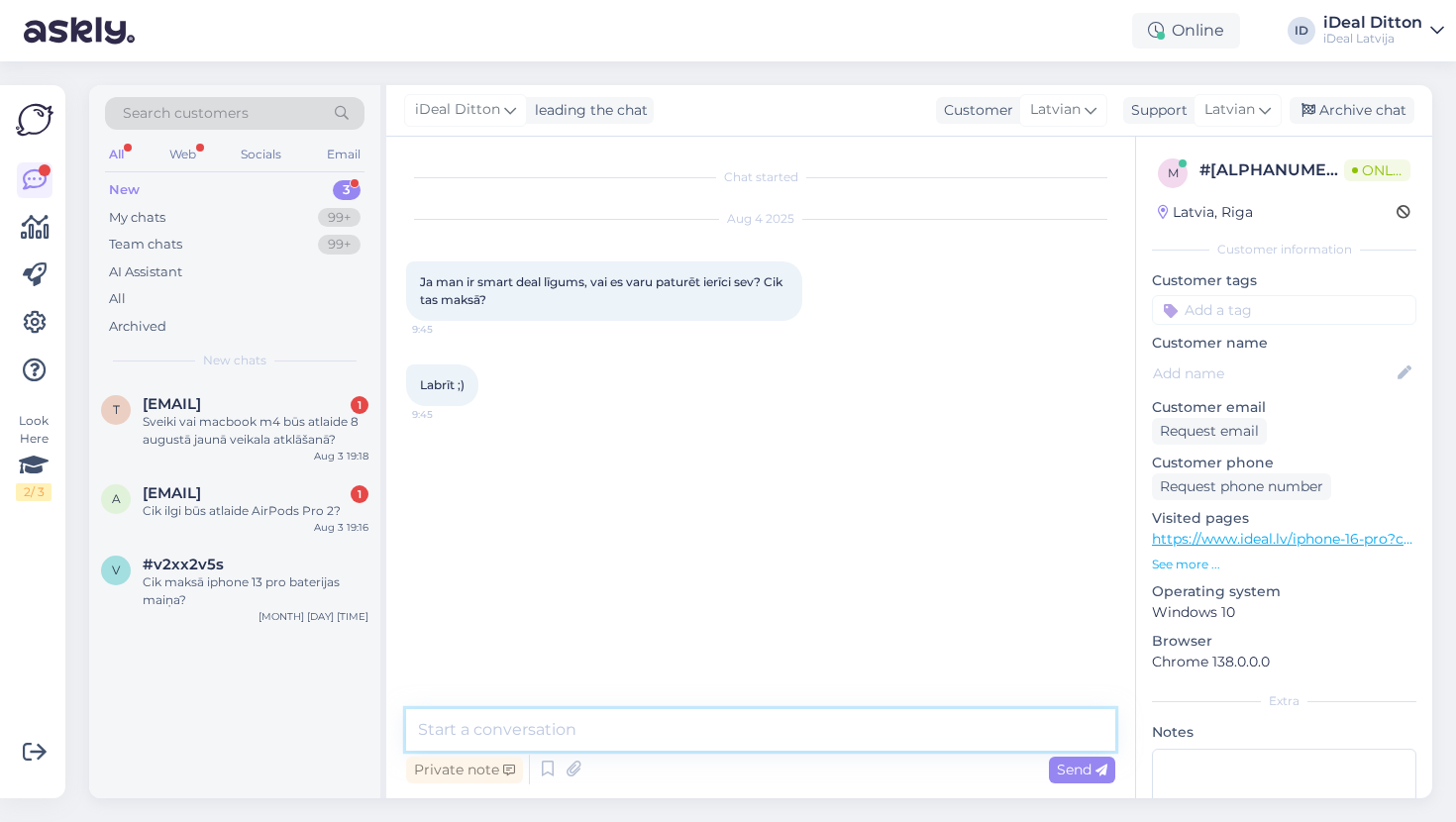 click at bounding box center (761, 730) 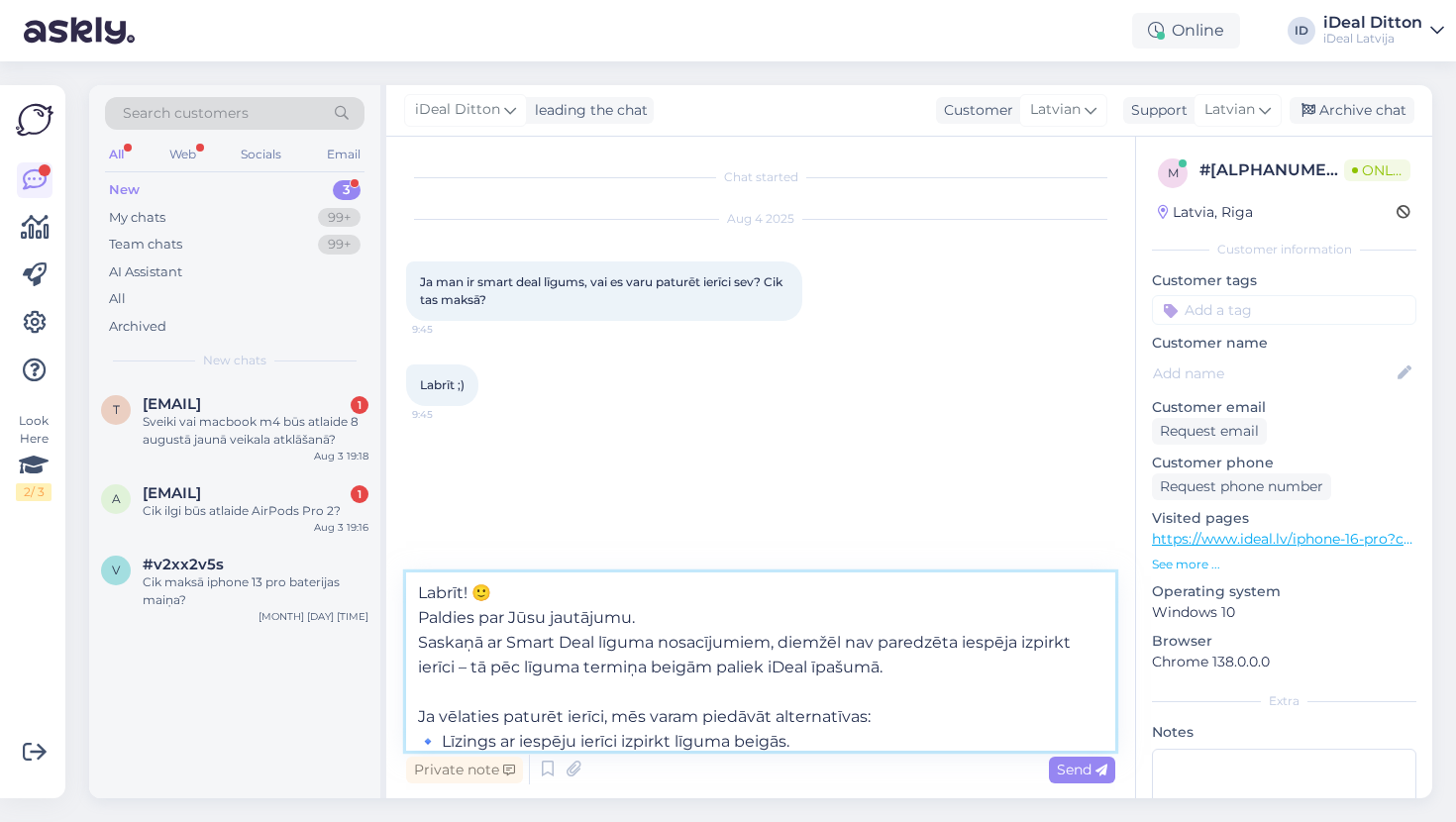 scroll, scrollTop: 0, scrollLeft: 0, axis: both 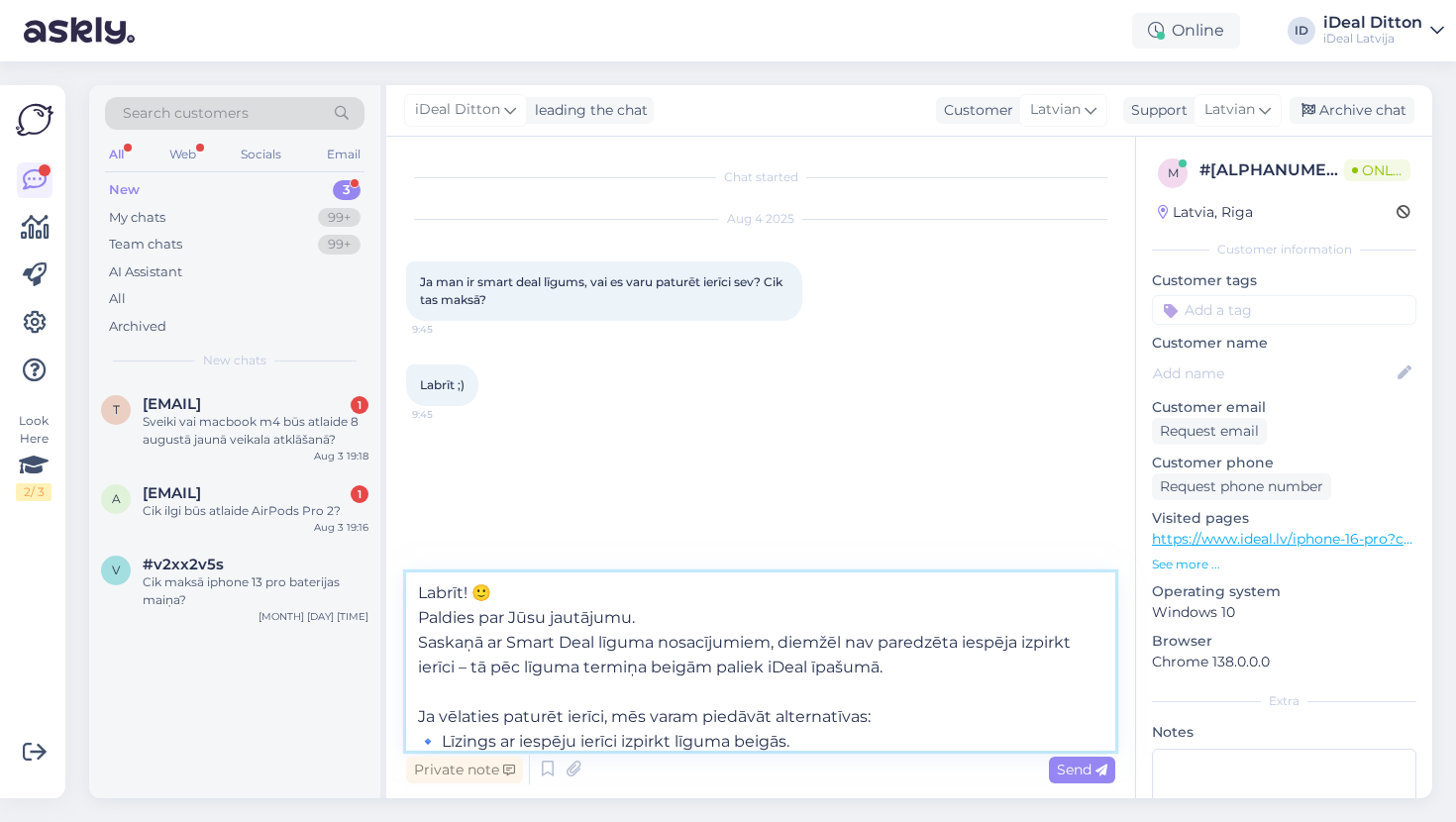 click on "Labrīt! 🙂
Paldies par Jūsu jautājumu.
Saskaņā ar Smart Deal līguma nosacījumiem, diemžēl nav paredzēta iespēja izpirkt ierīci – tā pēc līguma termiņa beigām paliek iDeal īpašumā.
Ja vēlaties paturēt ierīci, mēs varam piedāvāt alternatīvas:
🔹 Līzings ar iespēju ierīci izpirkt līguma beigās.
🔹 Īpašs piedāvājums – iespēja iegādāties ierīci uz 3 mēnešiem bez pārmaksas (0% likme).
Ja Jums ir interese, ar prieku palīdzēsim atrast piemērotāko risinājumu!" at bounding box center [761, 662] 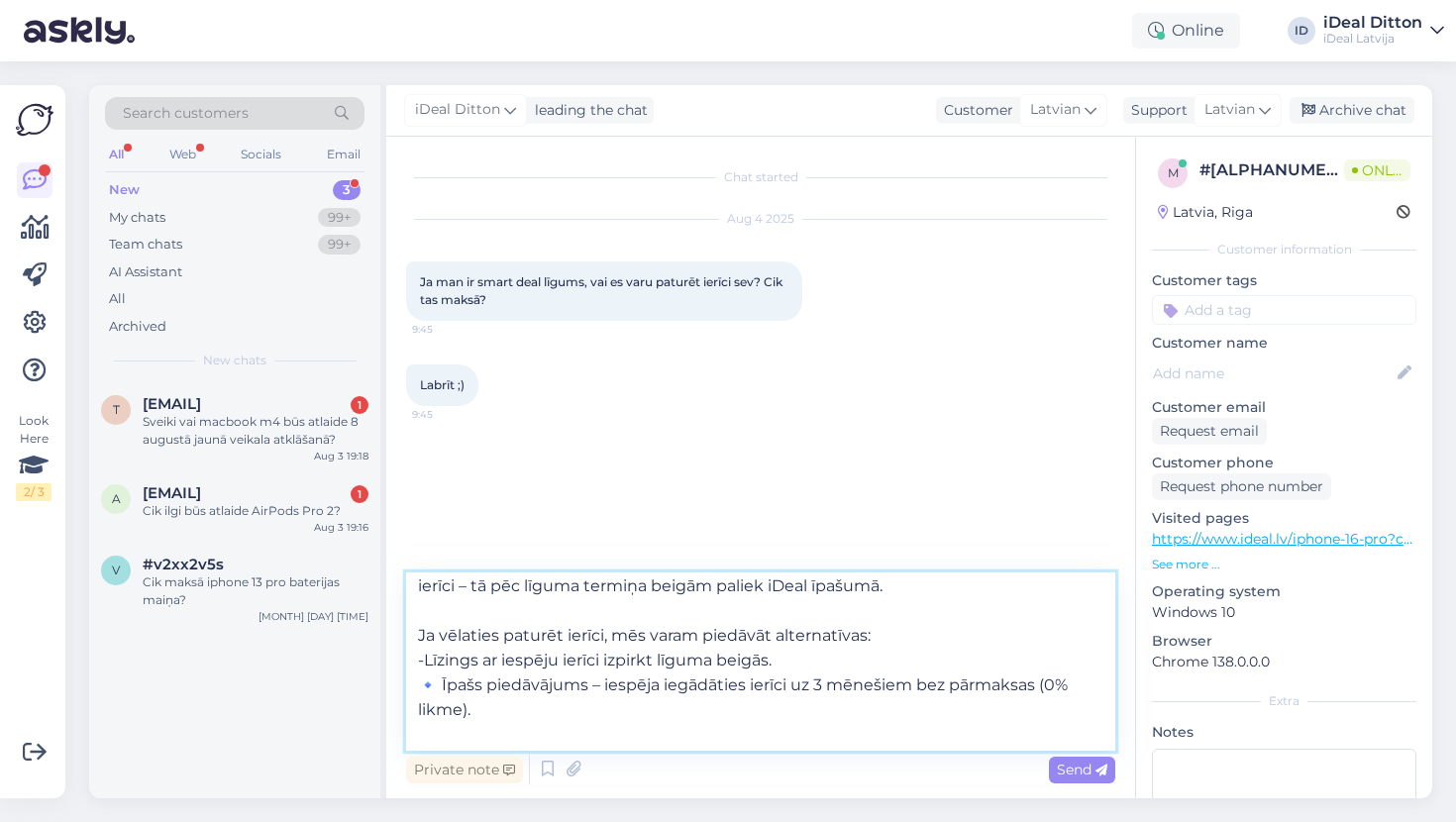 scroll, scrollTop: 80, scrollLeft: 0, axis: vertical 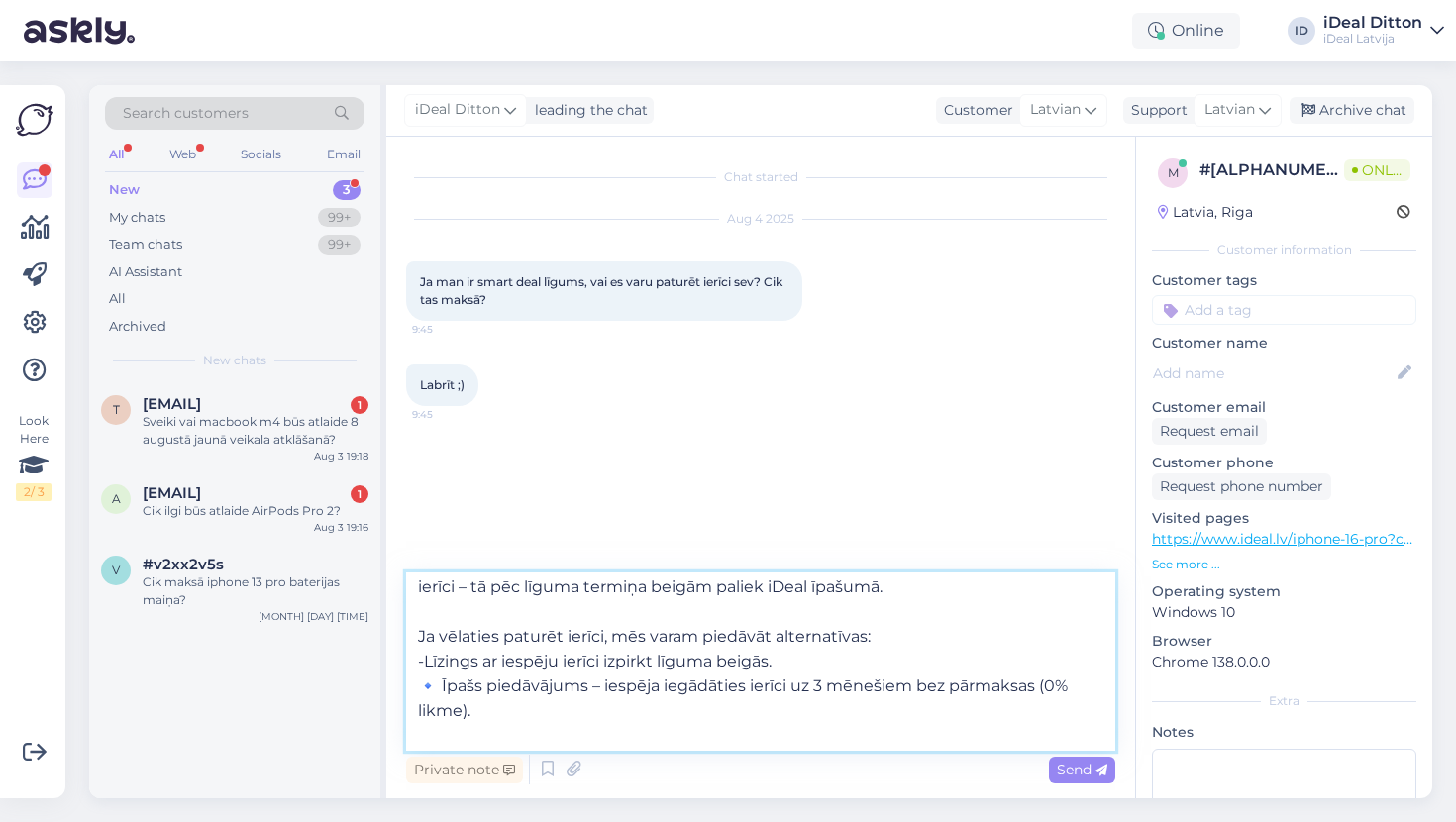 click on "Labrīt! 🙂
Paldies par Jūsu jautājumu.
Saskaņā ar Smart Deal līguma nosacījumiem, diemžēl nav paredzēta iespēja izpirkt ierīci – tā pēc līguma termiņa beigām paliek iDeal īpašumā.
Ja vēlaties paturēt ierīci, mēs varam piedāvāt alternatīvas:
-Līzings ar iespēju ierīci izpirkt līguma beigās.
🔹 Īpašs piedāvājums – iespēja iegādāties ierīci uz 3 mēnešiem bez pārmaksas (0% likme).
Ja Jums ir interese, ar prieku palīdzēsim atrast piemērotāko risinājumu!" at bounding box center [761, 662] 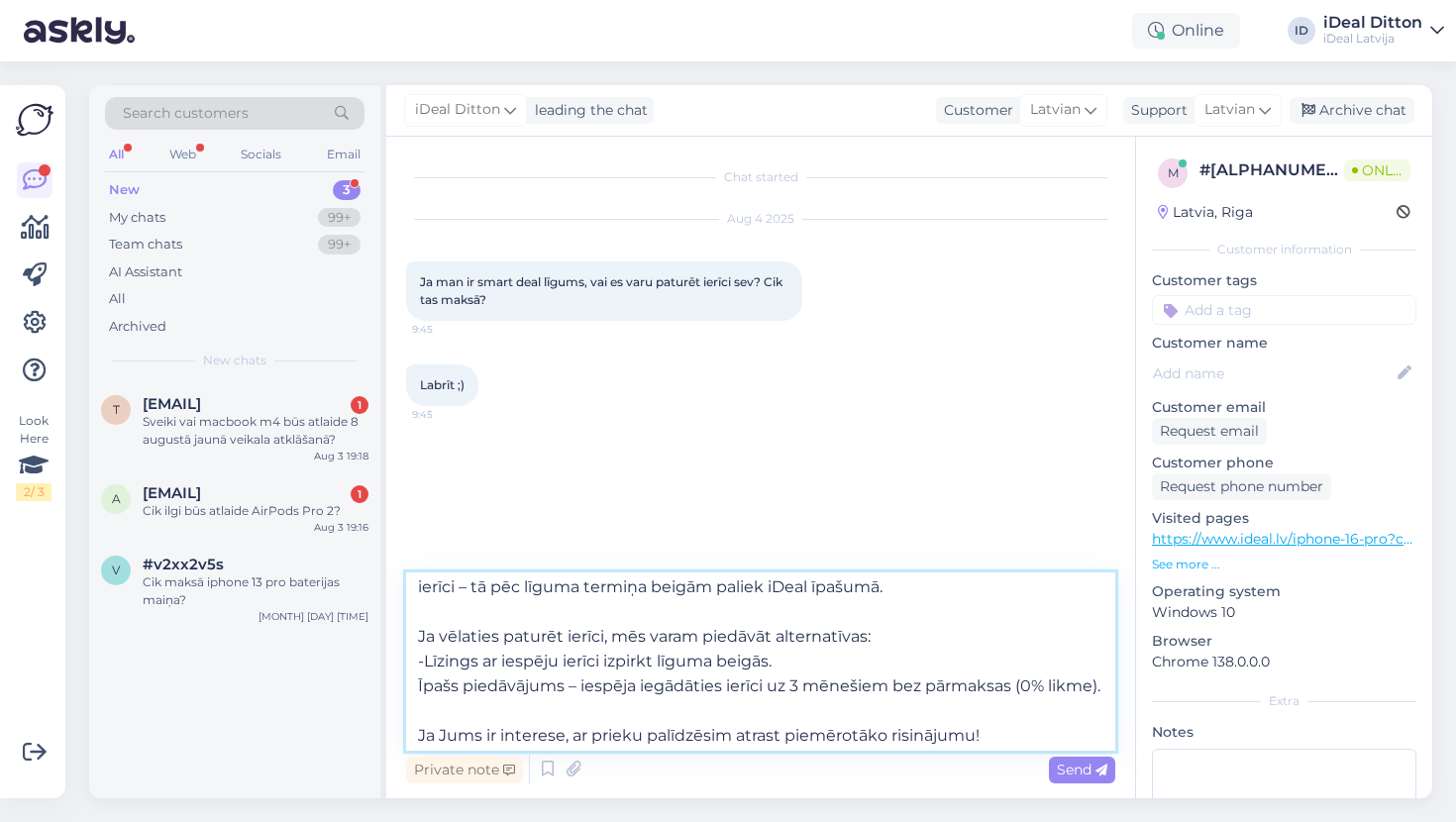 click on "Labrīt! 🙂
Paldies par Jūsu jautājumu.
Saskaņā ar Smart Deal līguma nosacījumiem, diemžēl nav paredzēta iespēja izpirkt ierīci – tā pēc līguma termiņa beigām paliek iDeal īpašumā.
Ja vēlaties paturēt ierīci, mēs varam piedāvāt alternatīvas:
-Līzings ar iespēju ierīci izpirkt līguma beigās.
Īpašs piedāvājums – iespēja iegādāties ierīci uz 3 mēnešiem bez pārmaksas (0% likme).
Ja Jums ir interese, ar prieku palīdzēsim atrast piemērotāko risinājumu!" at bounding box center (761, 662) 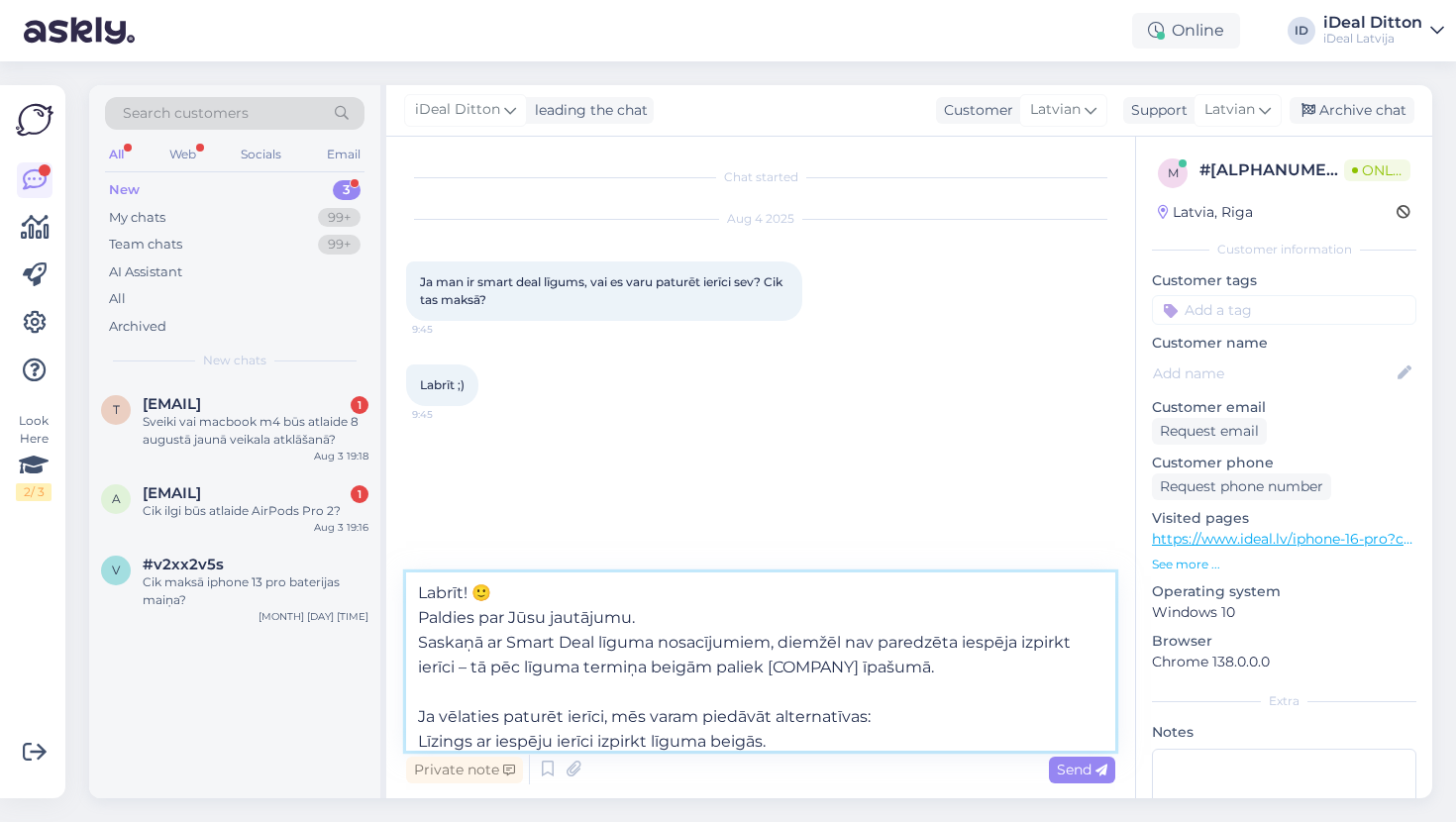 scroll, scrollTop: 0, scrollLeft: 0, axis: both 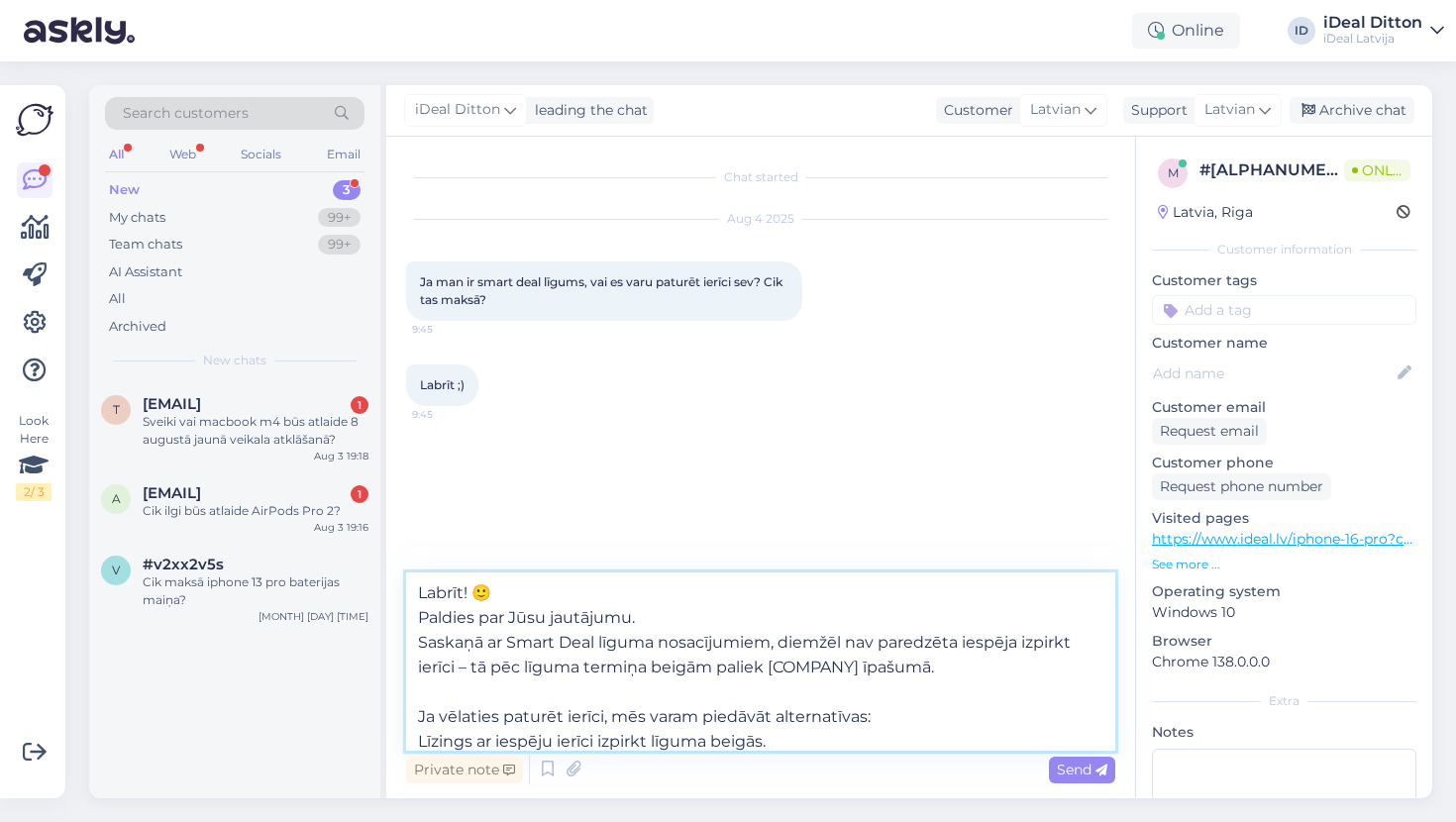 drag, startPoint x: 662, startPoint y: 615, endPoint x: 407, endPoint y: 617, distance: 255.00784 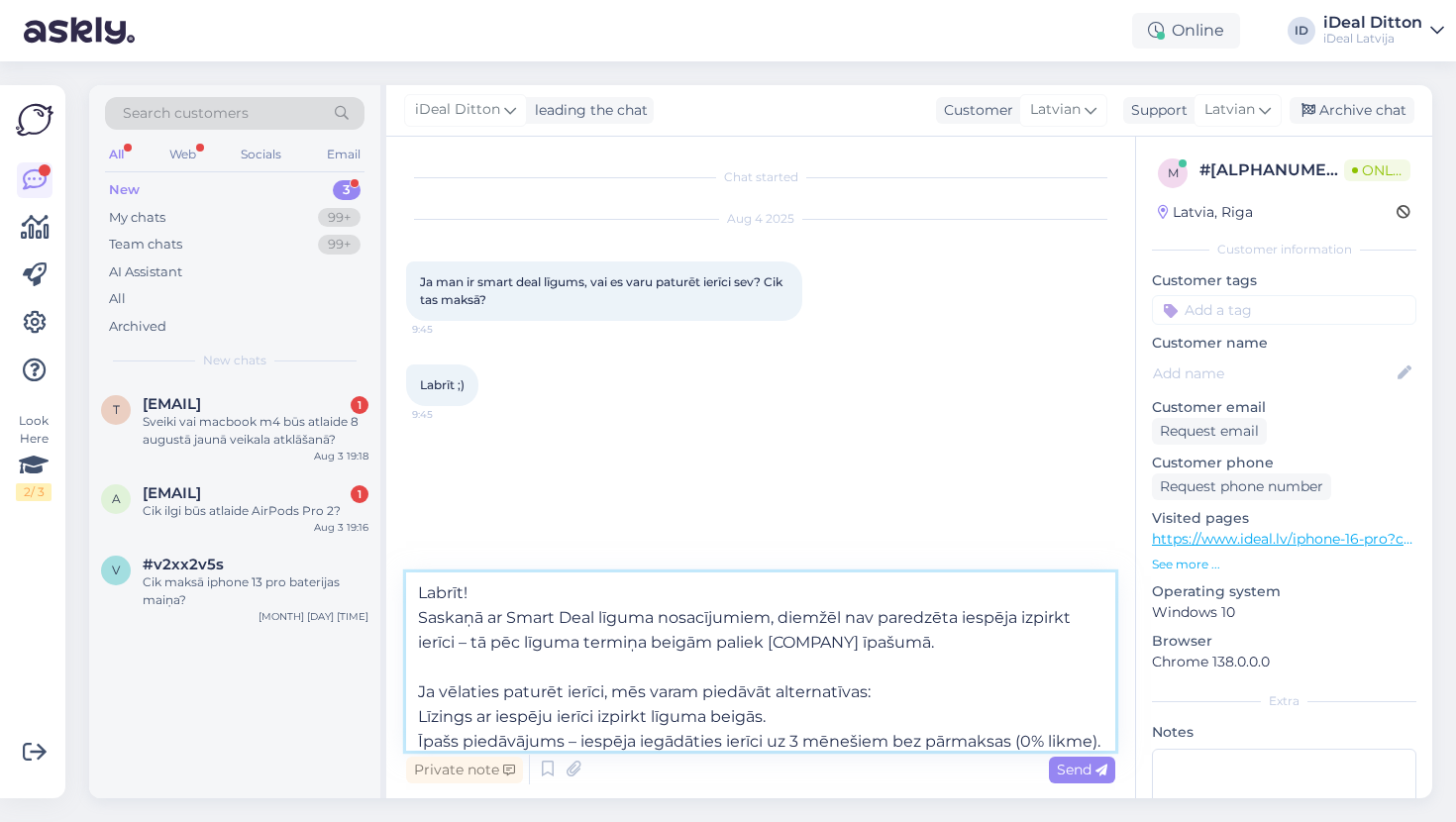 drag, startPoint x: 809, startPoint y: 643, endPoint x: 771, endPoint y: 638, distance: 38.327536 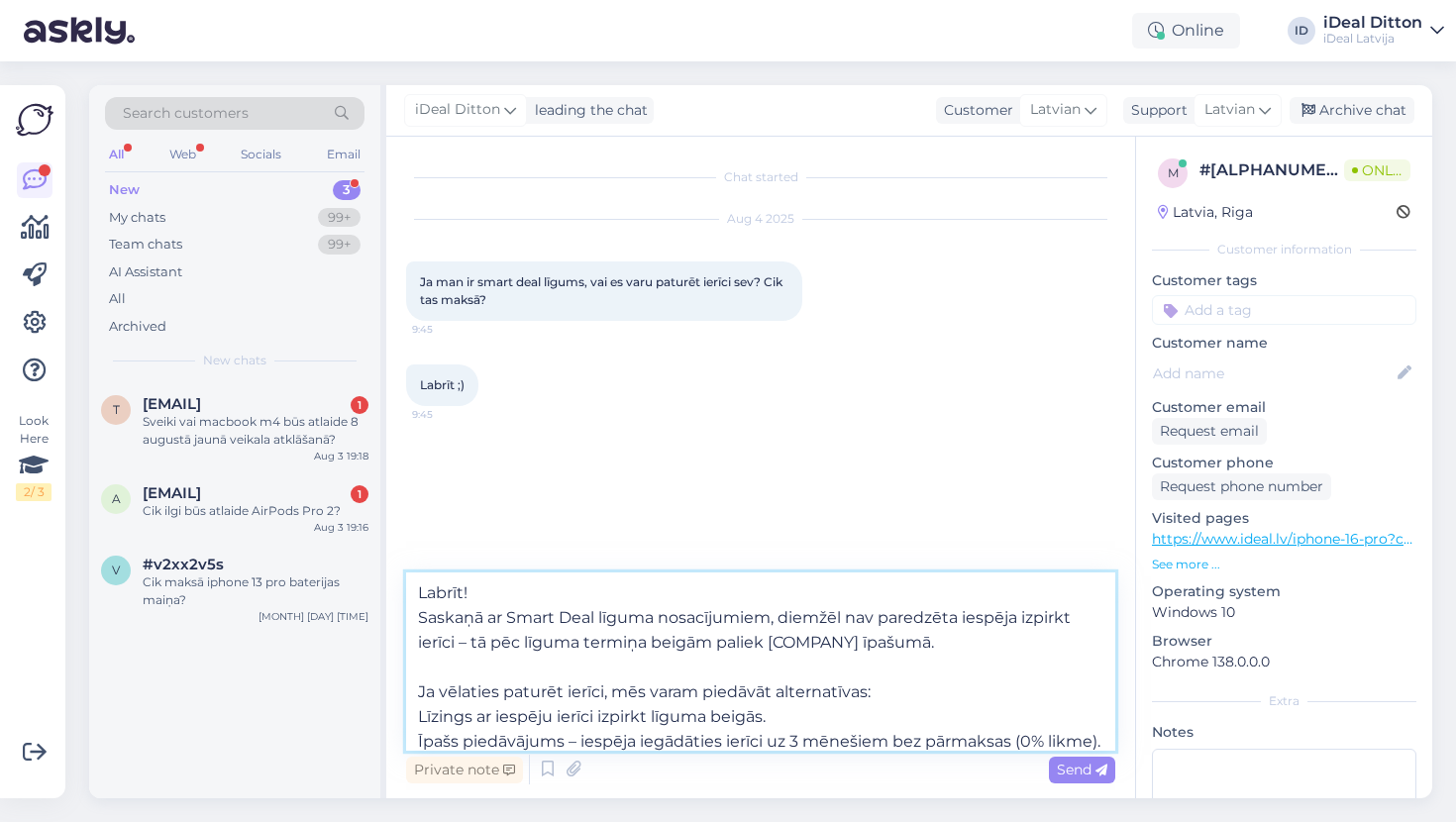 click on "Labrīt!
Saskaņā ar Smart Deal līguma nosacījumiem, diemžēl nav paredzēta iespēja izpirkt ierīci – tā pēc līguma termiņa beigām paliek [COMPANY] īpašumā.
Ja vēlaties paturēt ierīci, mēs varam piedāvāt alternatīvas:
Līzings ar iespēju ierīci izpirkt līguma beigās.
Īpašs piedāvājums – iespēja iegādāties ierīci uz 3 mēnešiem bez pārmaksas (0% likme).
Ja Jums ir interese, ar prieku palīdzēsim atrast piemērotāko risinājumu!" at bounding box center [761, 662] 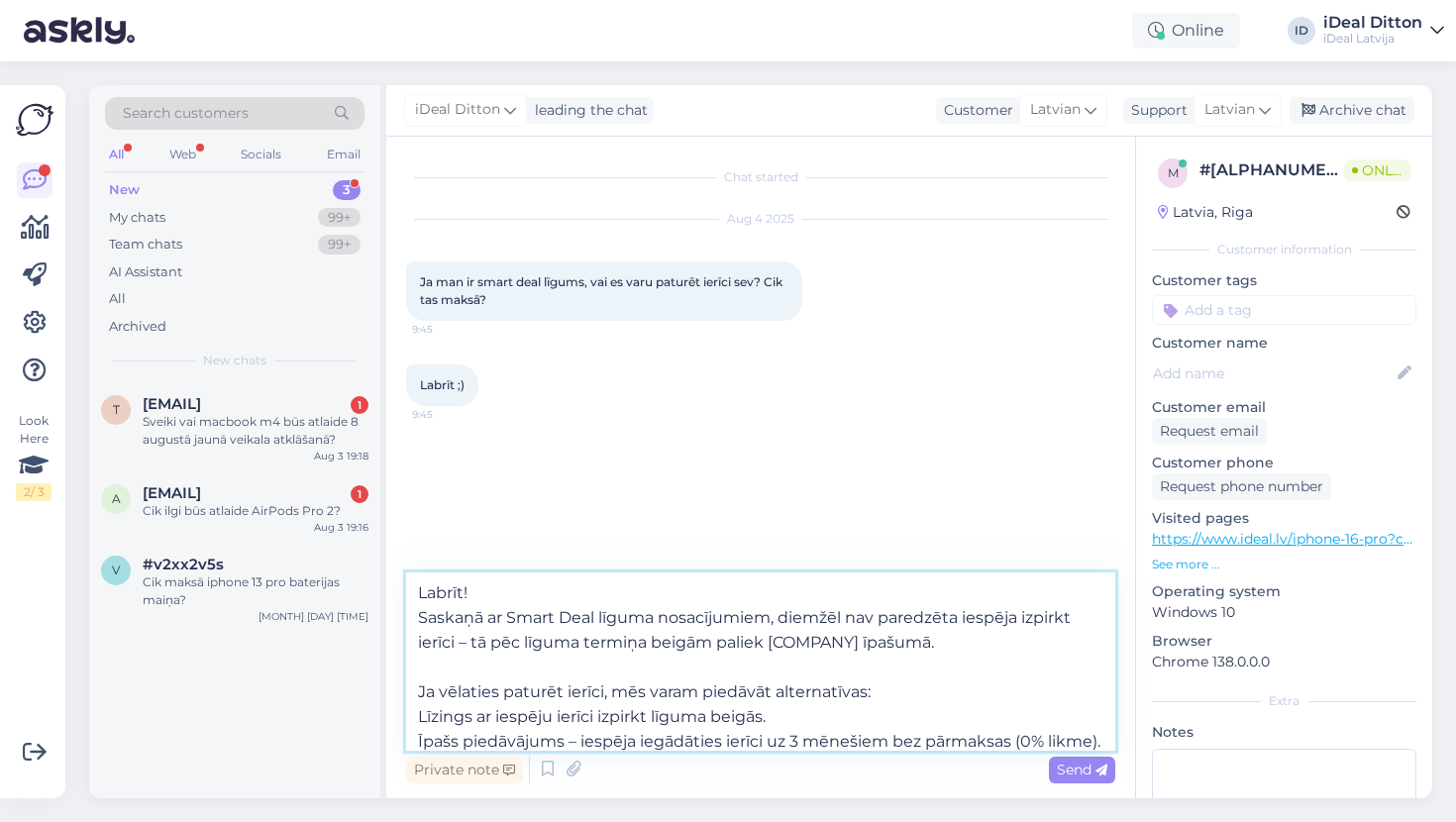type on "Labrīt!
Saskaņā ar Smart Deal līguma nosacījumiem, diemžēl nav paredzēta iespēja izpirkt ierīci – tā pēc līguma termiņa beigām paliek [COMPANY] īpašumā.
Ja vēlaties paturēt ierīci, mēs varam piedāvāt alternatīvas:
Līzings ar iespēju ierīci izpirkt līguma beigās.
Īpašs piedāvājums – iespēja iegādāties ierīci uz 3 mēnešiem bez pārmaksas (0% likme).
Ja Jums ir interese, ar prieku palīdzēsim atrast piemērotāko risinājumu!" 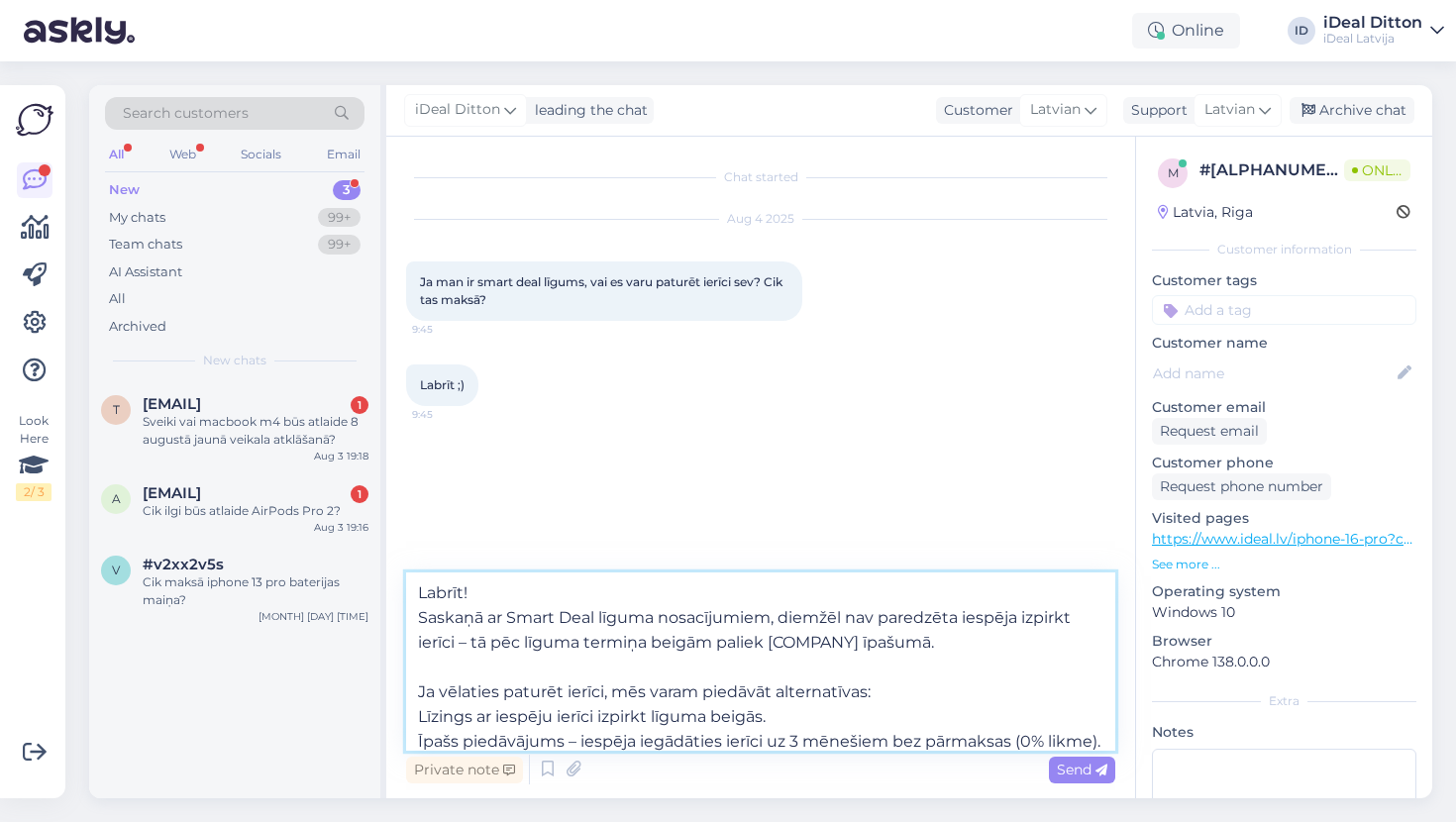 click on "Labrīt!
Saskaņā ar Smart Deal līguma nosacījumiem, diemžēl nav paredzēta iespēja izpirkt ierīci – tā pēc līguma termiņa beigām paliek [COMPANY] īpašumā.
Ja vēlaties paturēt ierīci, mēs varam piedāvāt alternatīvas:
Līzings ar iespēju ierīci izpirkt līguma beigās.
Īpašs piedāvājums – iespēja iegādāties ierīci uz 3 mēnešiem bez pārmaksas (0% likme).
Ja Jums ir interese, ar prieku palīdzēsim atrast piemērotāko risinājumu!" at bounding box center (761, 662) 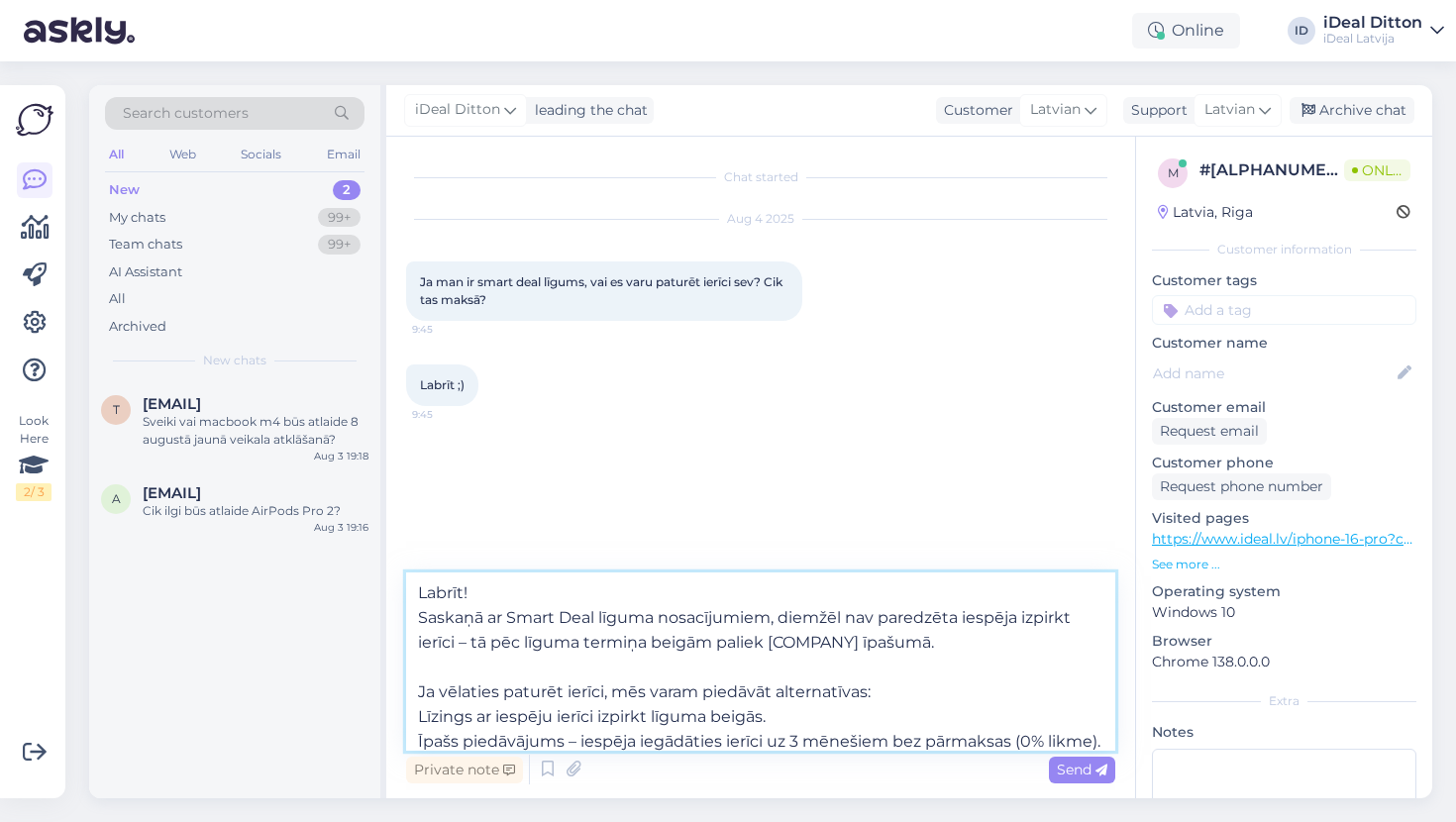 scroll, scrollTop: 0, scrollLeft: 0, axis: both 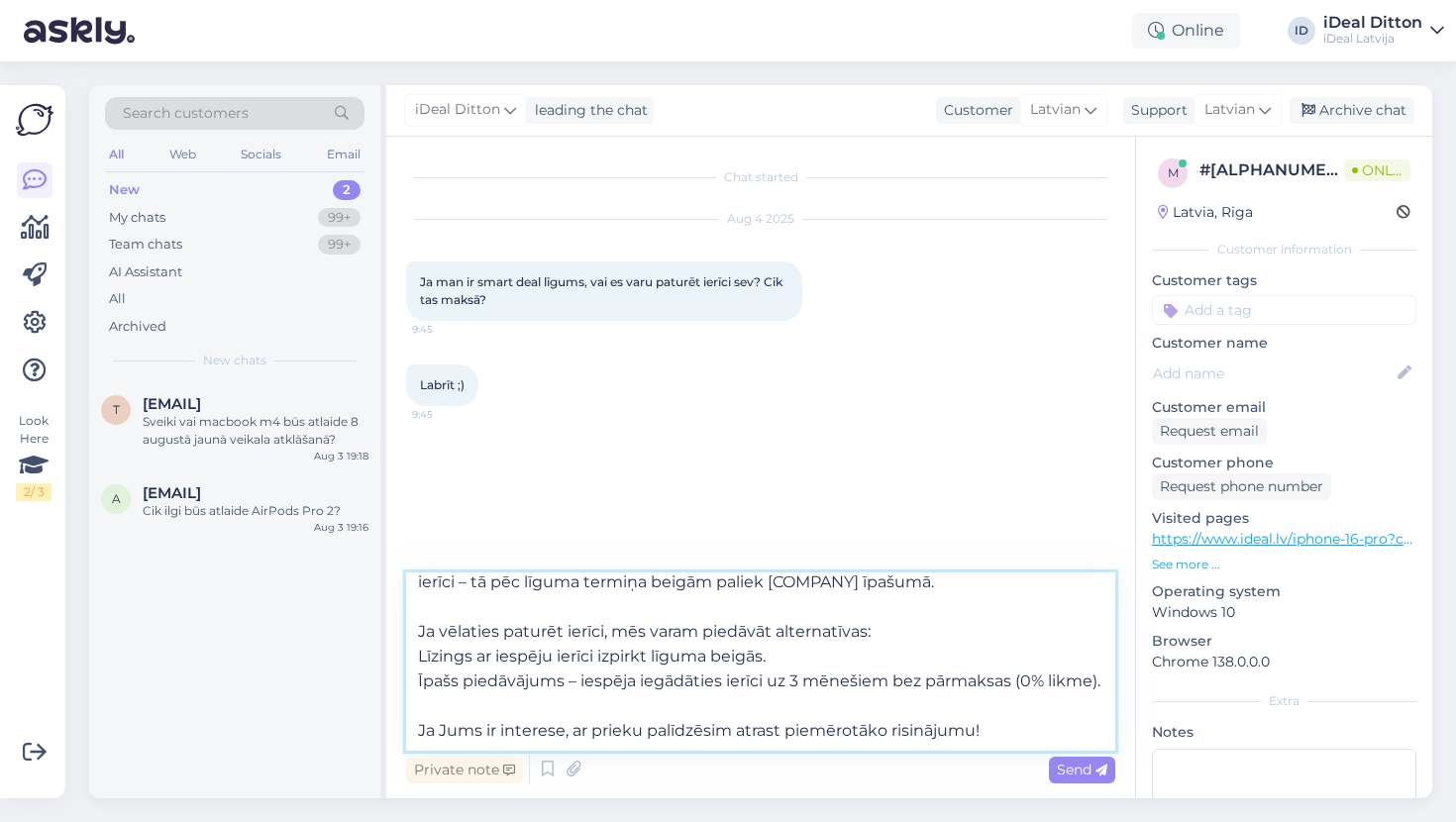 drag, startPoint x: 417, startPoint y: 593, endPoint x: 1073, endPoint y: 816, distance: 692.86723 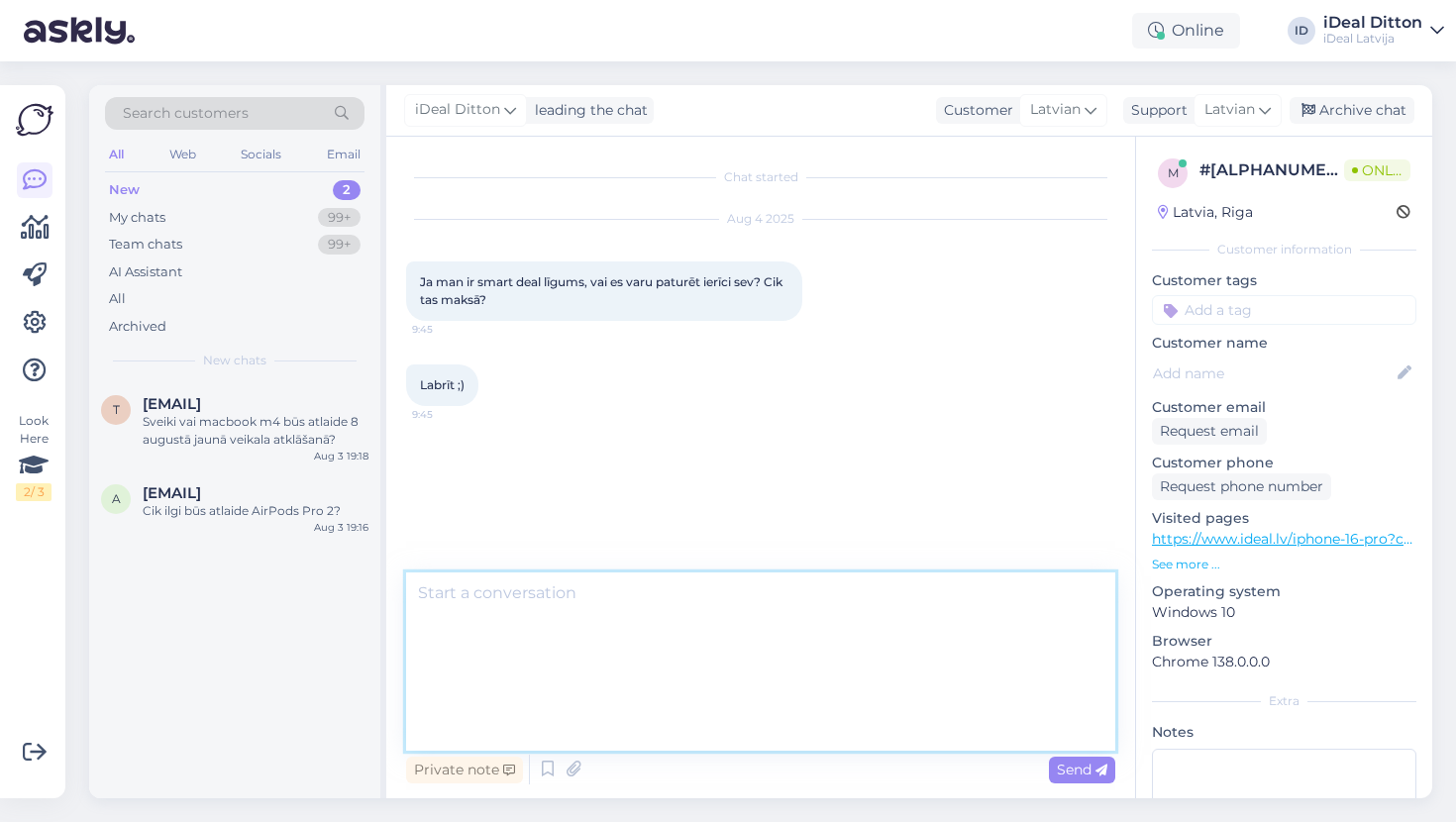 scroll, scrollTop: 0, scrollLeft: 0, axis: both 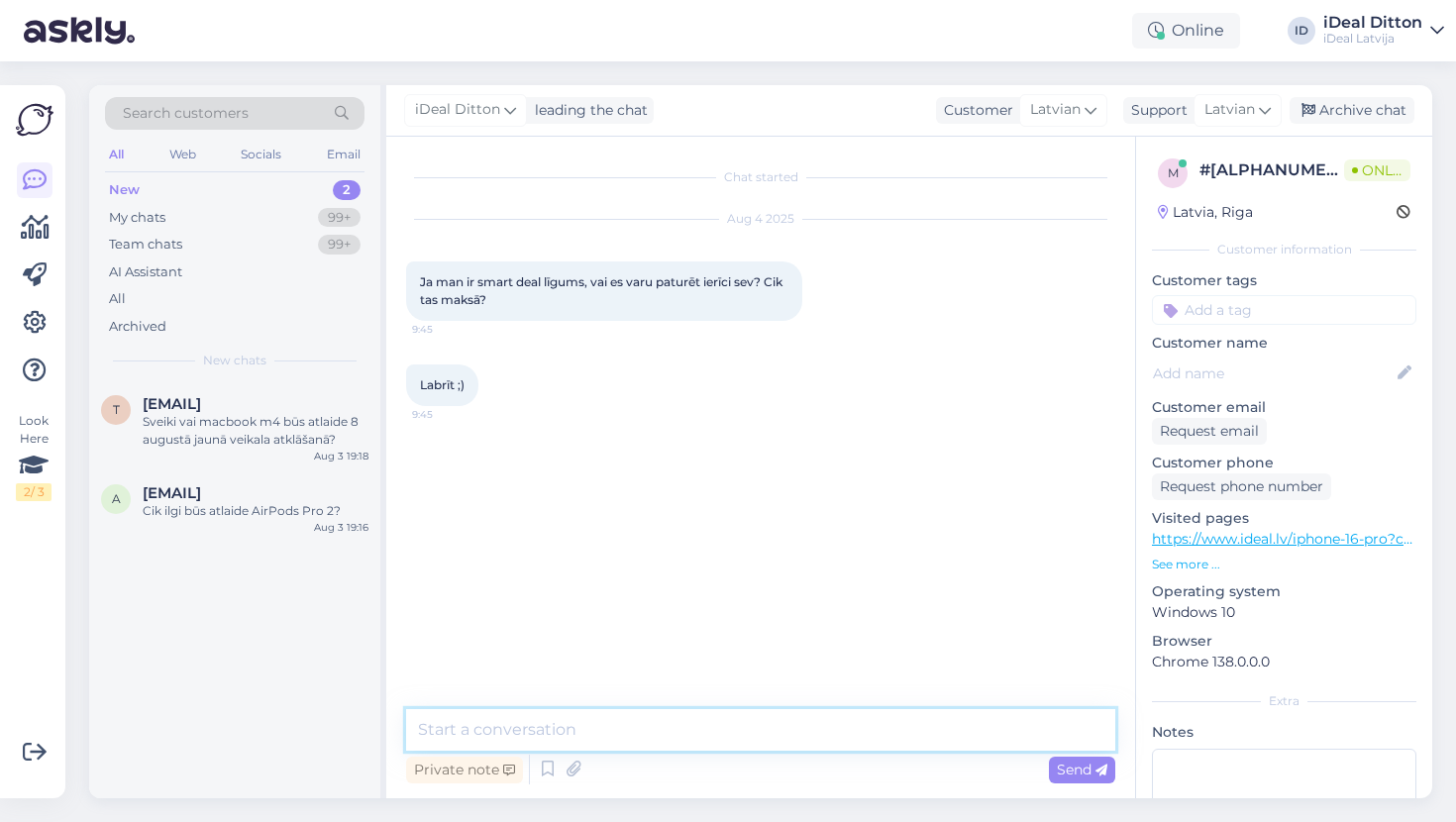 click at bounding box center [761, 730] 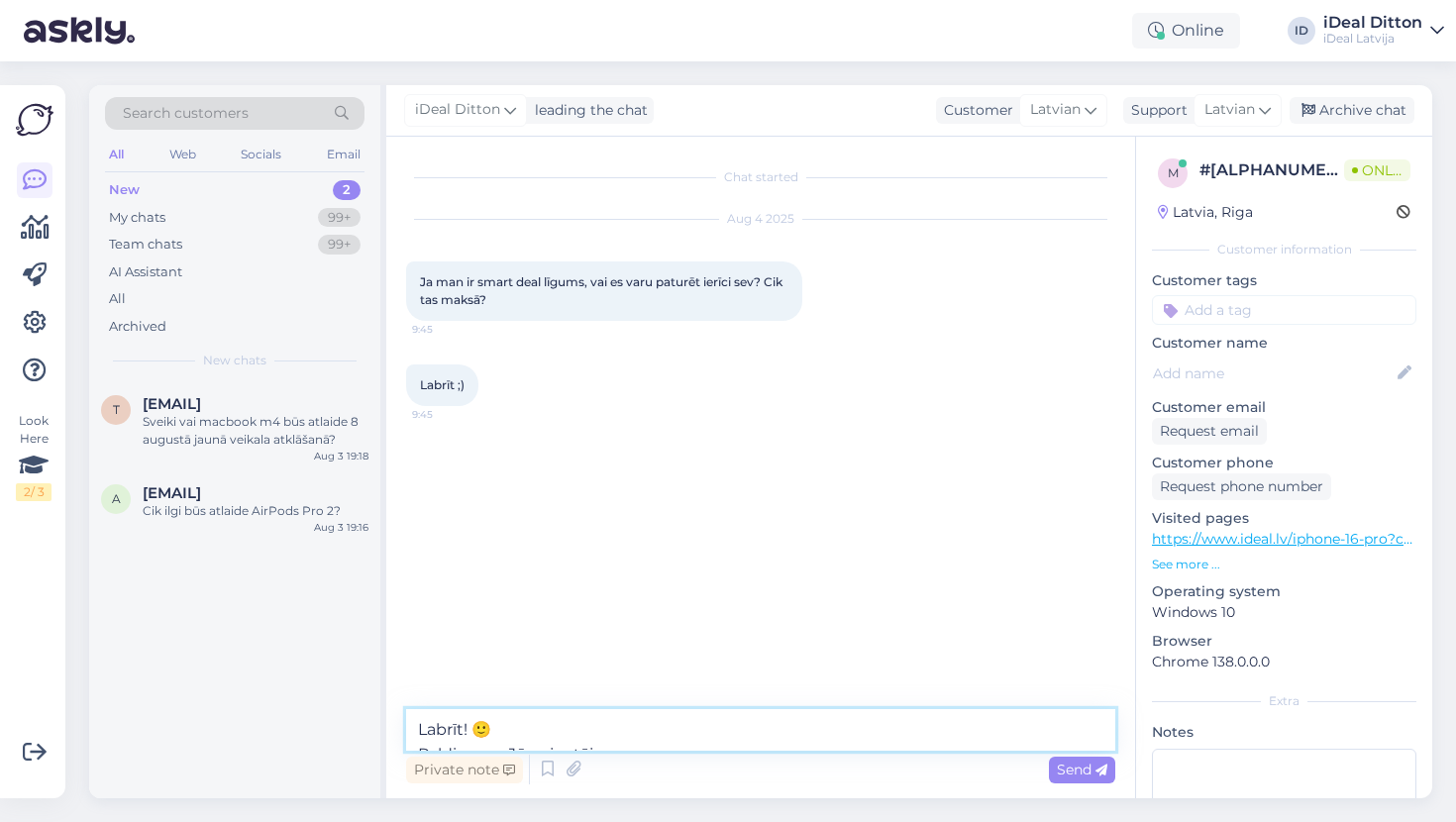 scroll, scrollTop: 110, scrollLeft: 0, axis: vertical 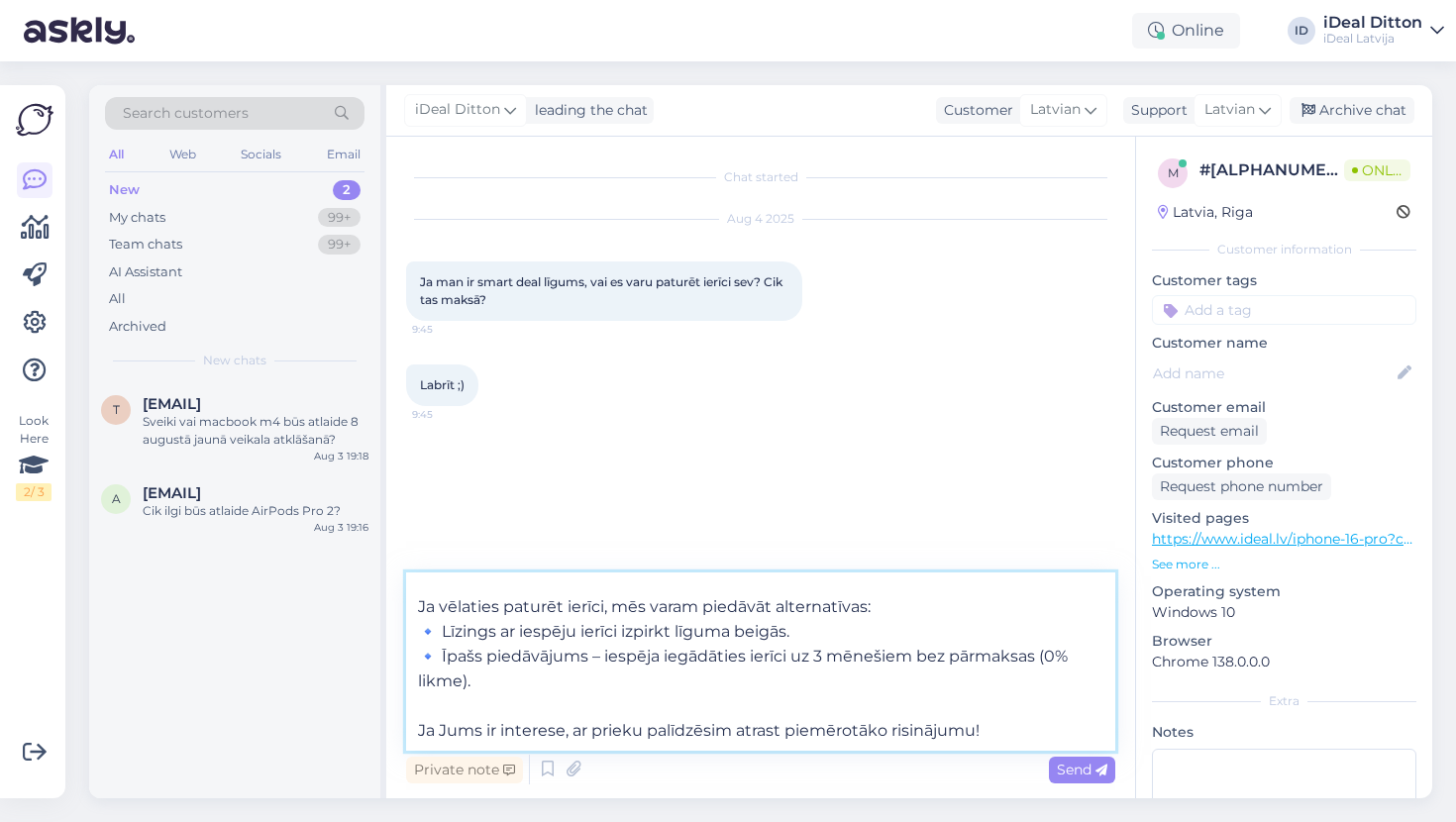 click on "Labrīt! 🙂
Paldies par Jūsu jautājumu.
Saskaņā ar Smart Deal līguma nosacījumiem, diemžēl nav paredzēta iespēja izpirkt ierīci – tā pēc līguma termiņa beigām paliek iDeal īpašumā.
Ja vēlaties paturēt ierīci, mēs varam piedāvāt alternatīvas:
🔹 Līzings ar iespēju ierīci izpirkt līguma beigās.
🔹 Īpašs piedāvājums – iespēja iegādāties ierīci uz 3 mēnešiem bez pārmaksas (0% likme).
Ja Jums ir interese, ar prieku palīdzēsim atrast piemērotāko risinājumu!" at bounding box center [761, 662] 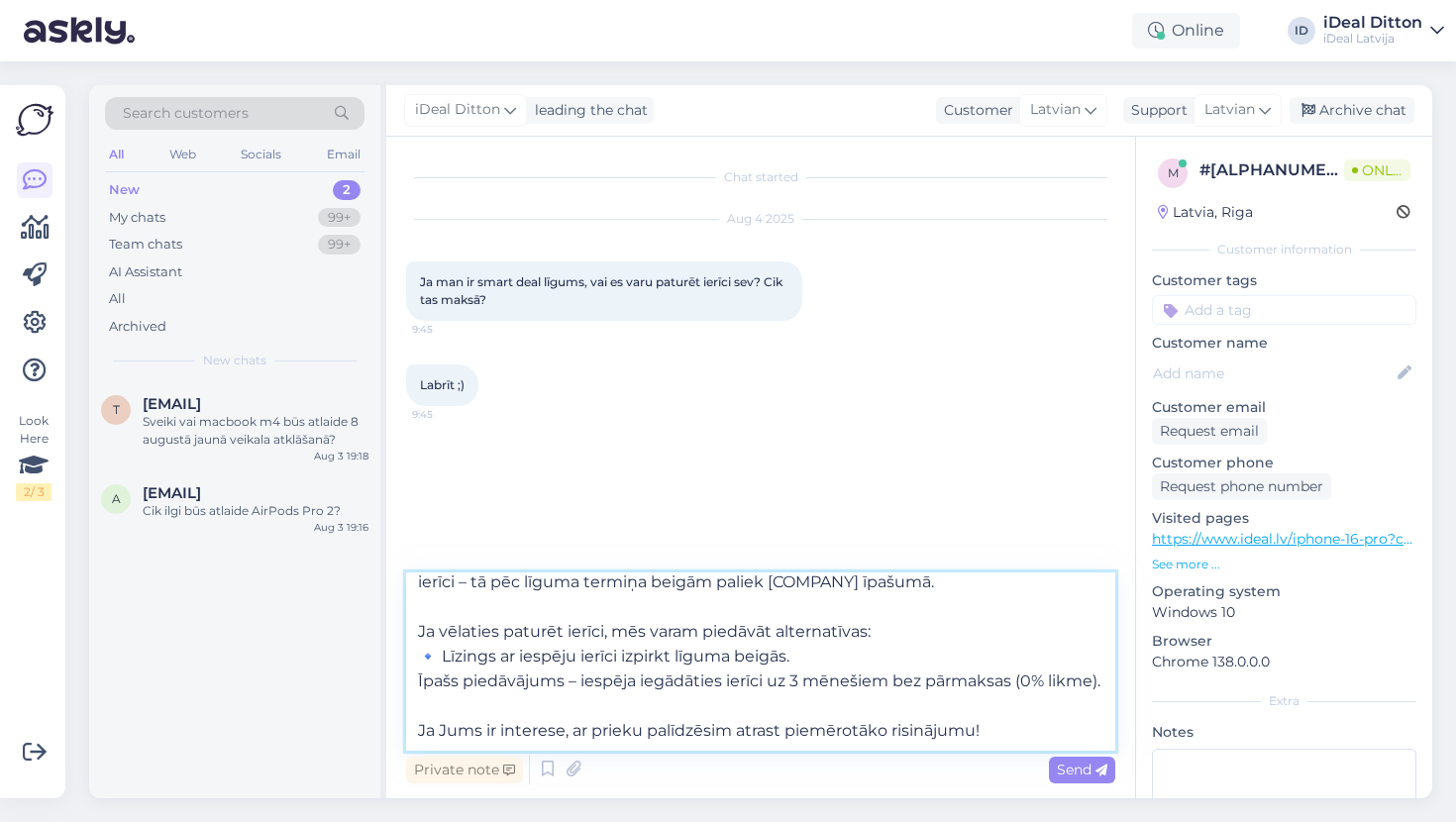 scroll, scrollTop: 85, scrollLeft: 0, axis: vertical 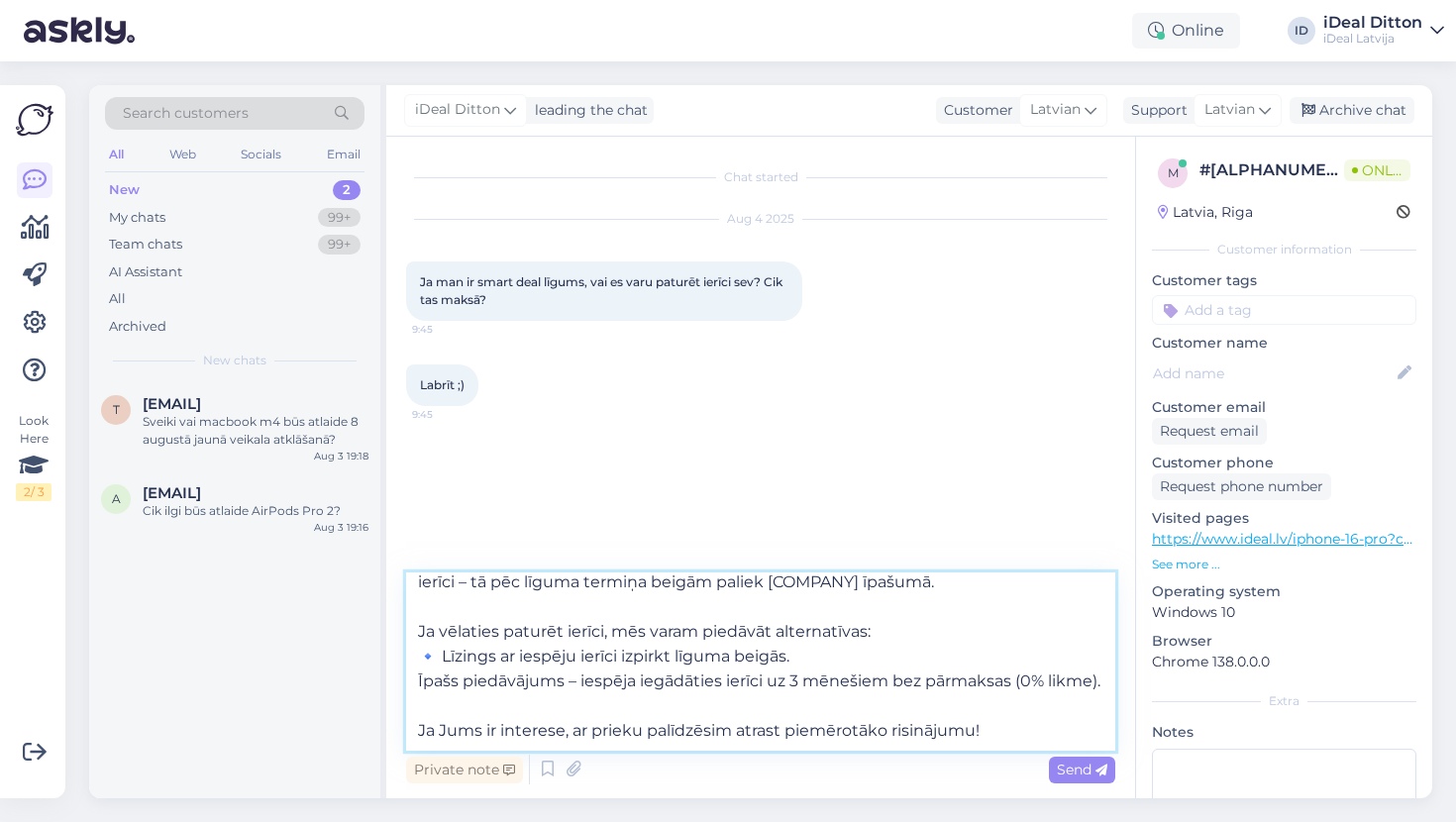 click on "Labrīt! 🙂
Paldies par Jūsu jautājumu.
Saskaņā ar Smart Deal līguma nosacījumiem, diemžēl nav paredzēta iespēja izpirkt ierīci – tā pēc līguma termiņa beigām paliek [COMPANY] īpašumā.
Ja vēlaties paturēt ierīci, mēs varam piedāvāt alternatīvas:
🔹 Līzings ar iespēju ierīci izpirkt līguma beigās.
Īpašs piedāvājums – iespēja iegādāties ierīci uz 3 mēnešiem bez pārmaksas (0% likme).
Ja Jums ir interese, ar prieku palīdzēsim atrast piemērotāko risinājumu!" at bounding box center (761, 662) 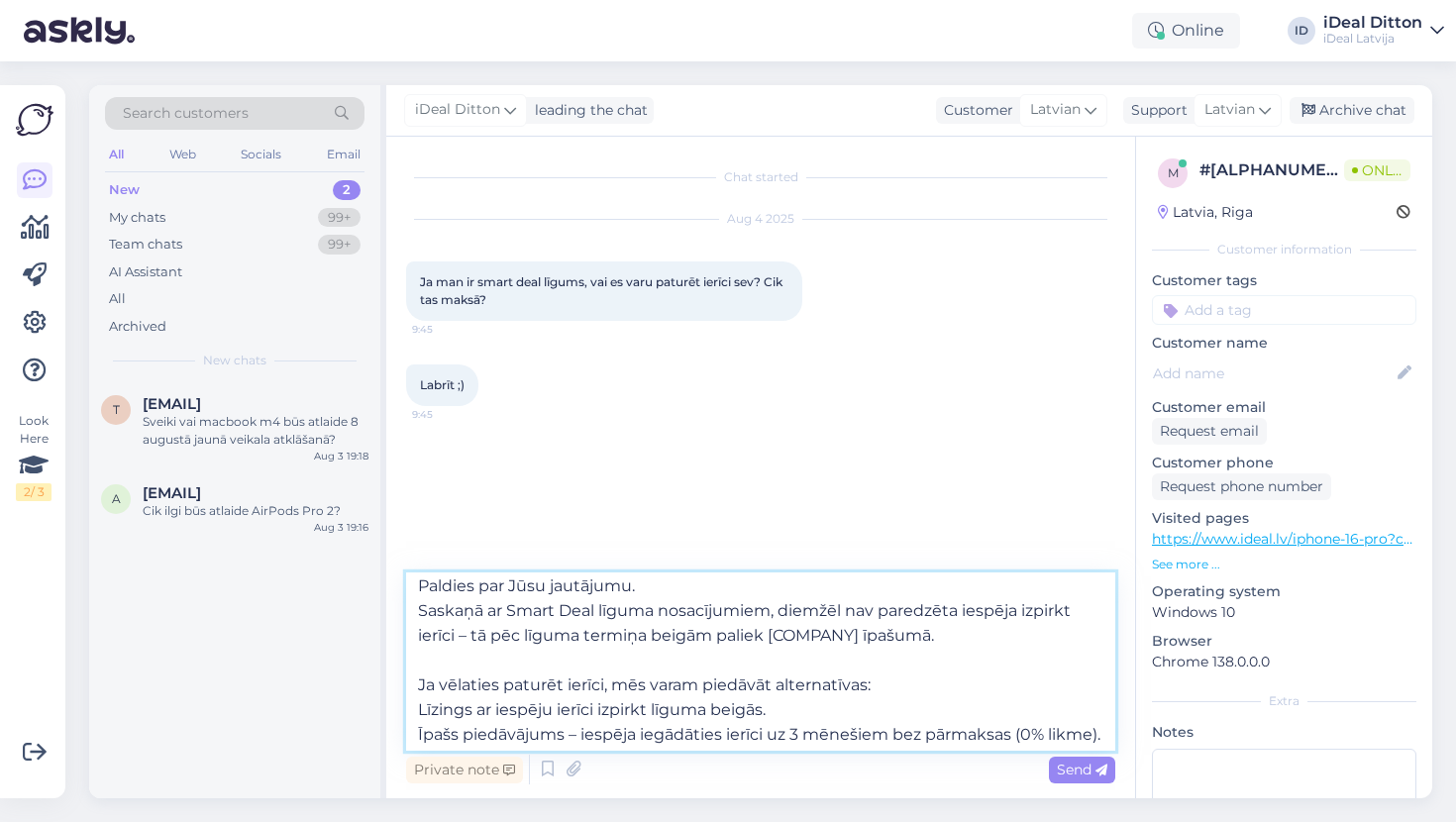 scroll, scrollTop: 19, scrollLeft: 0, axis: vertical 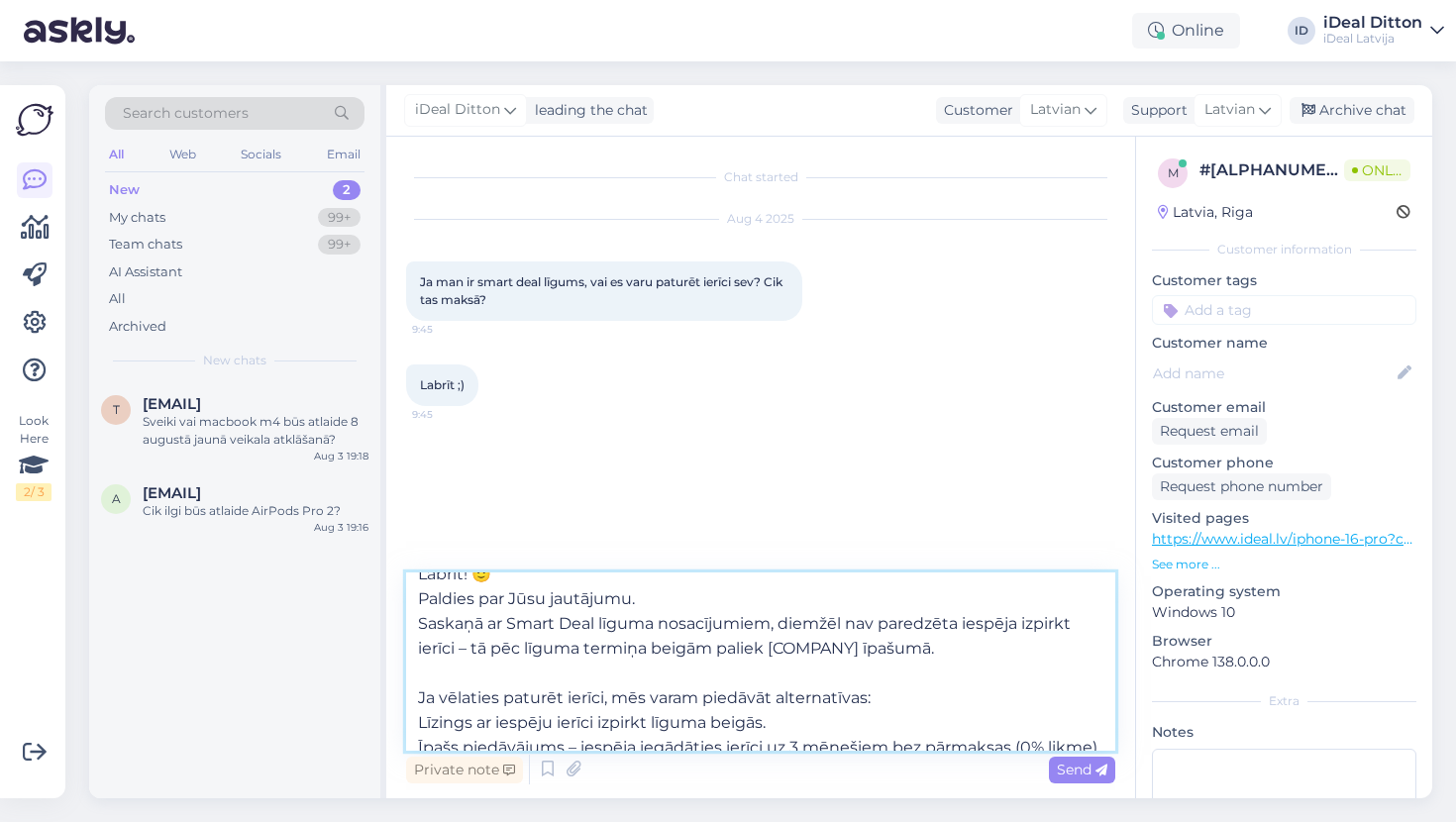 drag, startPoint x: 811, startPoint y: 645, endPoint x: 772, endPoint y: 646, distance: 39.012818 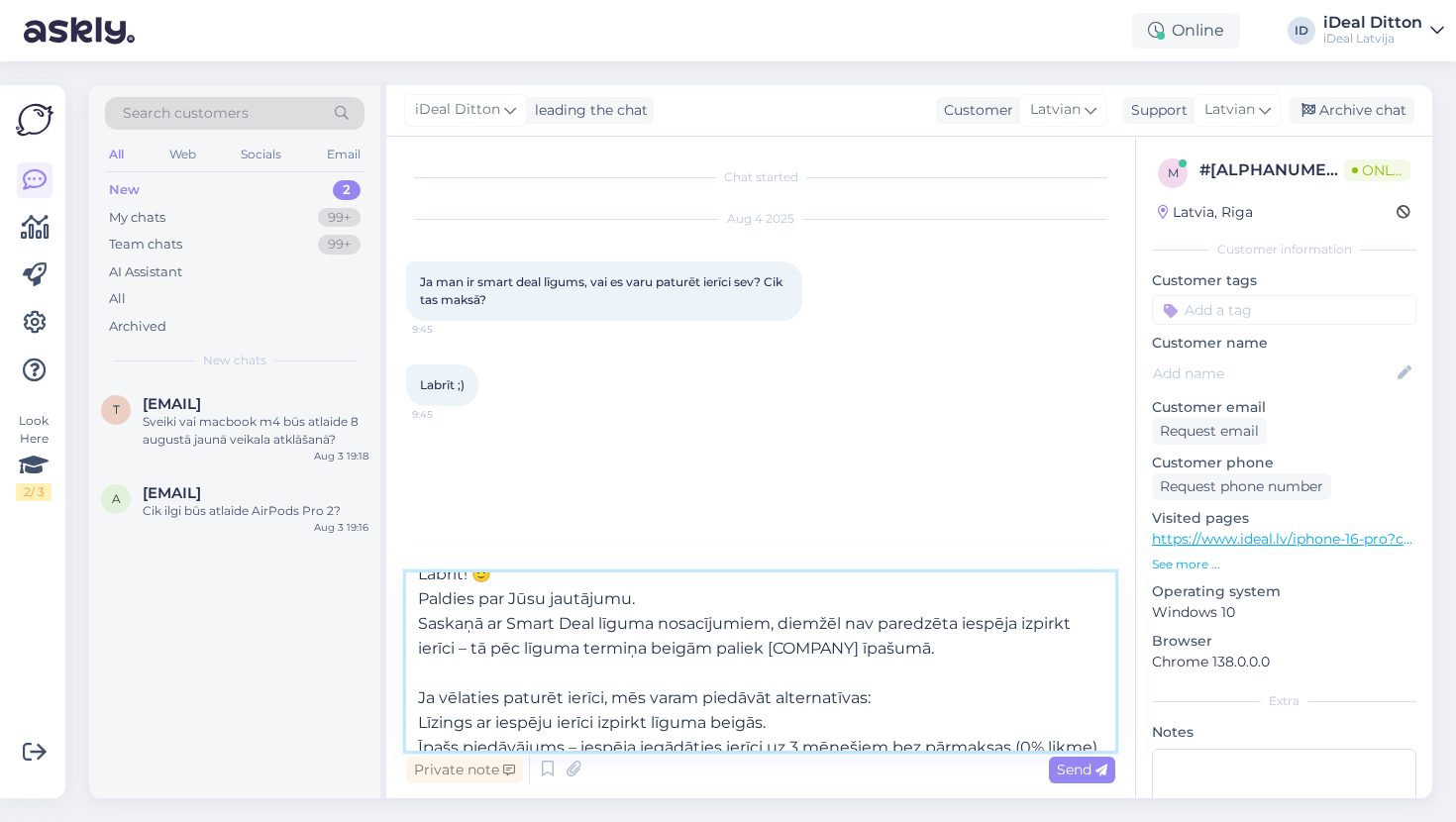 click on "Labrīt! 🙂
Paldies par Jūsu jautājumu.
Saskaņā ar Smart Deal līguma nosacījumiem, diemžēl nav paredzēta iespēja izpirkt ierīci – tā pēc līguma termiņa beigām paliek [COMPANY] īpašumā.
Ja vēlaties paturēt ierīci, mēs varam piedāvāt alternatīvas:
Līzings ar iespēju ierīci izpirkt līguma beigās.
Īpašs piedāvājums – iespēja iegādāties ierīci uz 3 mēnešiem bez pārmaksas (0% likme).
Ja Jums ir interese, ar prieku palīdzēsim atrast piemērotāko risinājumu!" at bounding box center [761, 662] 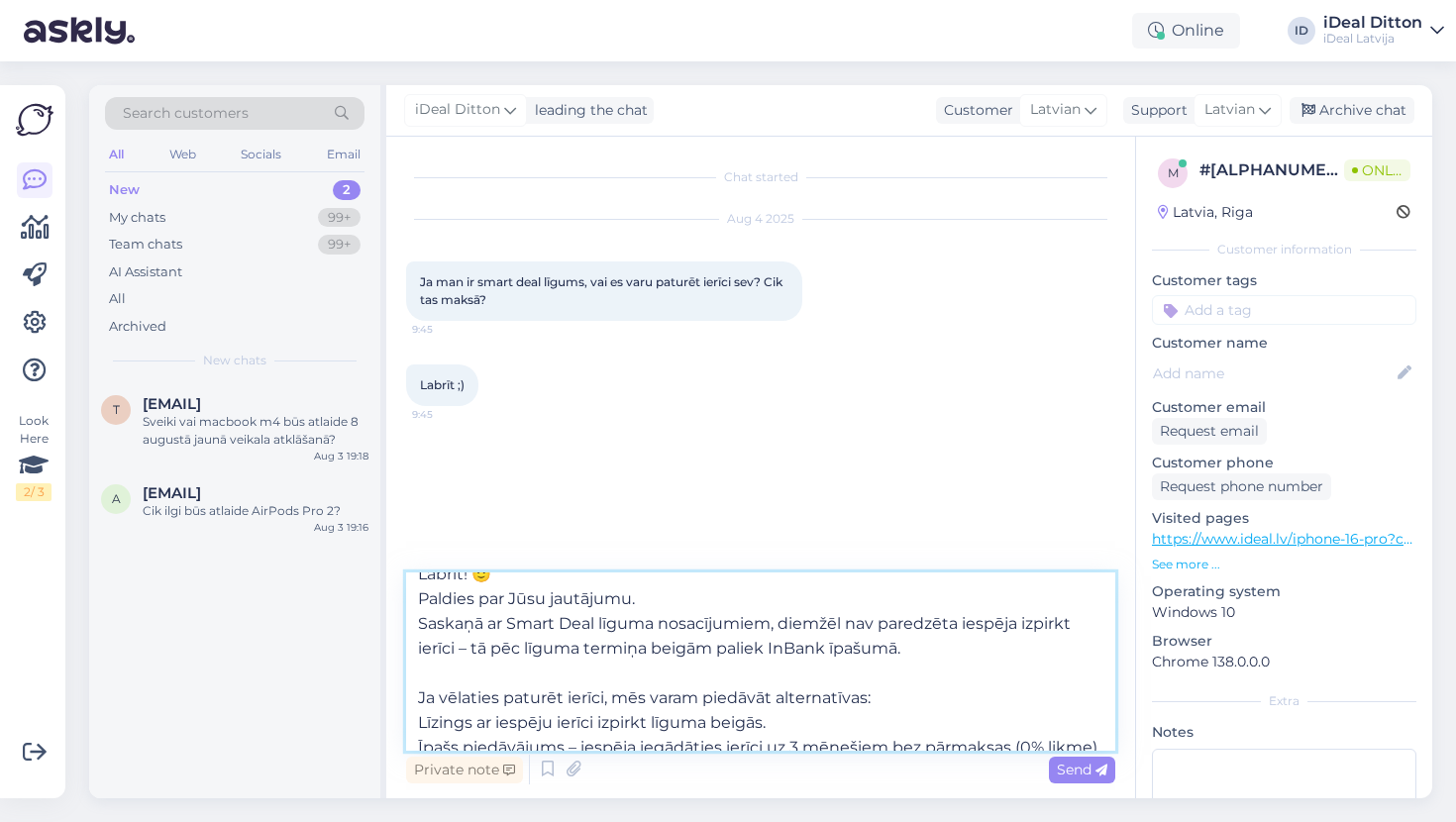 drag, startPoint x: 651, startPoint y: 596, endPoint x: 410, endPoint y: 603, distance: 241.1016 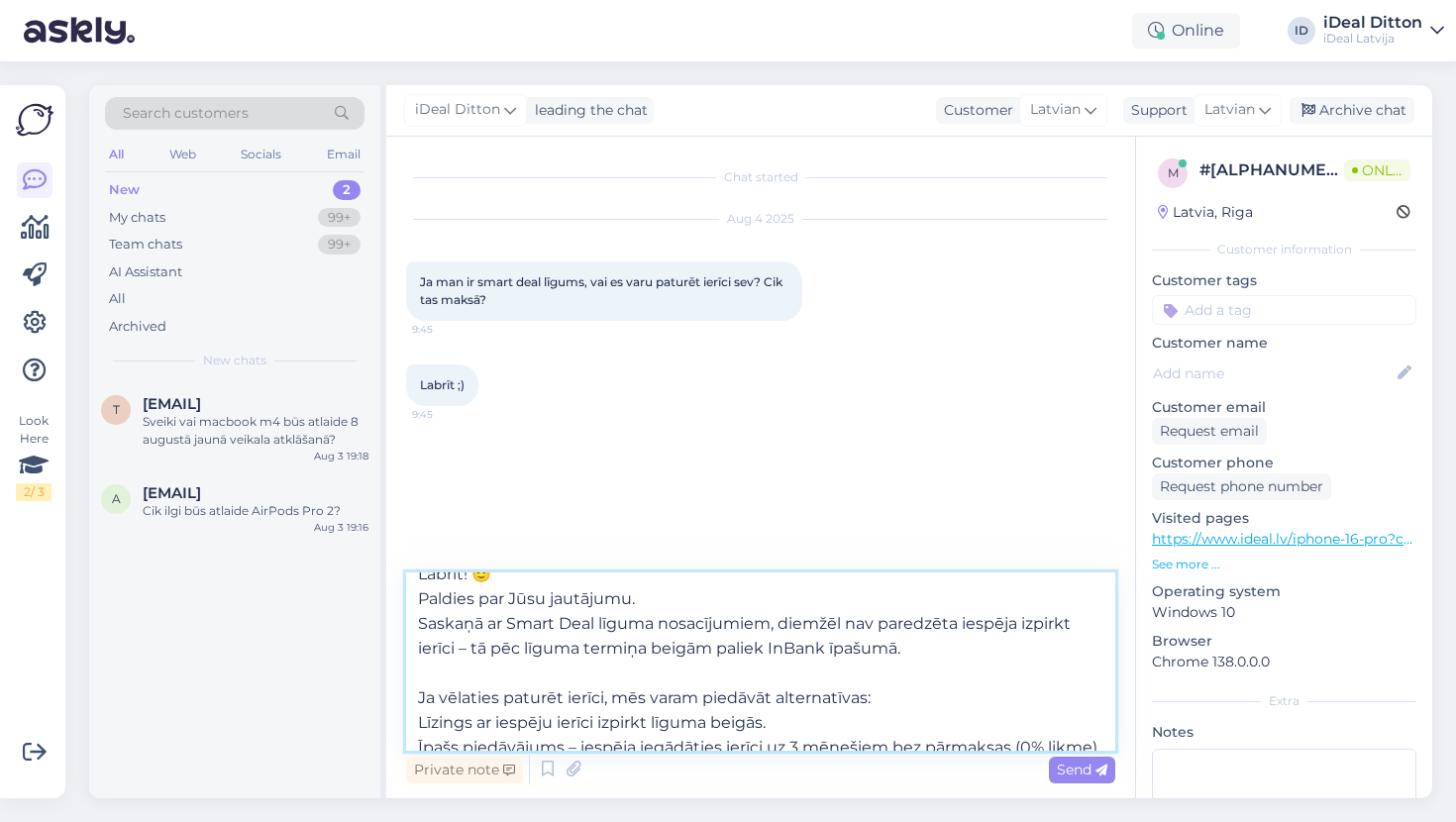 click on "Labrīt! 🙂
Paldies par Jūsu jautājumu.
Saskaņā ar Smart Deal līguma nosacījumiem, diemžēl nav paredzēta iespēja izpirkt ierīci – tā pēc līguma termiņa beigām paliek InBank īpašumā.
Ja vēlaties paturēt ierīci, mēs varam piedāvāt alternatīvas:
Līzings ar iespēju ierīci izpirkt līguma beigās.
Īpašs piedāvājums – iespēja iegādāties ierīci uz 3 mēnešiem bez pārmaksas (0% likme).
Ja Jums ir interese, ar prieku palīdzēsim atrast piemērotāko risinājumu!" at bounding box center (761, 662) 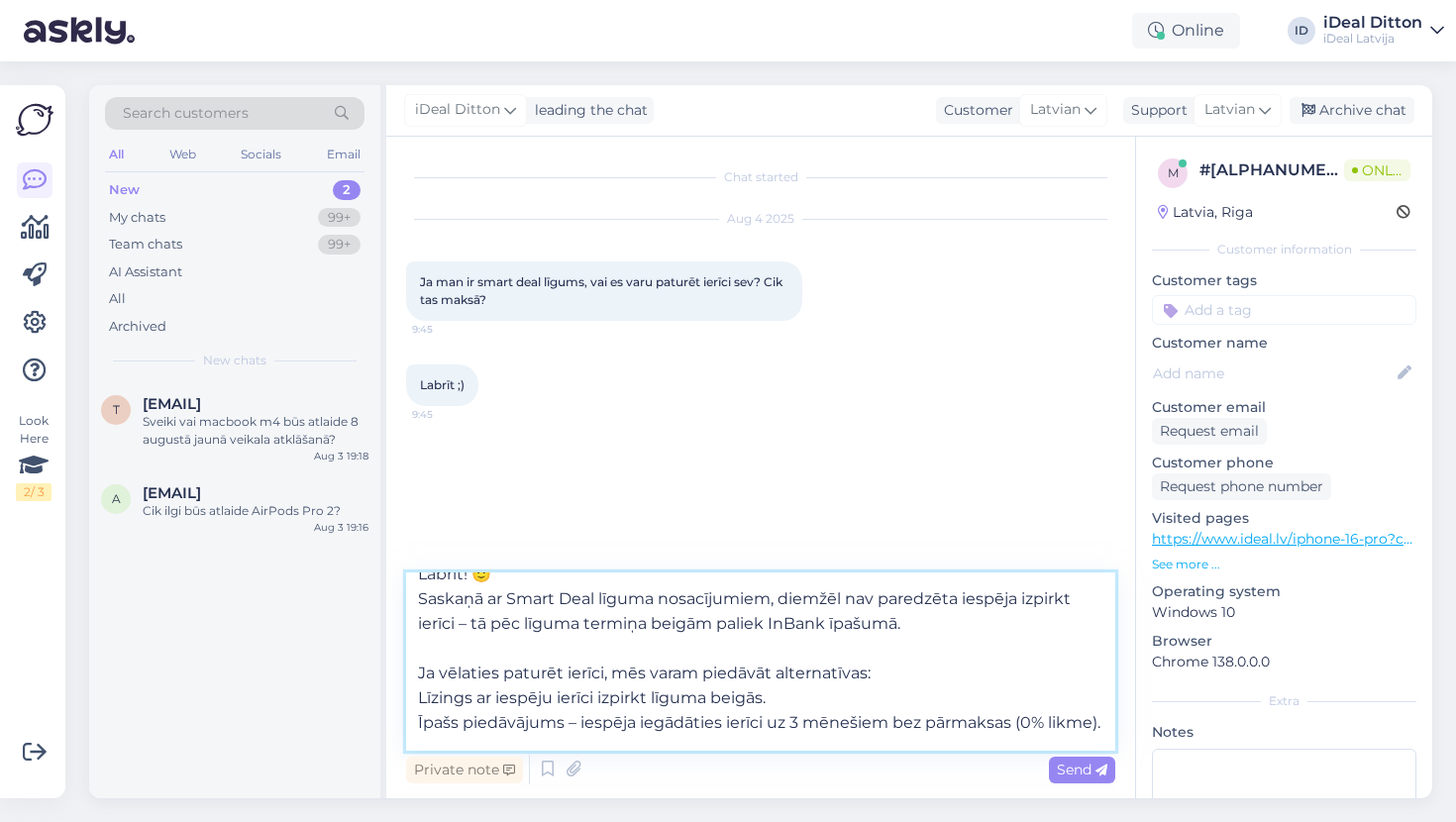 scroll, scrollTop: 11, scrollLeft: 0, axis: vertical 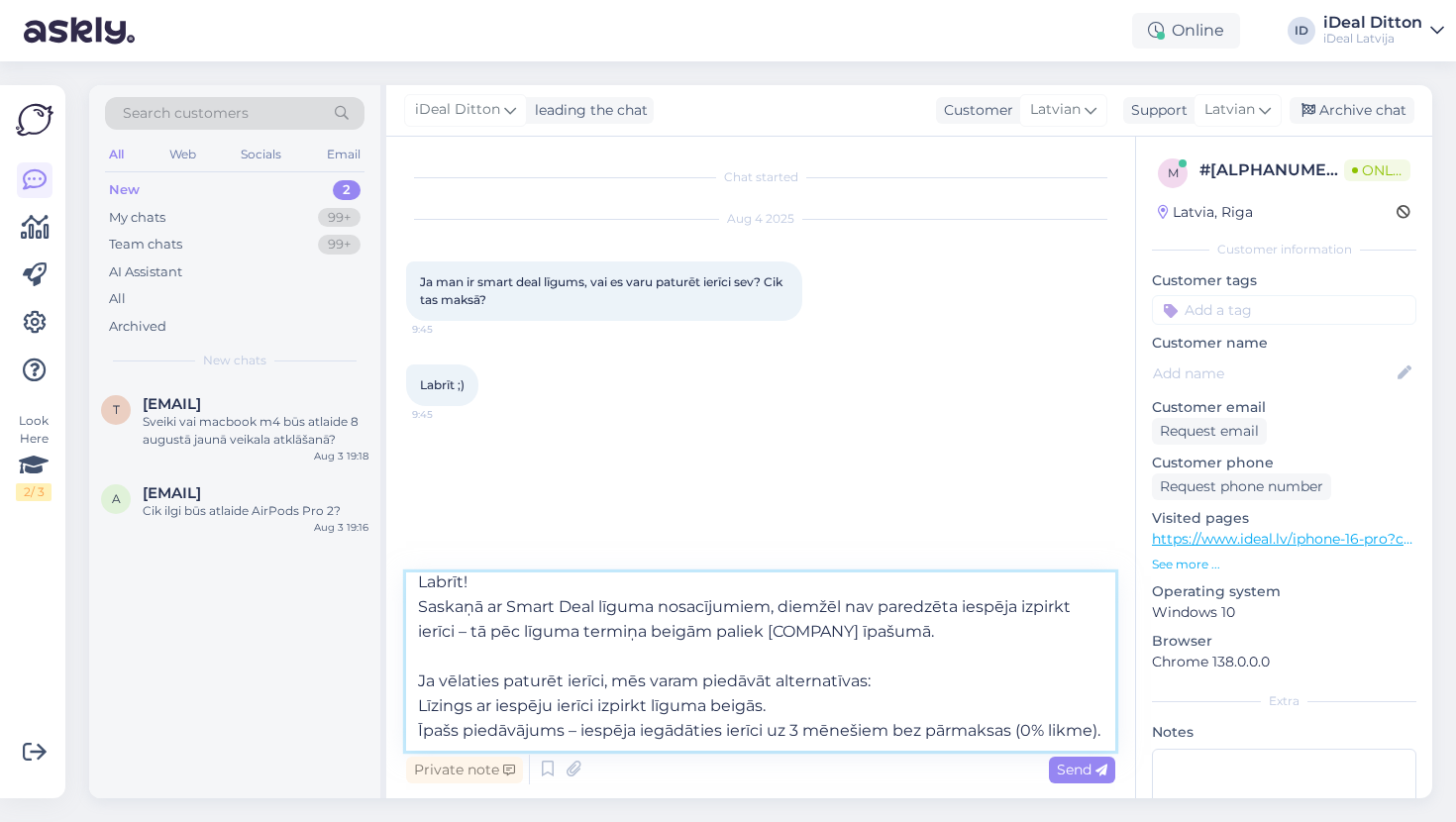 drag, startPoint x: 900, startPoint y: 631, endPoint x: 460, endPoint y: 635, distance: 440.01818 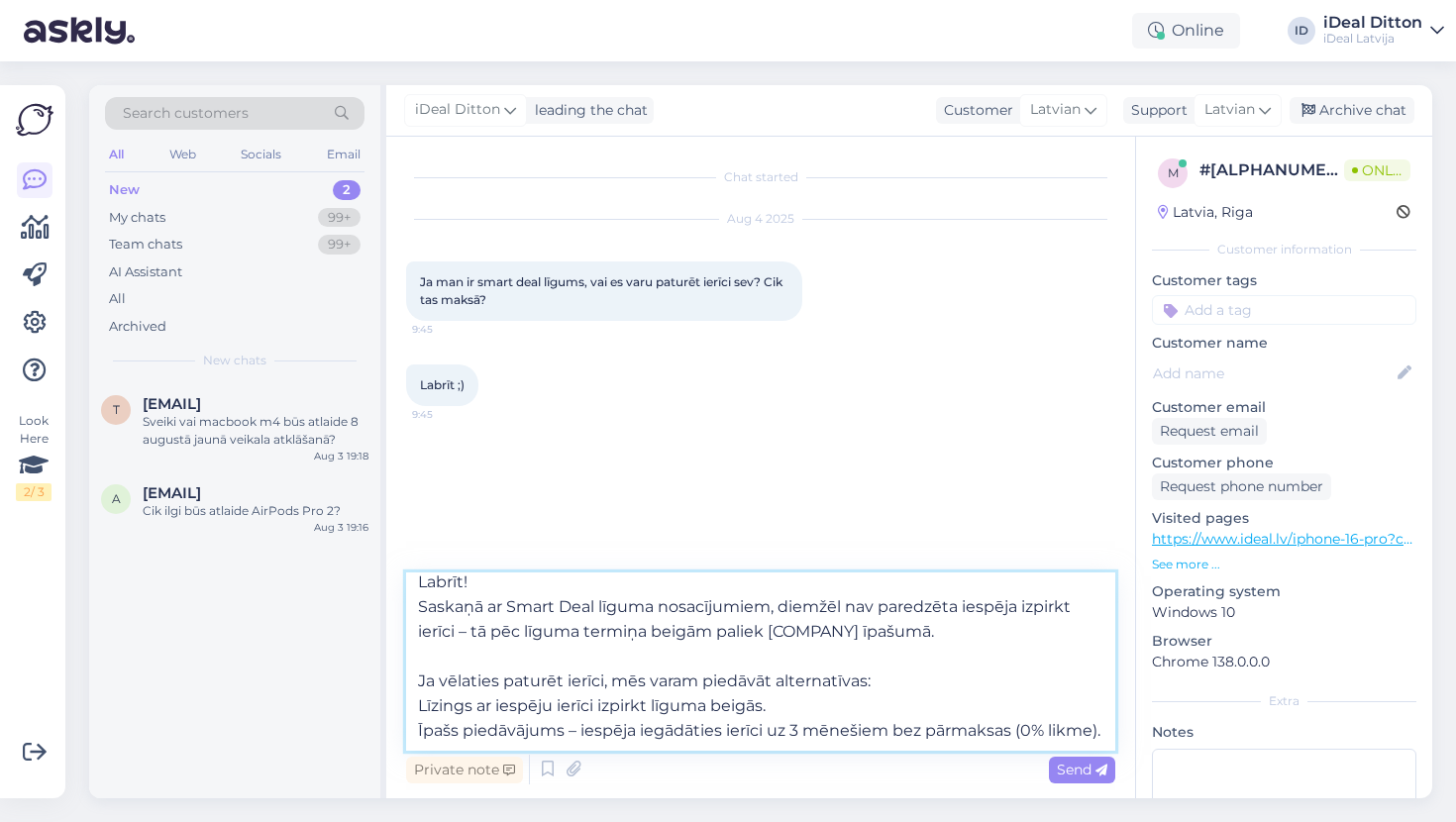 click on "Labrīt!
Saskaņā ar Smart Deal līguma nosacījumiem, diemžēl nav paredzēta iespēja izpirkt ierīci – tā pēc līguma termiņa beigām paliek [COMPANY] īpašumā.
Ja vēlaties paturēt ierīci, mēs varam piedāvāt alternatīvas:
Līzings ar iespēju ierīci izpirkt līguma beigās.
Īpašs piedāvājums – iespēja iegādāties ierīci uz 3 mēnešiem bez pārmaksas (0% likme).
Ja Jums ir interese, ar prieku palīdzēsim atrast piemērotāko risinājumu!" at bounding box center (761, 662) 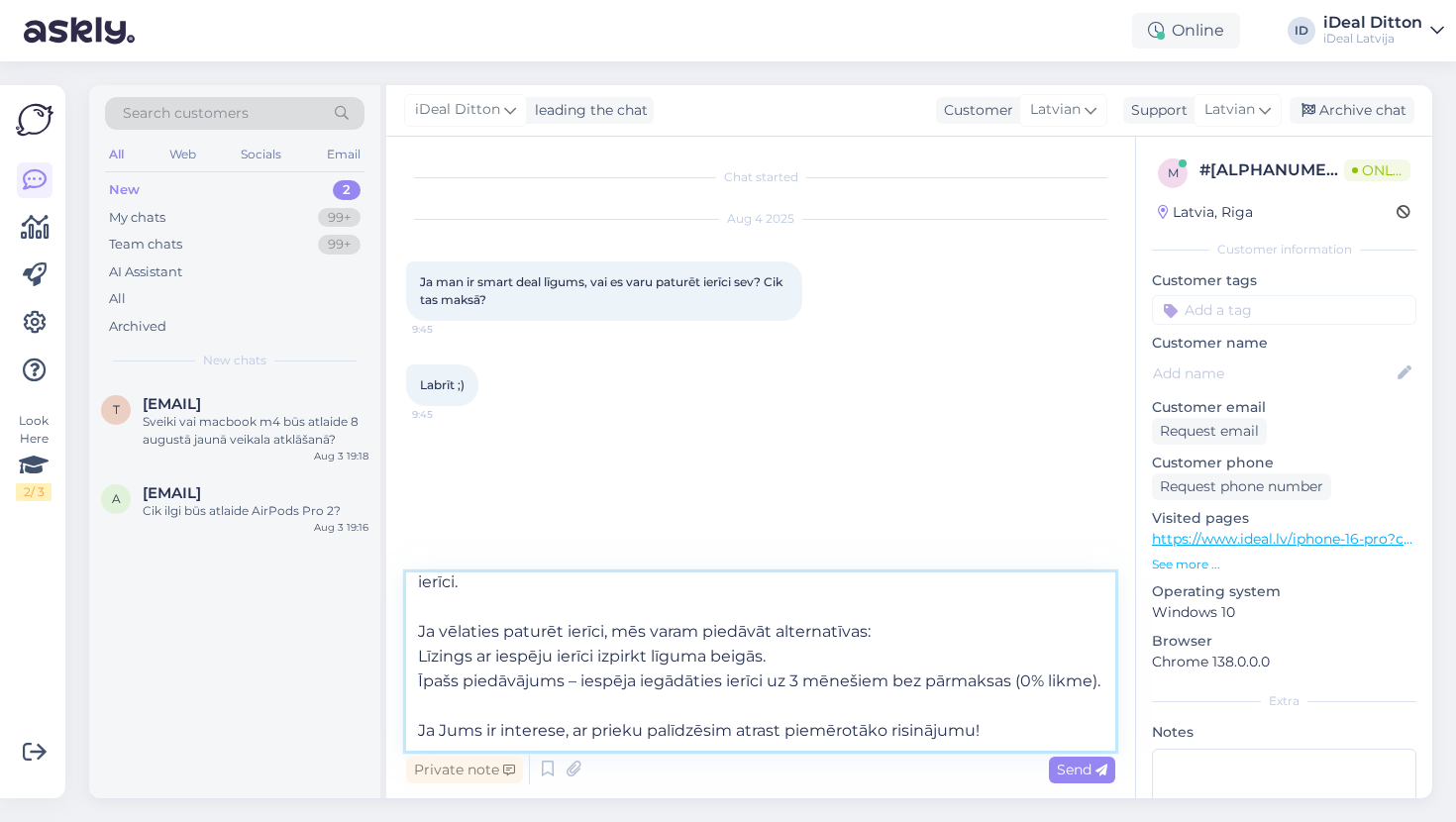 scroll, scrollTop: 60, scrollLeft: 0, axis: vertical 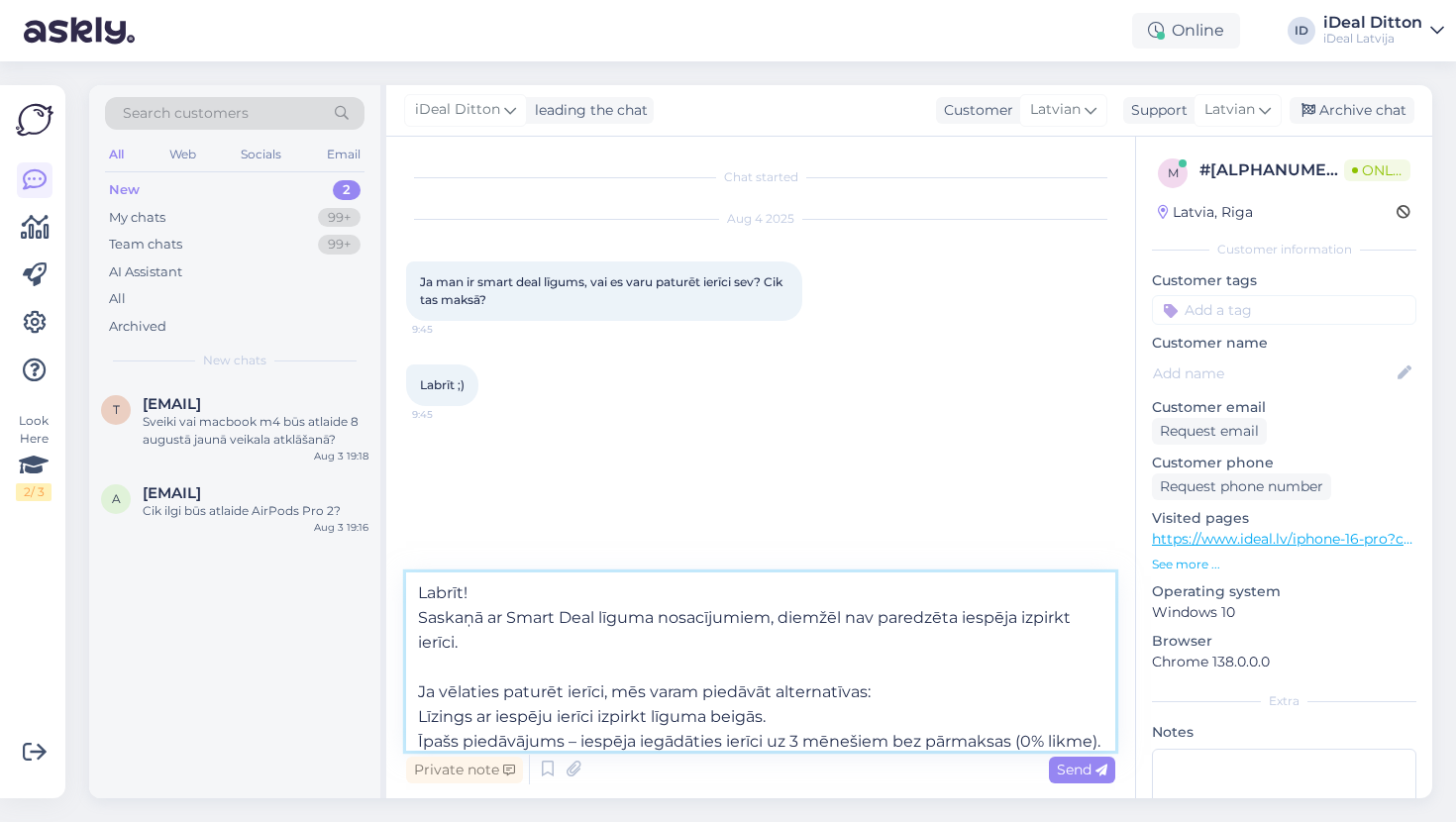 drag, startPoint x: 842, startPoint y: 685, endPoint x: 309, endPoint y: 553, distance: 549.10199 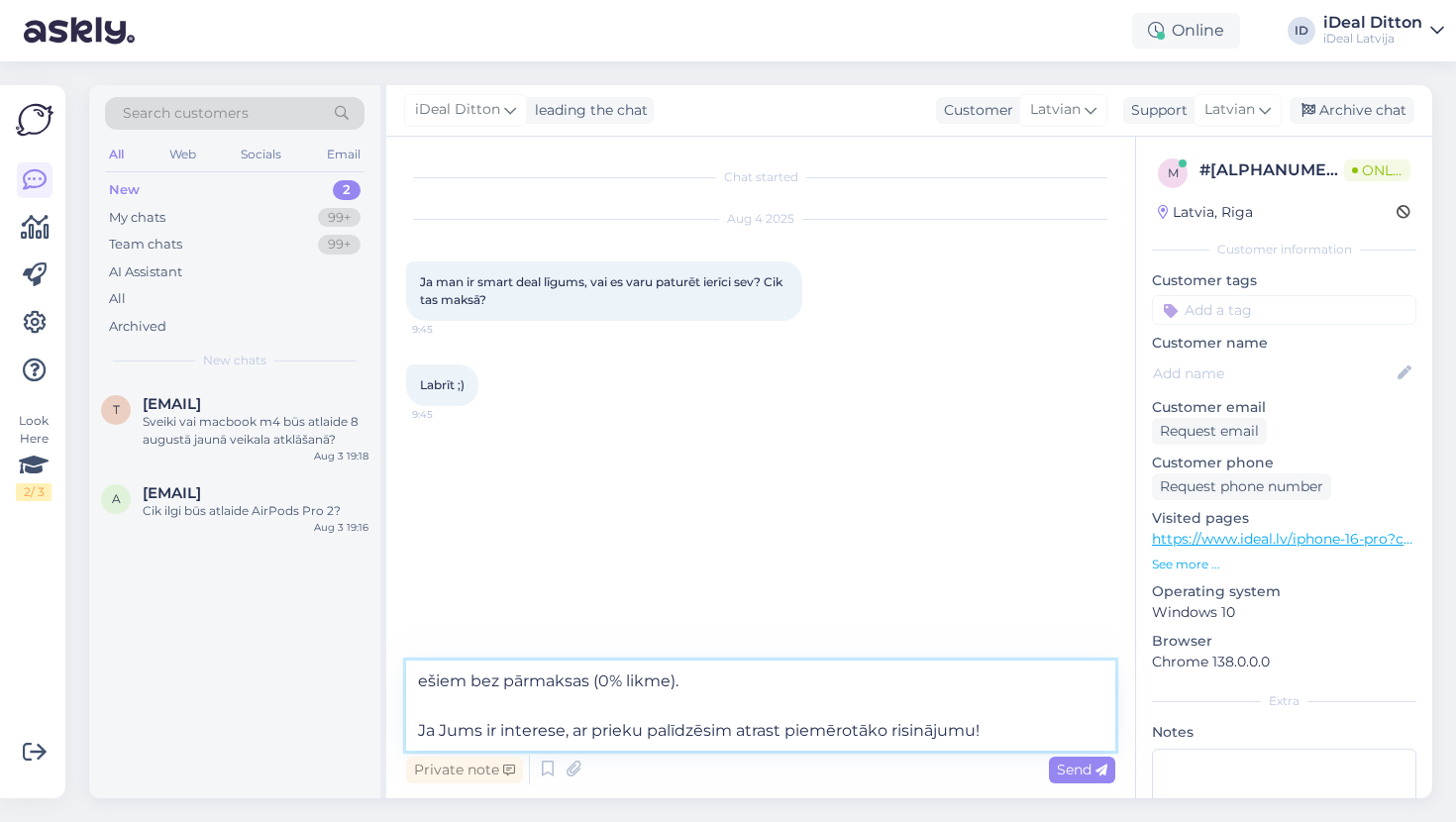 drag, startPoint x: 699, startPoint y: 680, endPoint x: 386, endPoint y: 676, distance: 313.02556 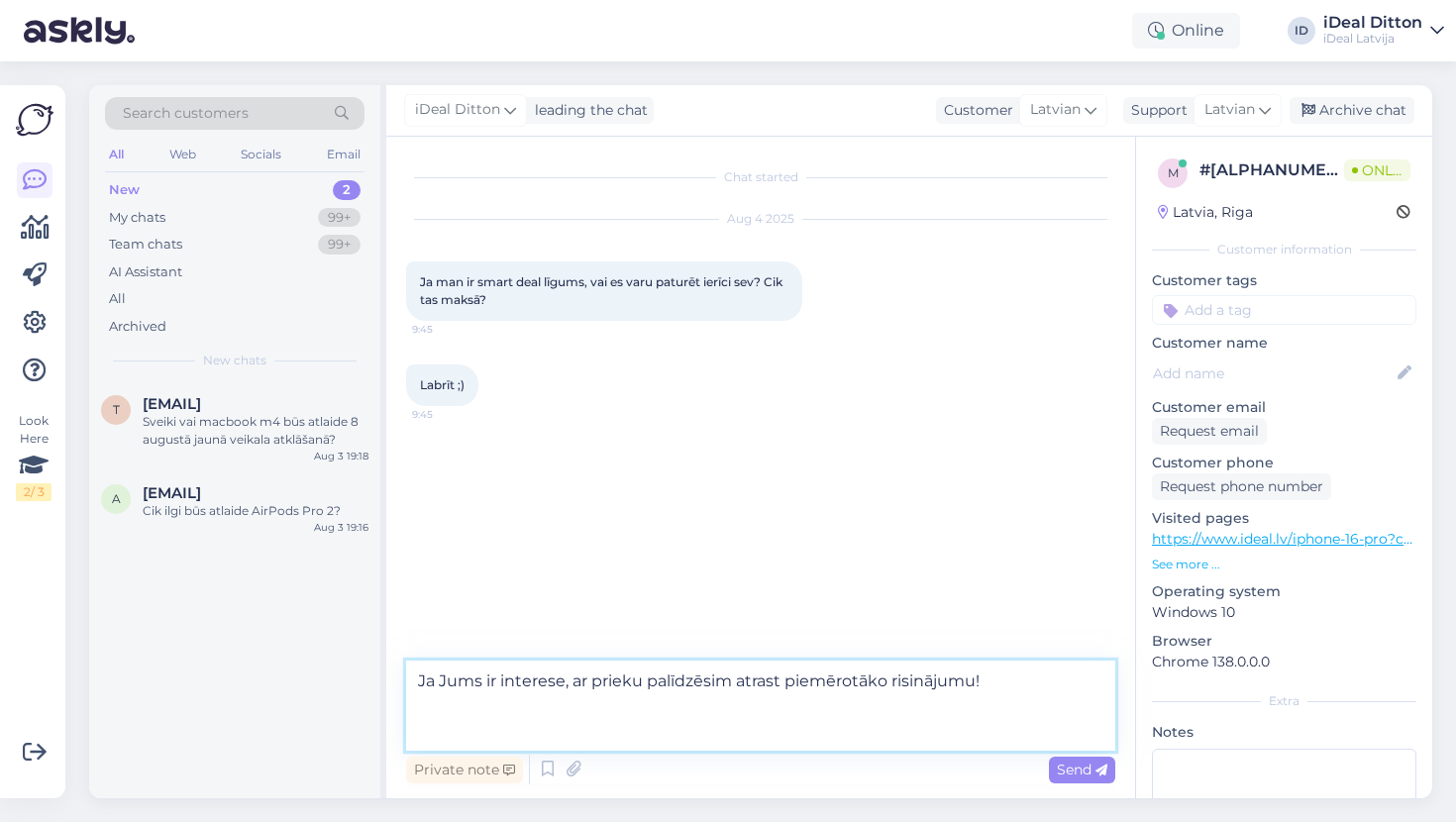 paste on "Labrīt! 🙂
Paldies par Jūsu jautājumu.
Saskaņā ar Smart Deal līguma nosacījumiem, diemžēl nav paredzēta iespēja izpirkt ierīci – tā pēc līguma termiņa beigām paliek iDeal īpašumā.
Ja vēlaties paturēt ierīci, piedāvājam alternatīvu:
🔹 Kredīts ar iespēju ierīci pilnībā izpirkt.
🔹 Īpašs piedāvājums – iegāde uz 3 mēnešiem bez pārmaksas (0% likme).
Droši rakstiet, ja vēlaties uzzināt vairāk – ar prieku palīdzēsim!" 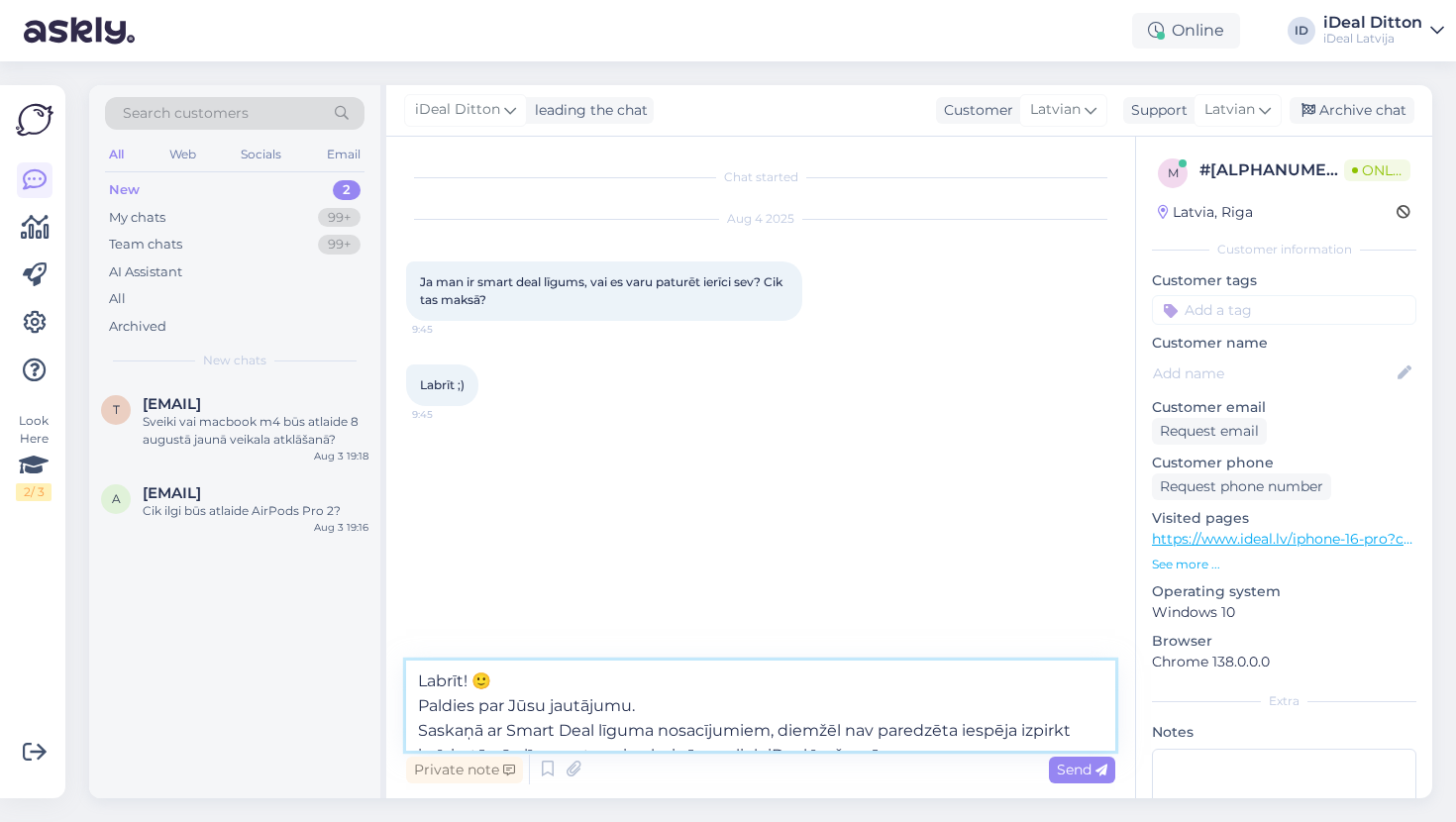 scroll, scrollTop: 135, scrollLeft: 0, axis: vertical 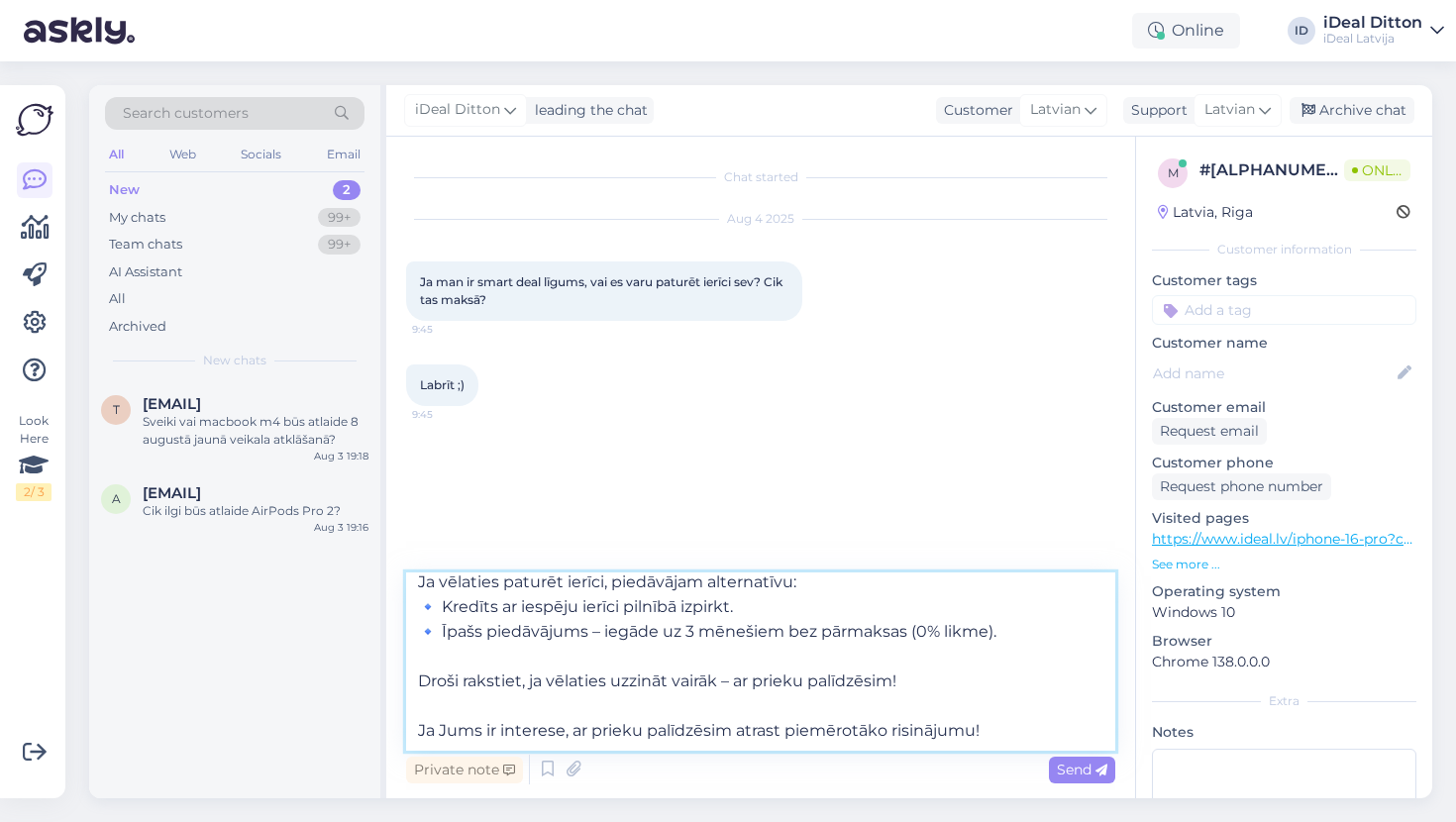 drag, startPoint x: 920, startPoint y: 688, endPoint x: 412, endPoint y: 670, distance: 508.3188 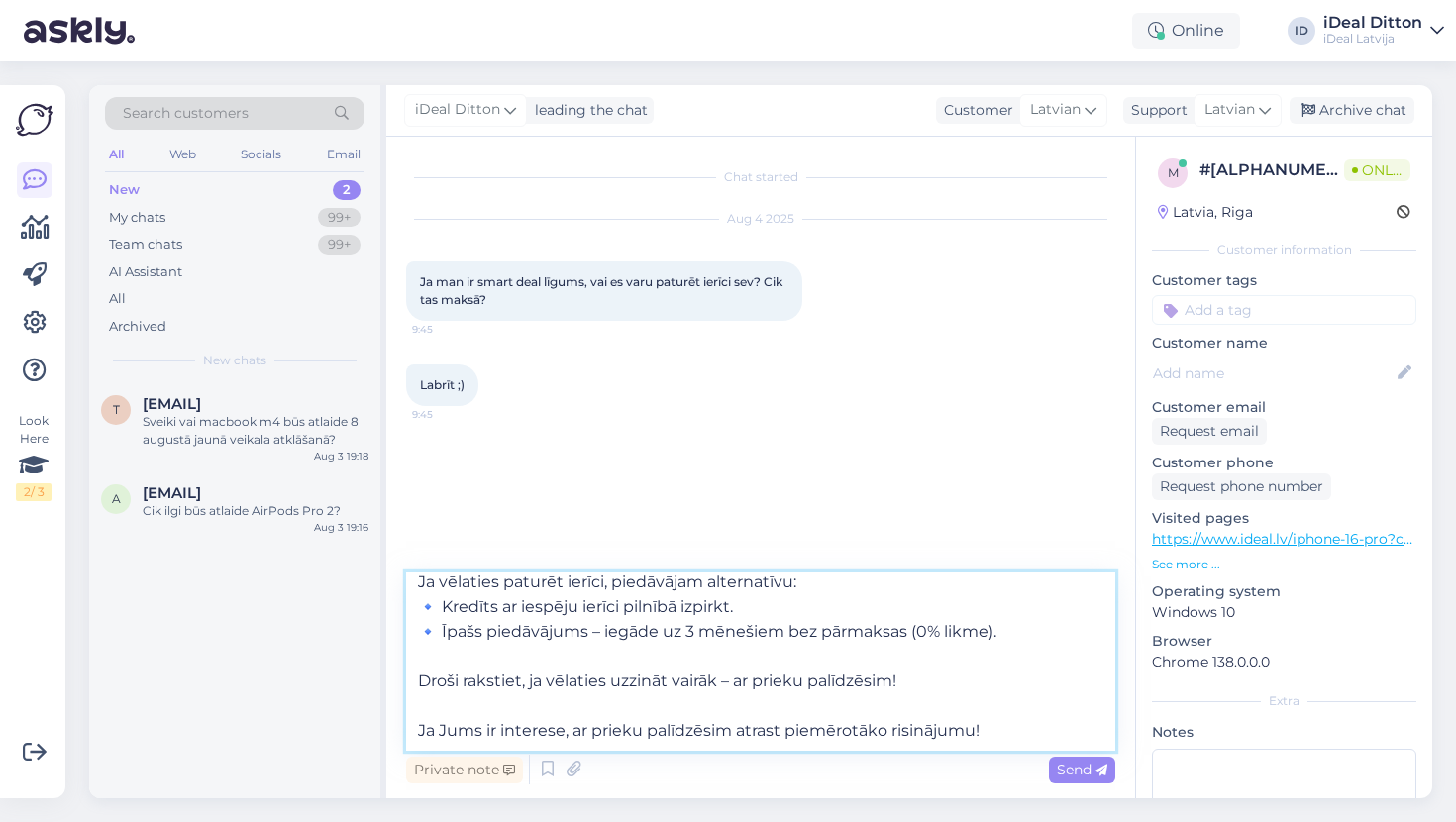 click on "Labrīt! 🙂
Paldies par Jūsu jautājumu.
Saskaņā ar Smart Deal līguma nosacījumiem, diemžēl nav paredzēta iespēja izpirkt ierīci – tā pēc līguma termiņa beigām paliek iDeal īpašumā.
Ja vēlaties paturēt ierīci, piedāvājam alternatīvu:
🔹 Kredīts ar iespēju ierīci pilnībā izpirkt.
🔹 Īpašs piedāvājums – iegāde uz 3 mēnešiem bez pārmaksas (0% likme).
Droši rakstiet, ja vēlaties uzzināt vairāk – ar prieku palīdzēsim!
Ja Jums ir interese, ar prieku palīdzēsim atrast piemērotāko risinājumu!" at bounding box center (761, 662) 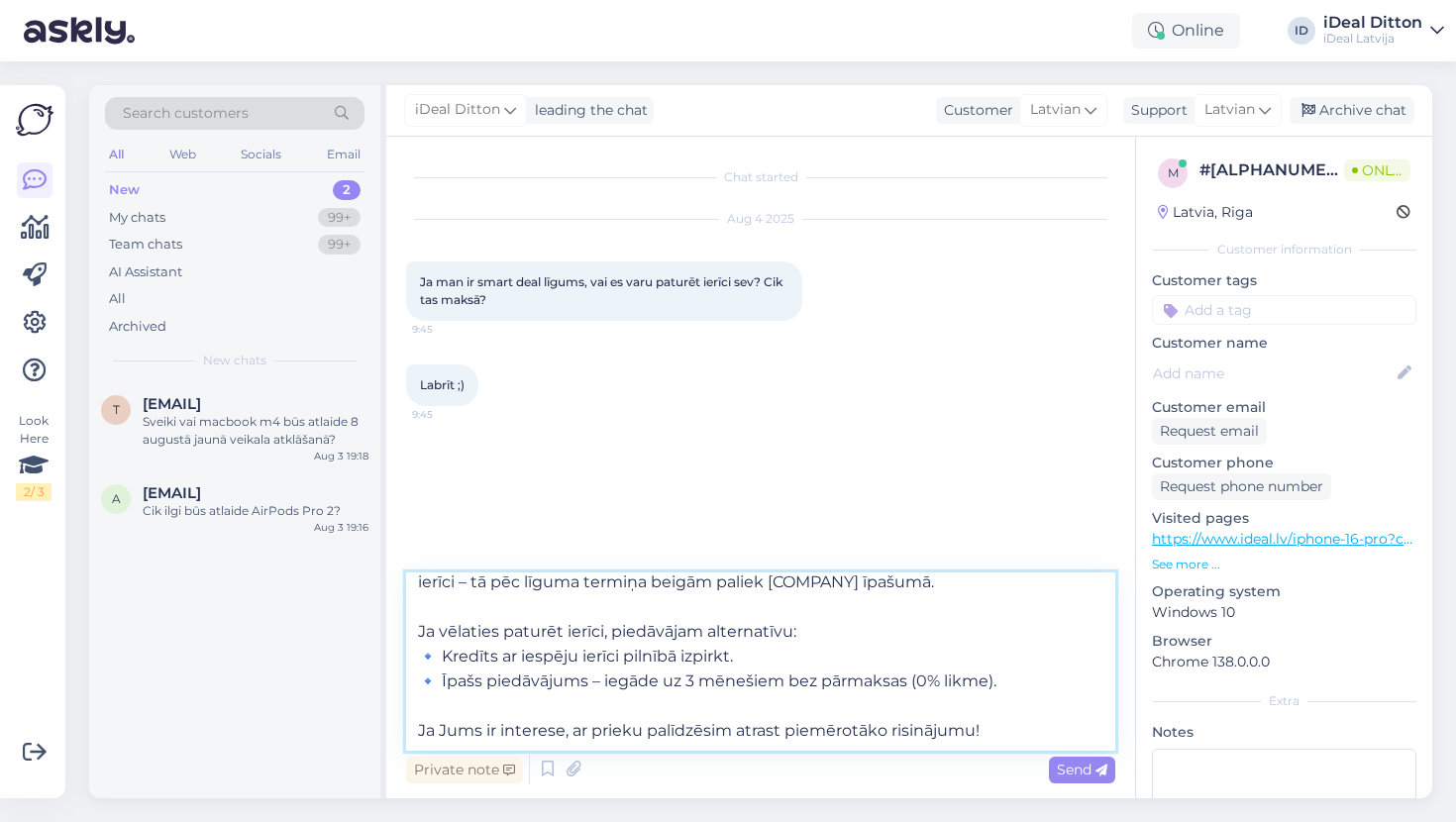 scroll, scrollTop: 85, scrollLeft: 0, axis: vertical 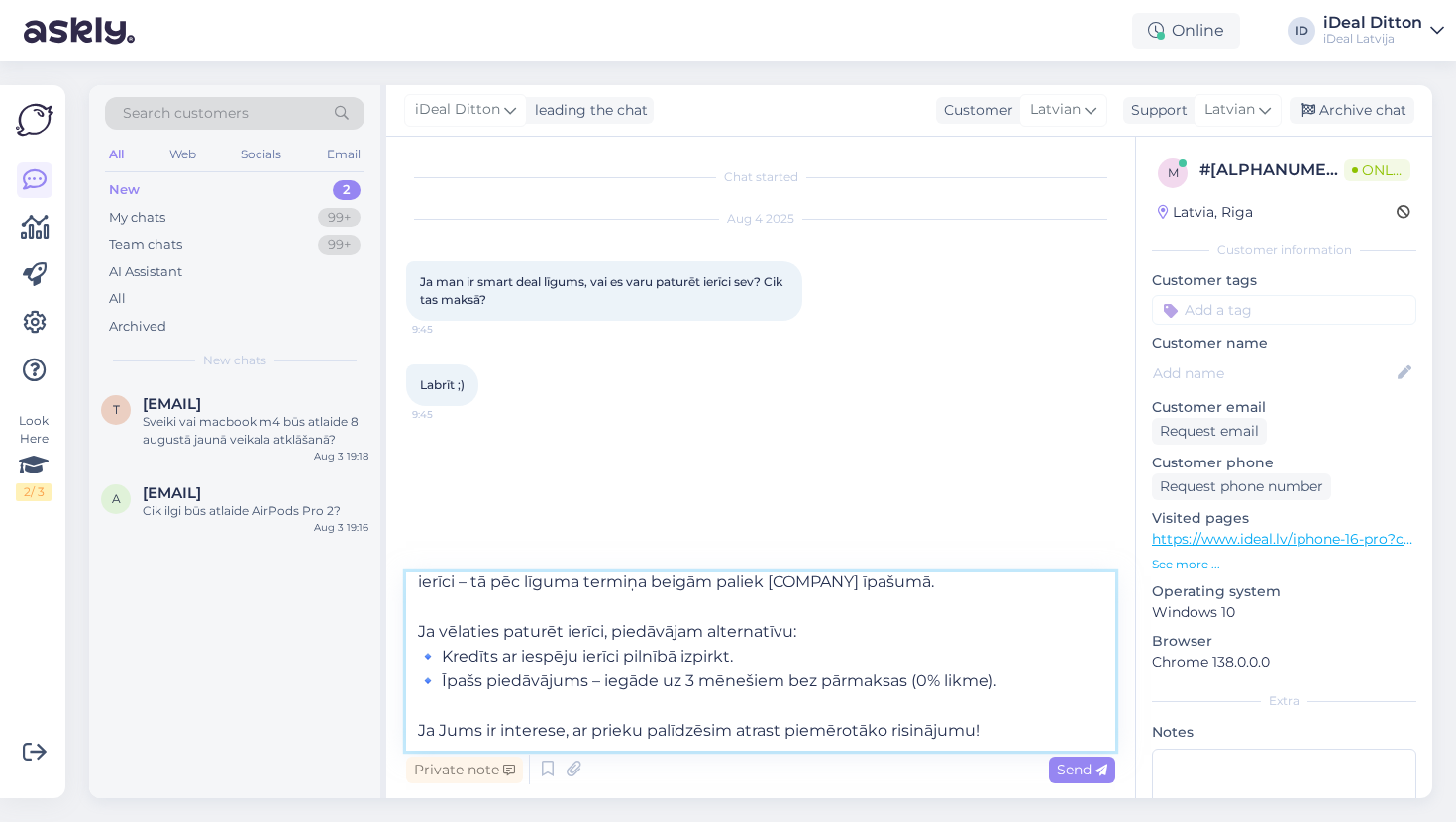 click on "Labrīt! 🙂
Paldies par Jūsu jautājumu.
Saskaņā ar Smart Deal līguma nosacījumiem, diemžēl nav paredzēta iespēja izpirkt ierīci – tā pēc līguma termiņa beigām paliek [COMPANY] īpašumā.
Ja vēlaties paturēt ierīci, piedāvājam alternatīvu:
🔹 Kredīts ar iespēju ierīci pilnībā izpirkt.
🔹 Īpašs piedāvājums – iegāde uz 3 mēnešiem bez pārmaksas (0% likme).
Ja Jums ir interese, ar prieku palīdzēsim atrast piemērotāko risinājumu!" at bounding box center (761, 662) 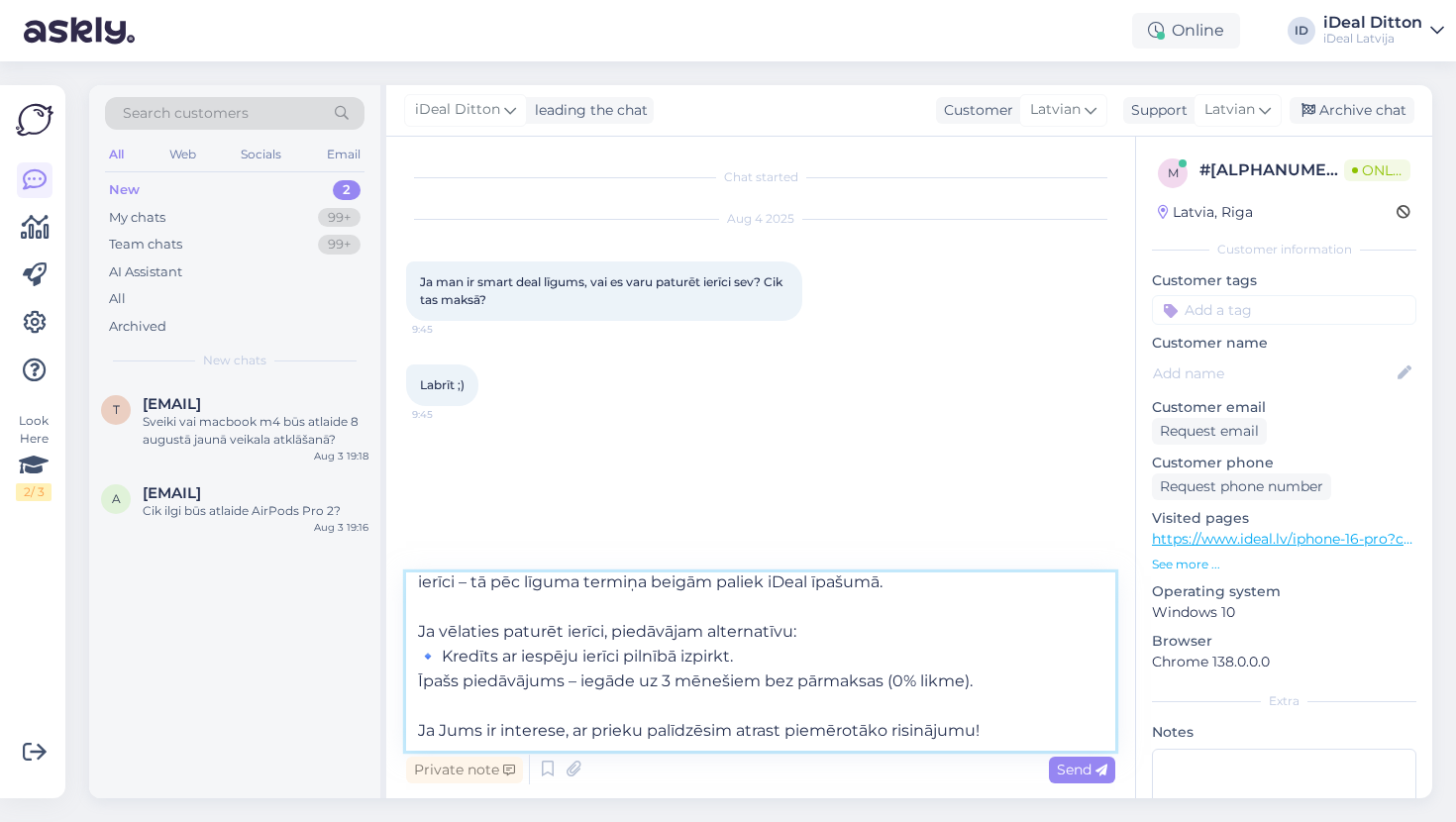 click on "Labrīt! 🙂
Paldies par Jūsu jautājumu.
Saskaņā ar Smart Deal līguma nosacījumiem, diemžēl nav paredzēta iespēja izpirkt ierīci – tā pēc līguma termiņa beigām paliek iDeal īpašumā.
Ja vēlaties paturēt ierīci, piedāvājam alternatīvu:
🔹 Kredīts ar iespēju ierīci pilnībā izpirkt.
Īpašs piedāvājums – iegāde uz 3 mēnešiem bez pārmaksas (0% likme).
Ja Jums ir interese, ar prieku palīdzēsim atrast piemērotāko risinājumu!" at bounding box center (761, 662) 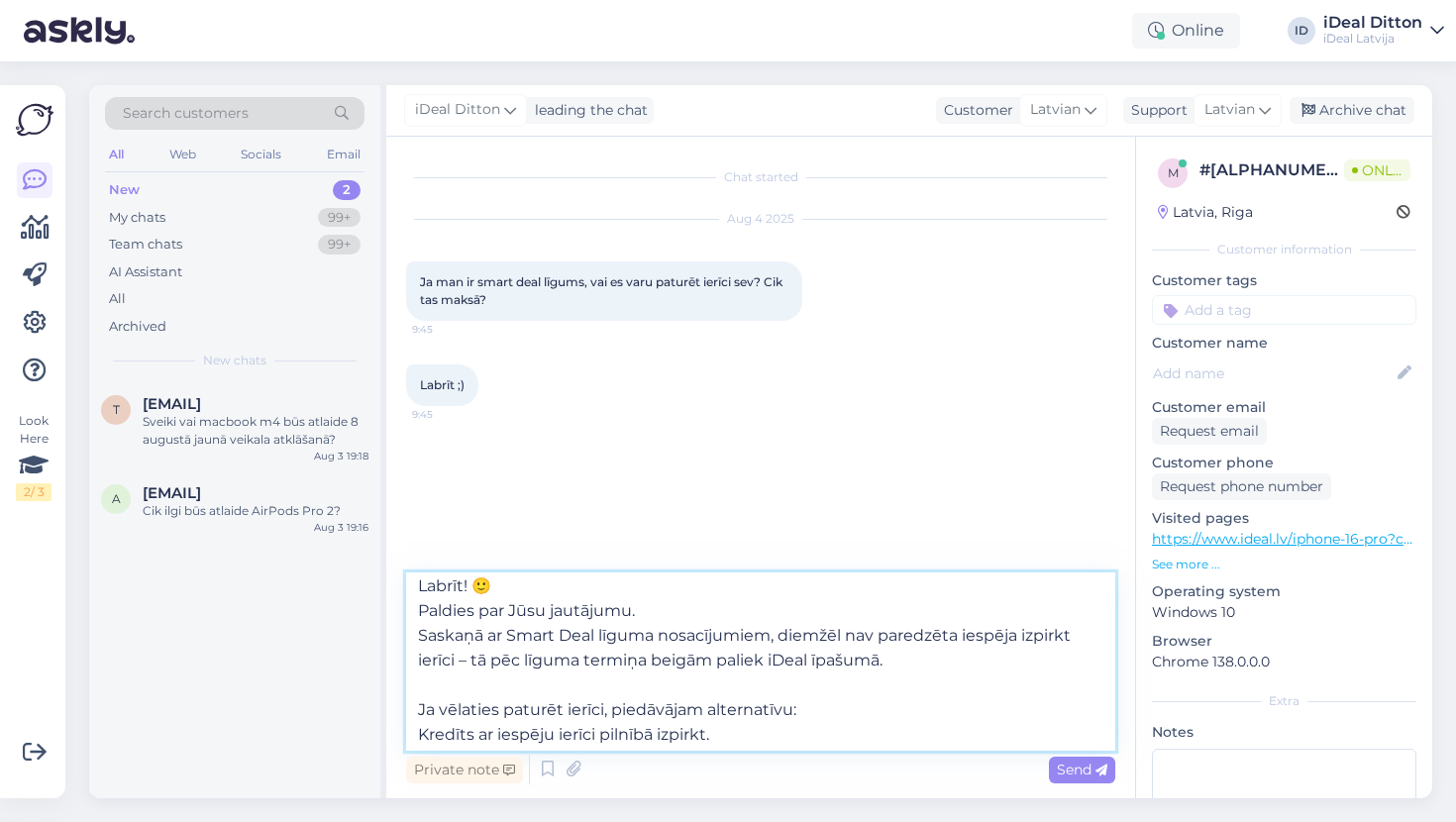 scroll, scrollTop: 1, scrollLeft: 0, axis: vertical 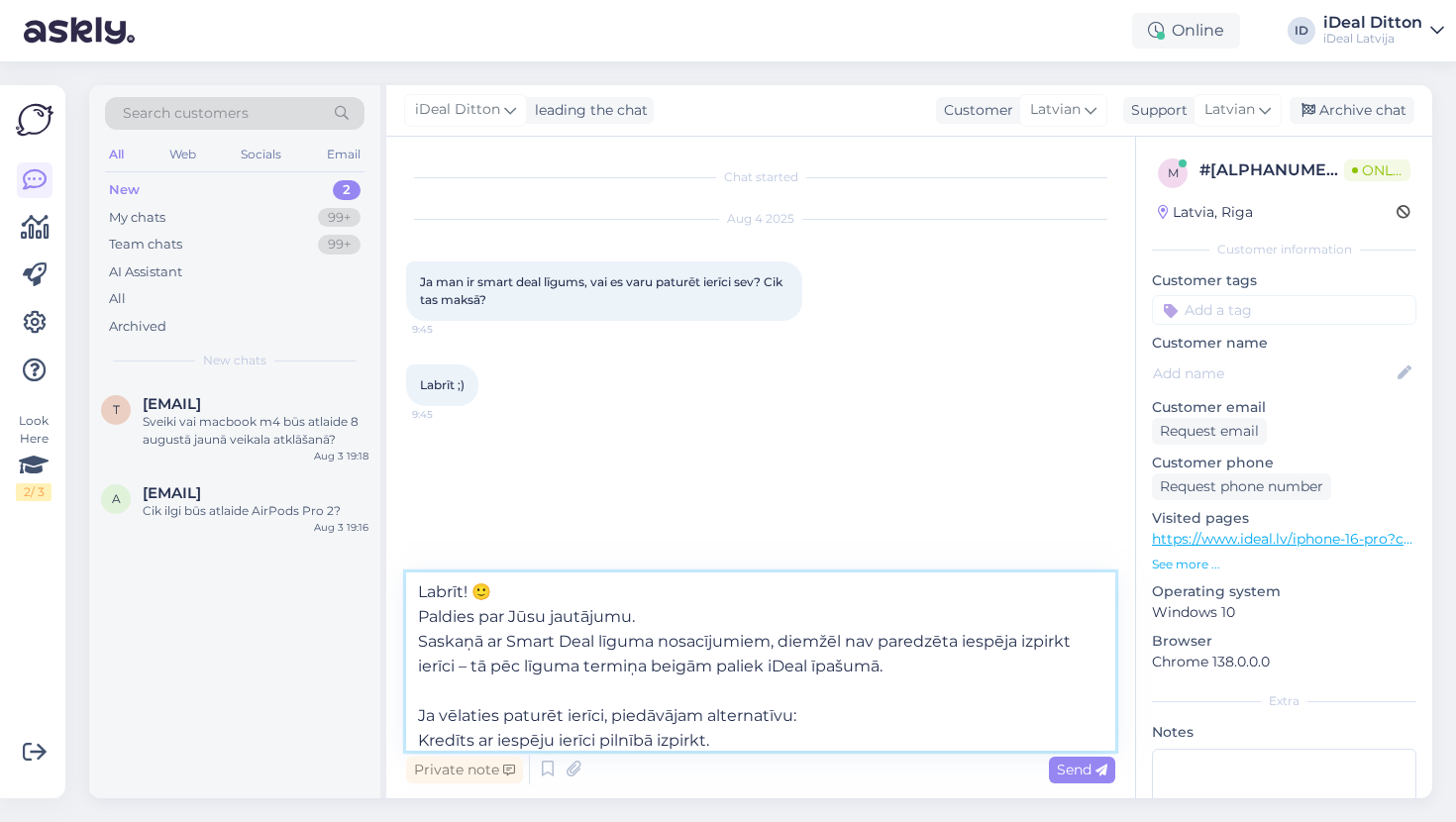 drag, startPoint x: 884, startPoint y: 665, endPoint x: 455, endPoint y: 665, distance: 429 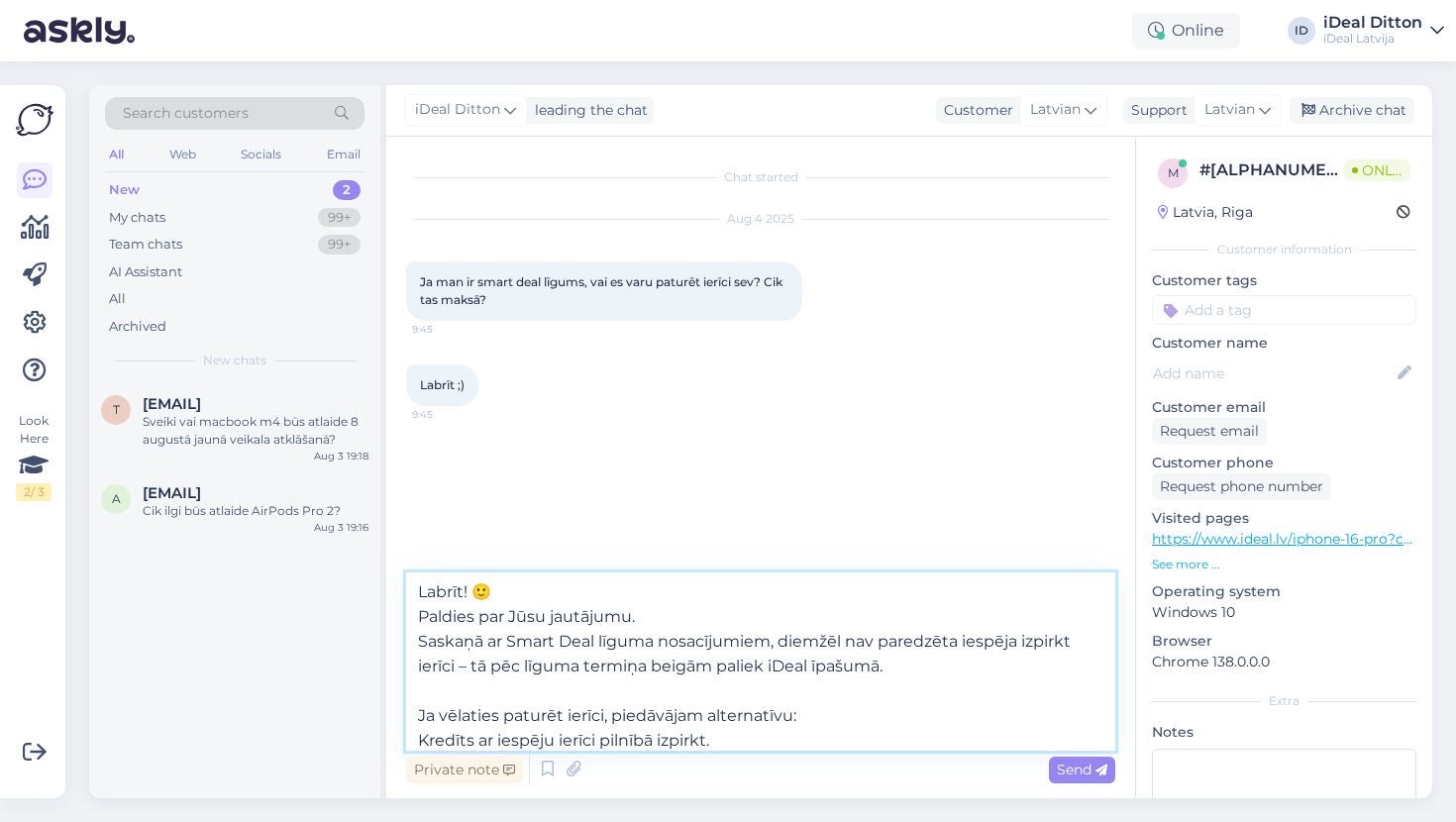 click on "Labrīt! 🙂
Paldies par Jūsu jautājumu.
Saskaņā ar Smart Deal līguma nosacījumiem, diemžēl nav paredzēta iespēja izpirkt ierīci – tā pēc līguma termiņa beigām paliek iDeal īpašumā.
Ja vēlaties paturēt ierīci, piedāvājam alternatīvu:
Kredīts ar iespēju ierīci pilnībā izpirkt.
Īpašs piedāvājums – iegāde uz 3 mēnešiem bez pārmaksas (0% likme).
Ja Jums ir interese, ar prieku palīdzēsim atrast piemērotāko risinājumu!" at bounding box center [761, 662] 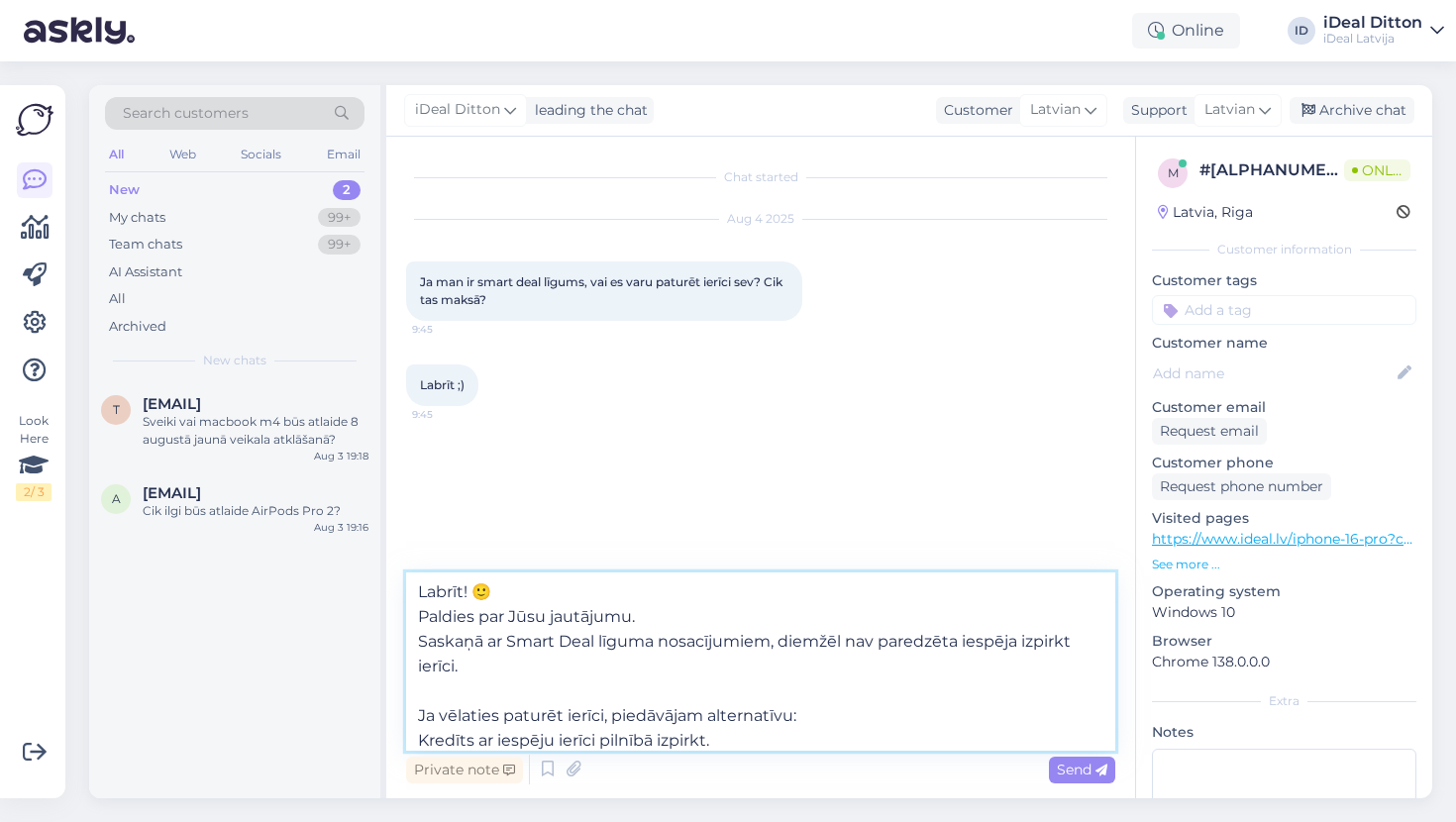 drag, startPoint x: 650, startPoint y: 619, endPoint x: 399, endPoint y: 613, distance: 251.0717 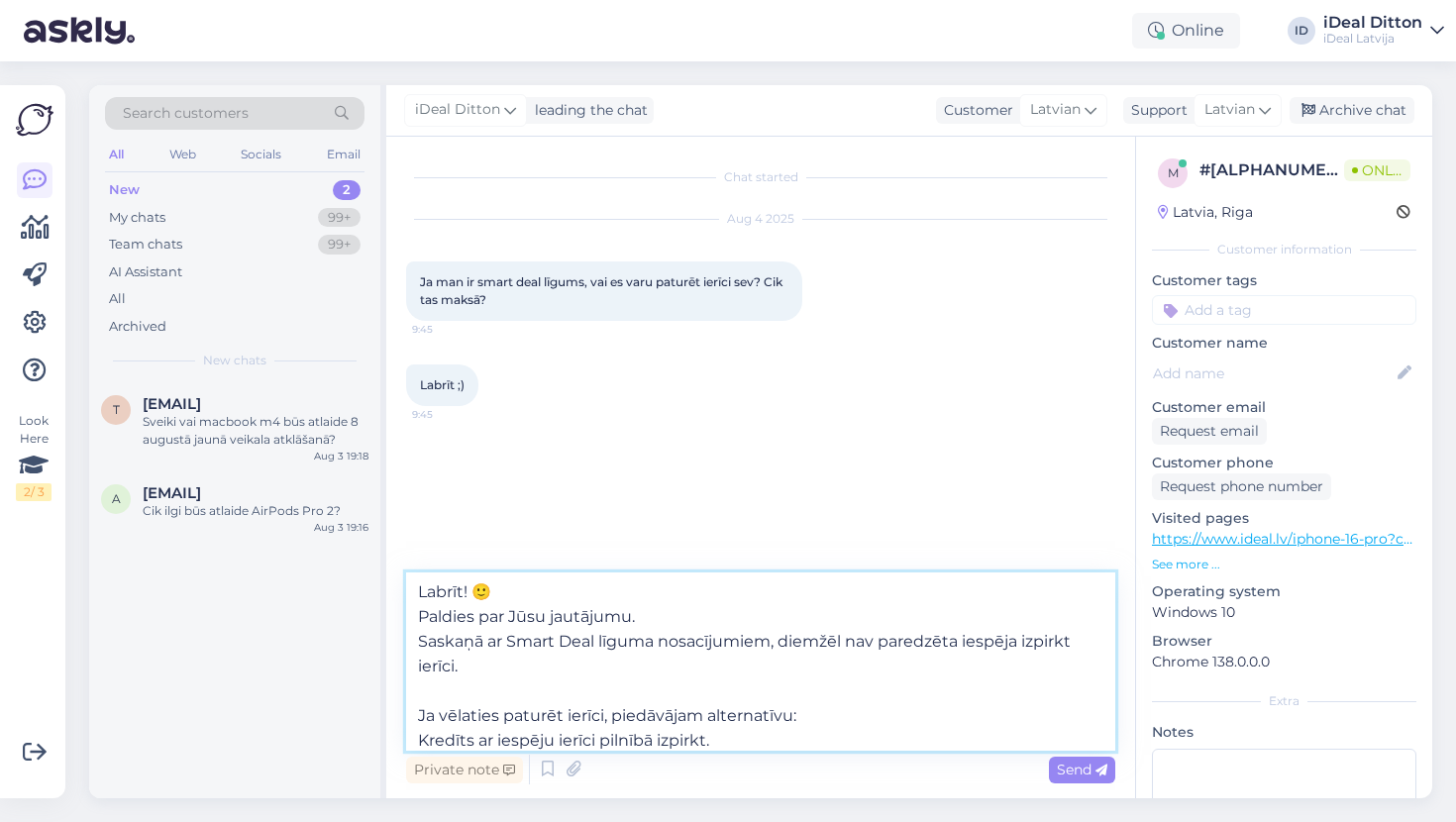 click on "Chat started [MONTH] [DAY] [YEAR] Ja man ir smart deal līgums, vai es varu paturēt ierīci sev? Cik tas maksā? [TIME]  Labrīt ;) [TIME]  Labrīt! 🙂
Paldies par Jūsu jautājumu.
Saskaņā ar Smart Deal līguma nosacījumiem, diemžēl nav paredzēta iespēja izpirkt ierīci.
Ja vēlaties paturēt ierīci, piedāvājam alternatīvu:
Kredīts ar iespēju ierīci pilnībā izpirkt.
Īpašs piedāvājums – iegāde uz 3 mēnešiem bez pārmaksas (0% likme).
Ja Jums ir interese, ar prieku palīdzēsim atrast piemērotāko risinājumu! Private note Send" at bounding box center [761, 467] 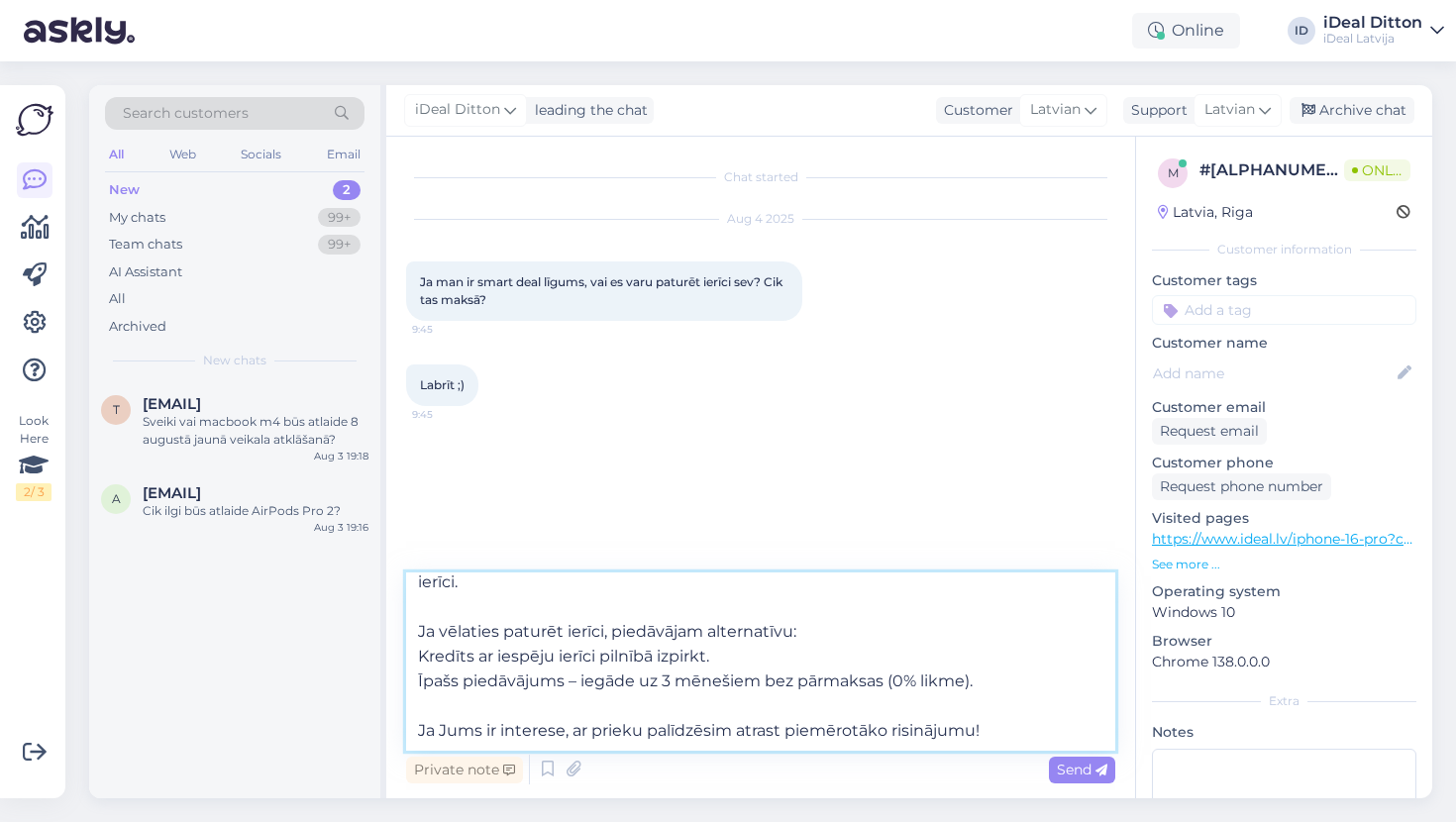 scroll, scrollTop: 60, scrollLeft: 0, axis: vertical 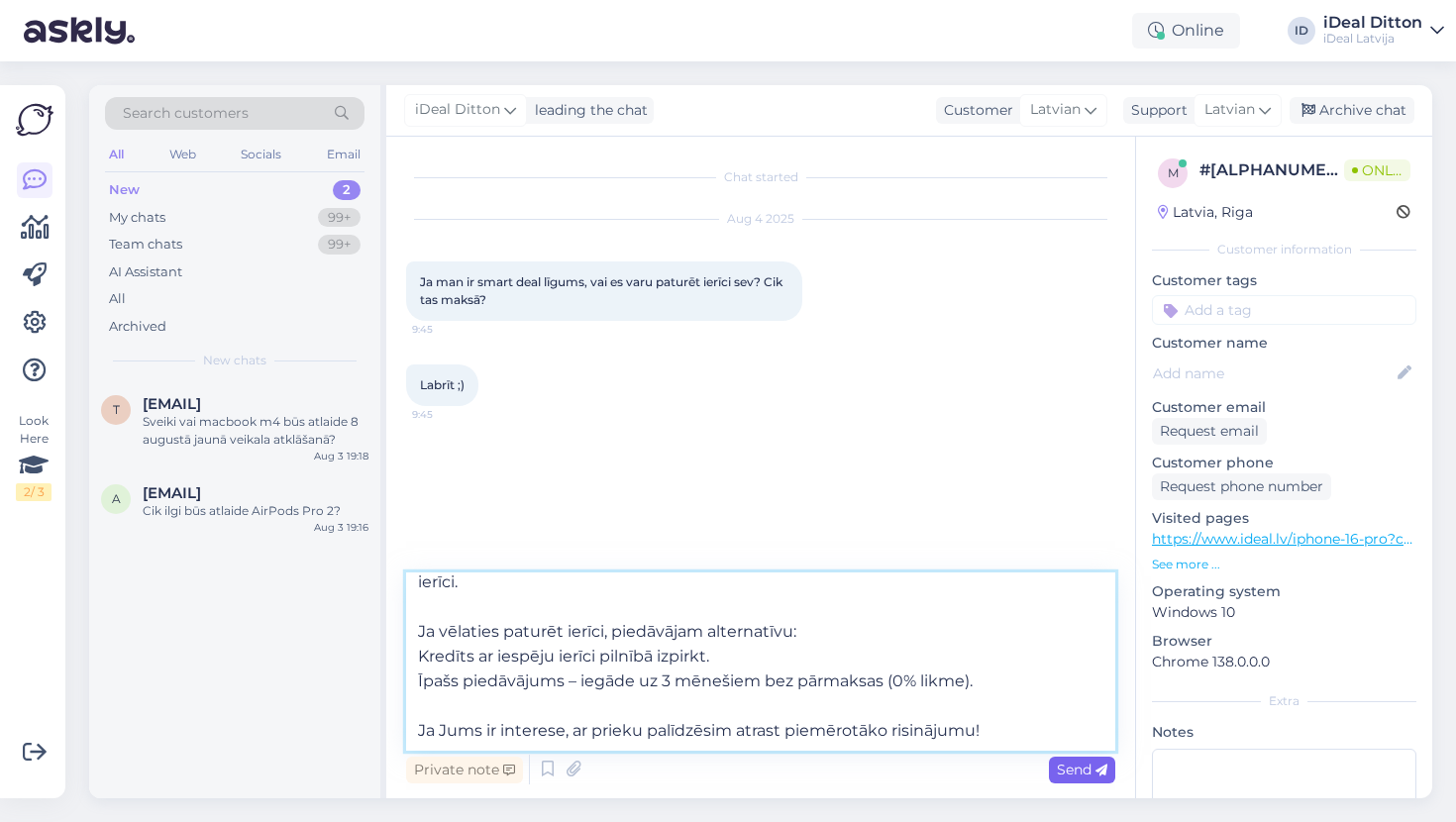 type on "Labrīt! 🙂
Saskaņā ar Smart Deal līguma nosacījumiem, diemžēl nav paredzēta iespēja izpirkt ierīci.
Ja vēlaties paturēt ierīci, piedāvājam alternatīvu:
Kredīts ar iespēju ierīci pilnībā izpirkt.
Īpašs piedāvājums – iegāde uz 3 mēnešiem bez pārmaksas (0% likme).
Ja Jums ir interese, ar prieku palīdzēsim atrast piemērotāko risinājumu!" 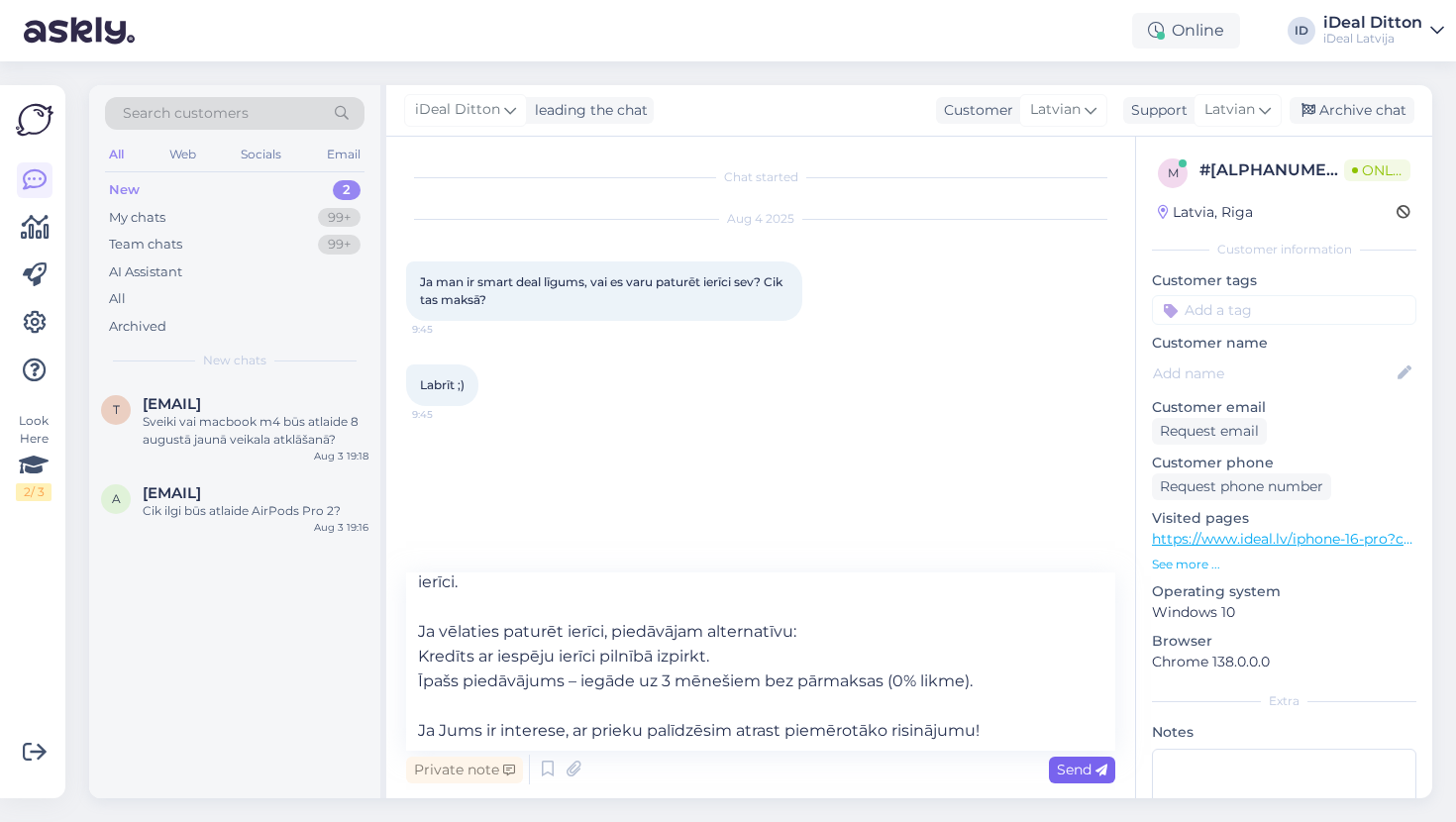 click on "Send" at bounding box center (1082, 770) 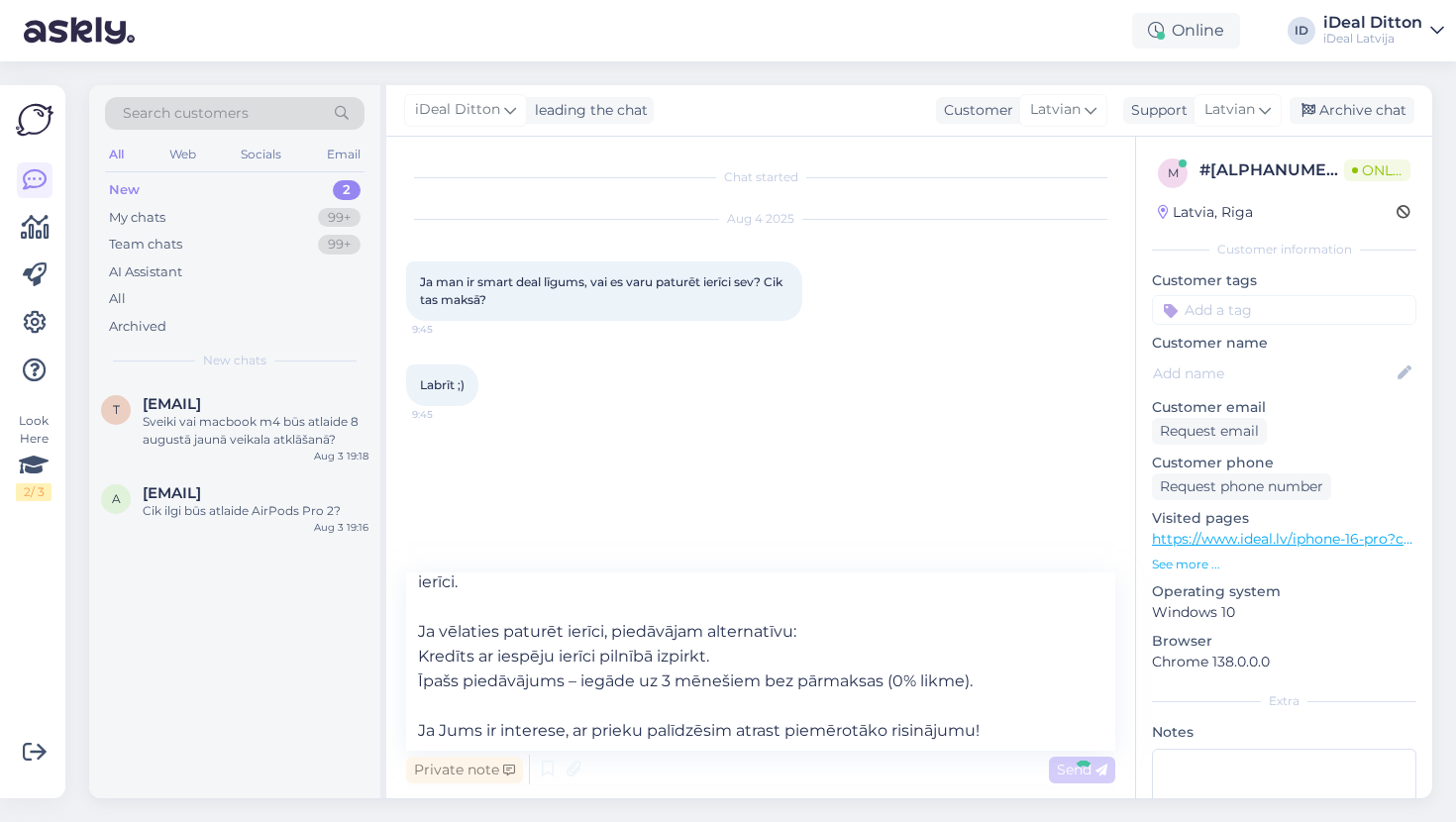type 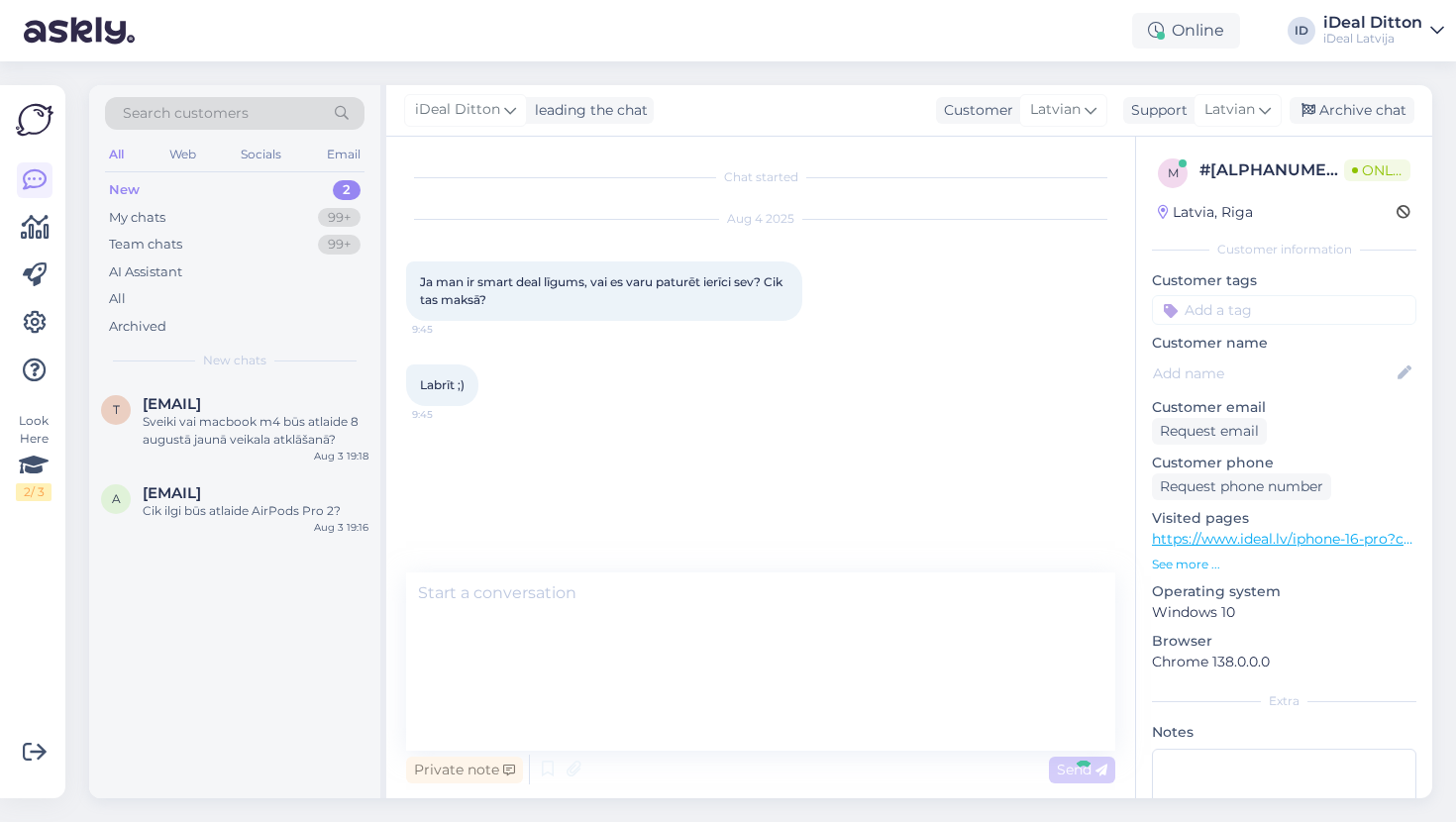 scroll, scrollTop: 0, scrollLeft: 0, axis: both 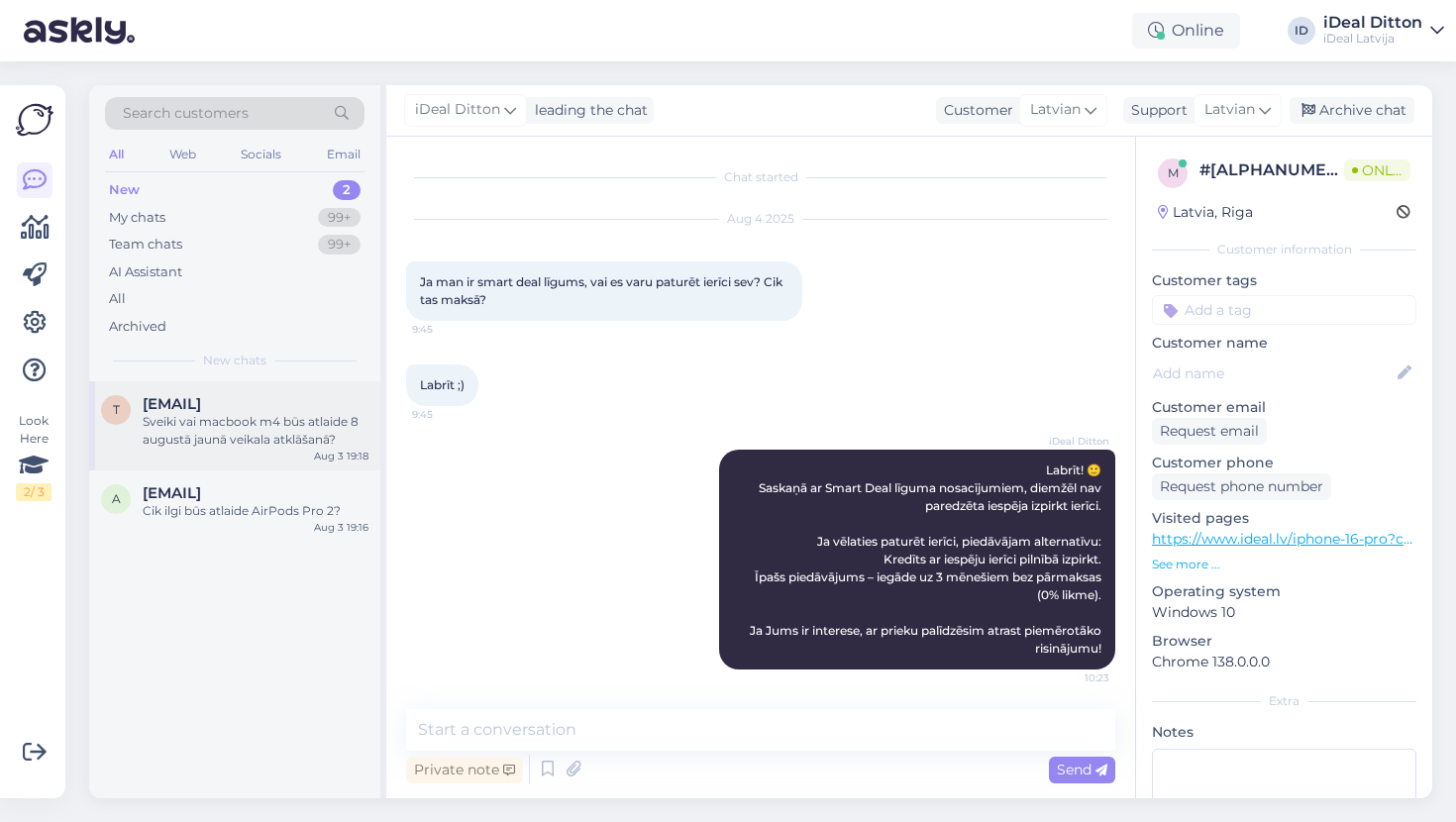 click on "Sveiki vai macbook m4  būs atlaide 8 augustā jaunā veikala atklāšanā?" at bounding box center [256, 431] 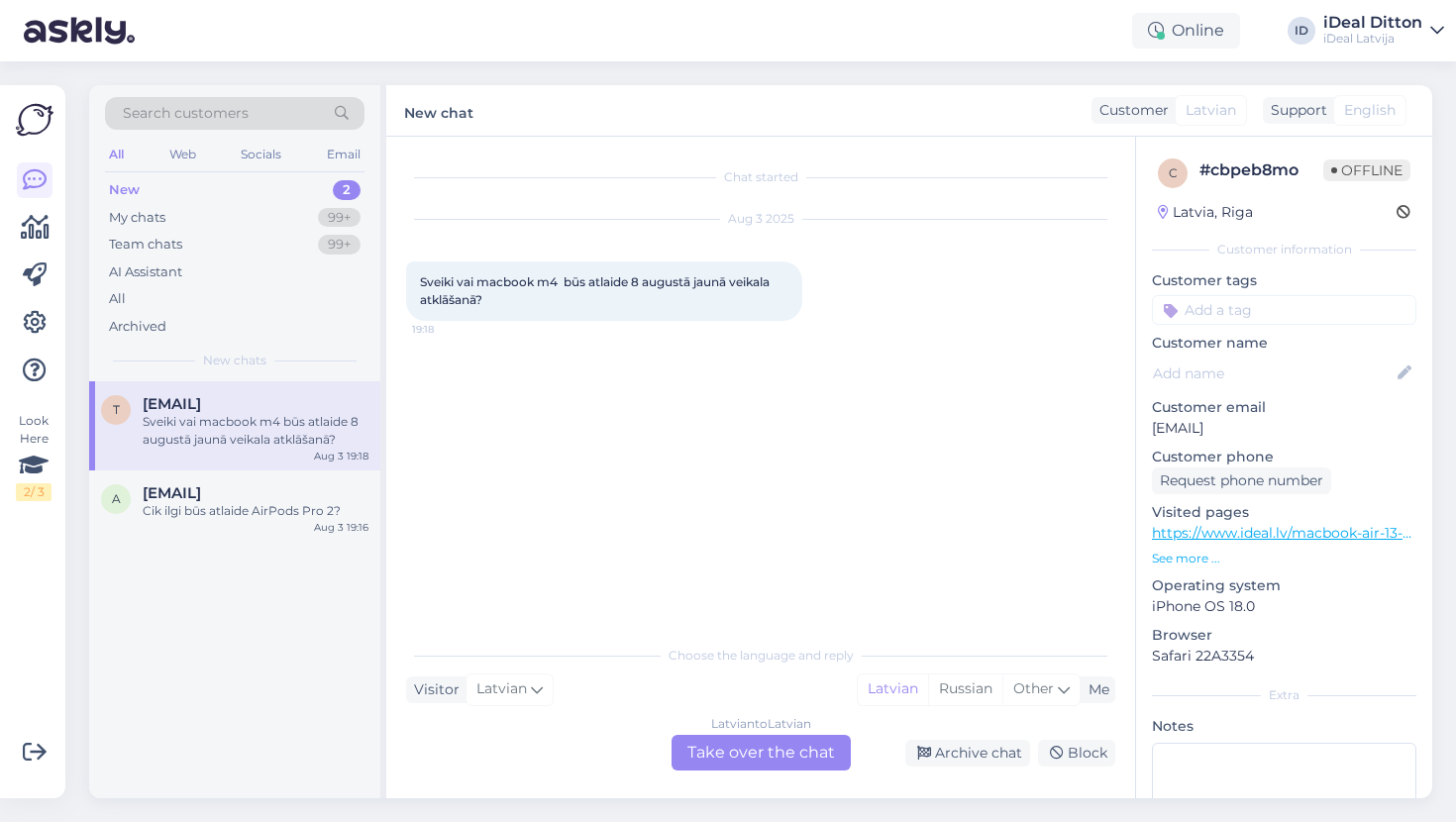 click on "Latvian  to  Latvian Take over the chat" at bounding box center (761, 753) 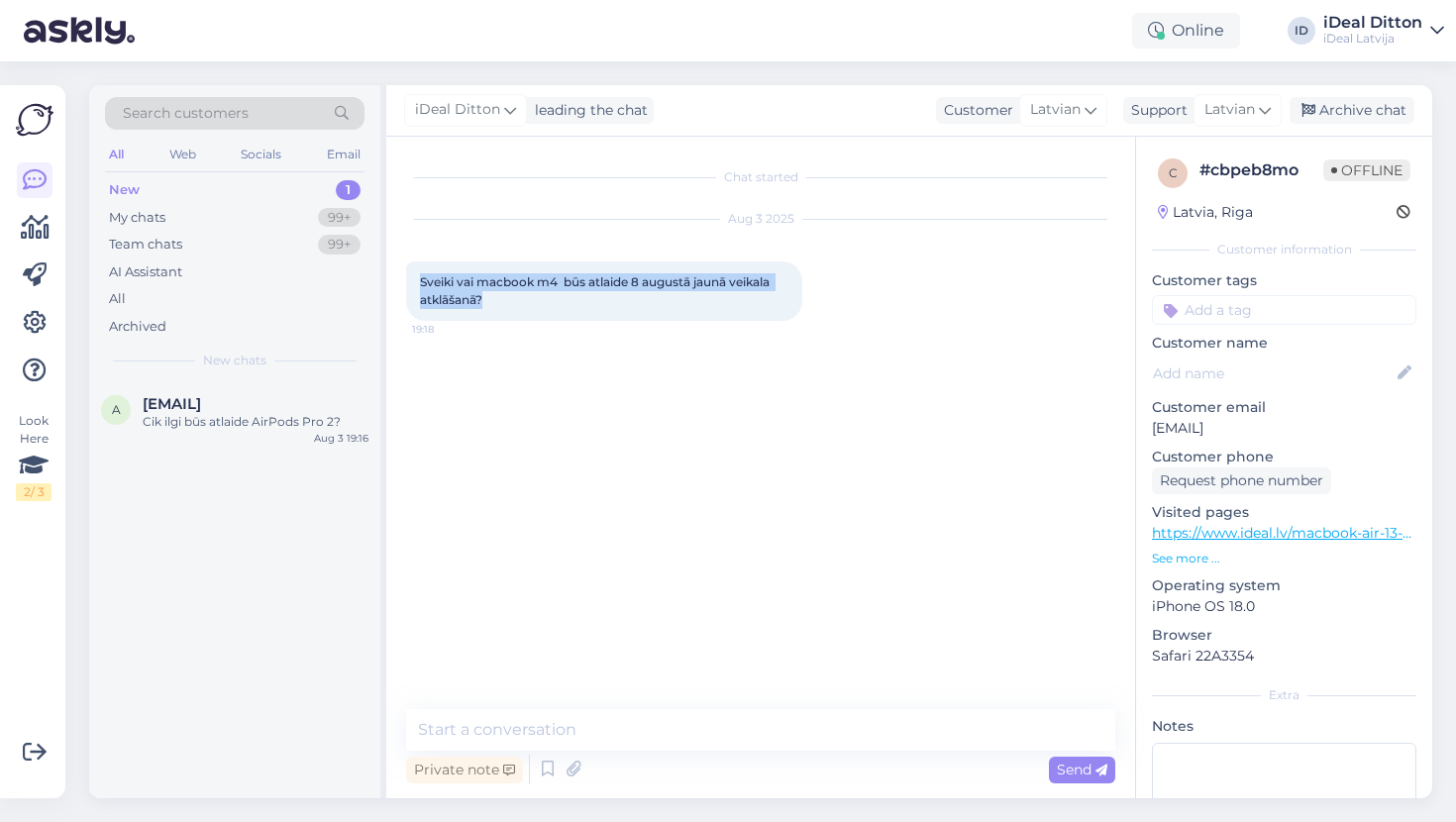 drag, startPoint x: 490, startPoint y: 302, endPoint x: 414, endPoint y: 283, distance: 78.33901 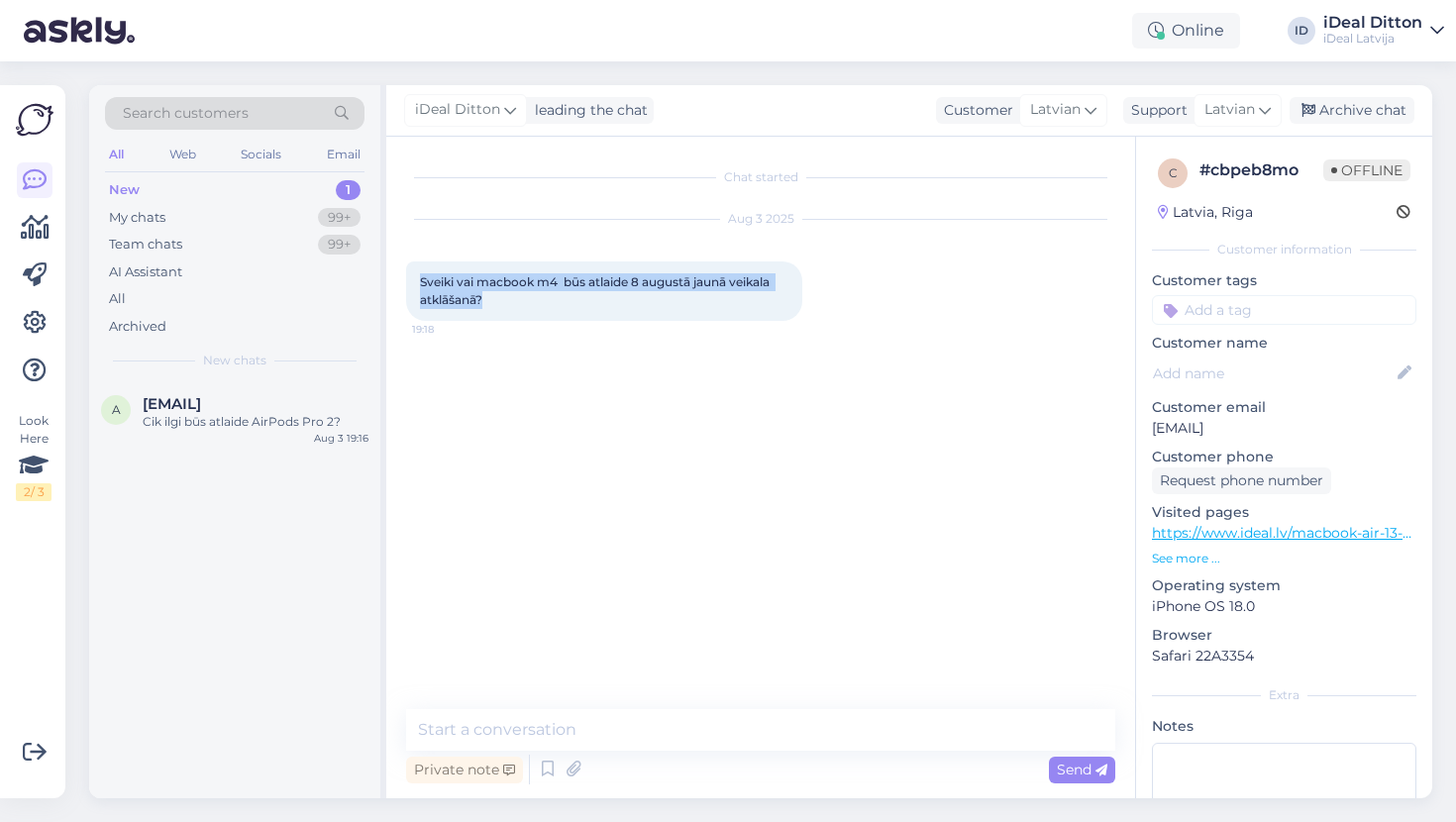 click on "Sveiki vai macbook m4  būs atlaide 8 augustā jaunā veikala atklāšanā? [TIME]" at bounding box center (604, 291) 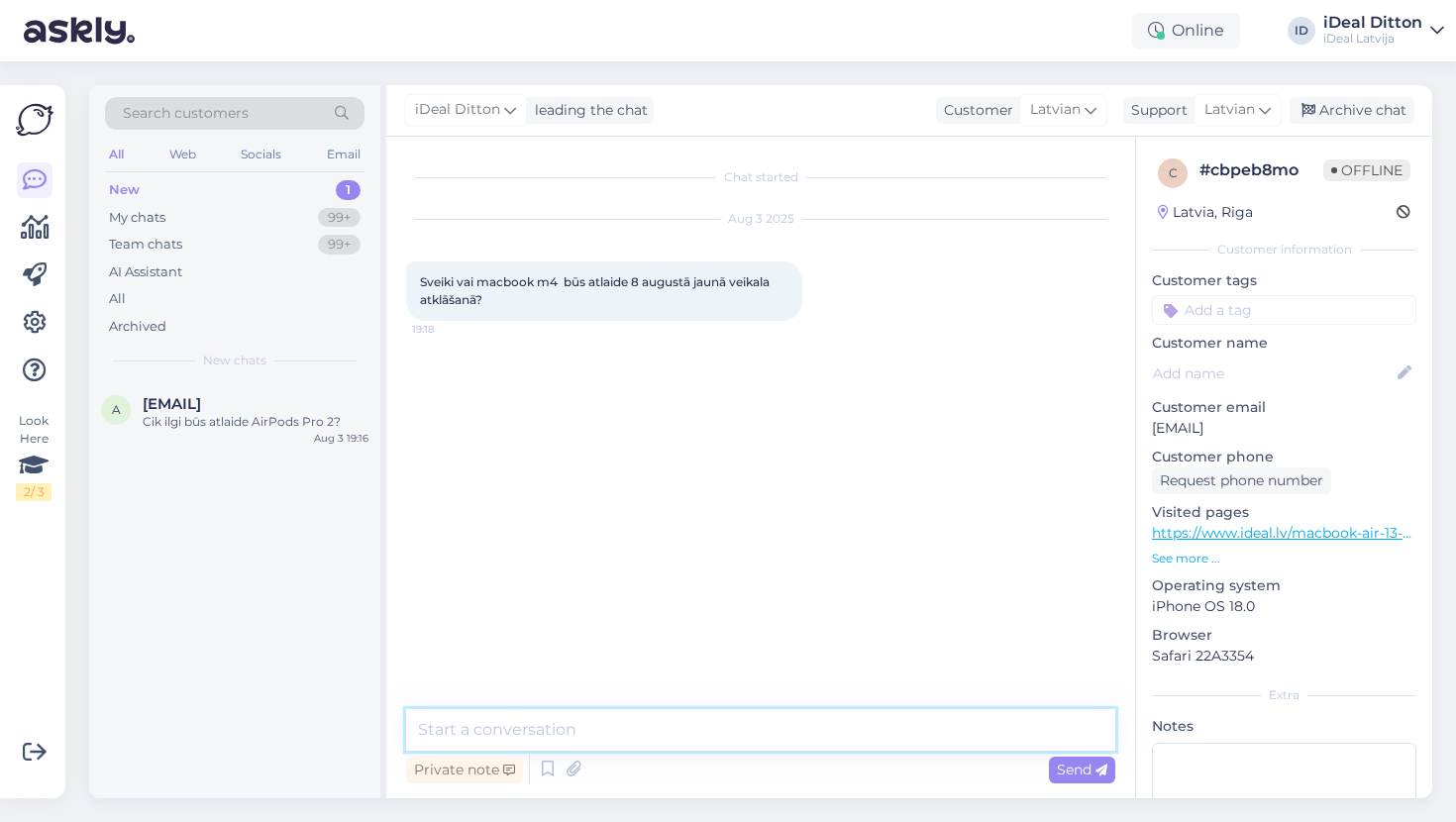 click at bounding box center (761, 730) 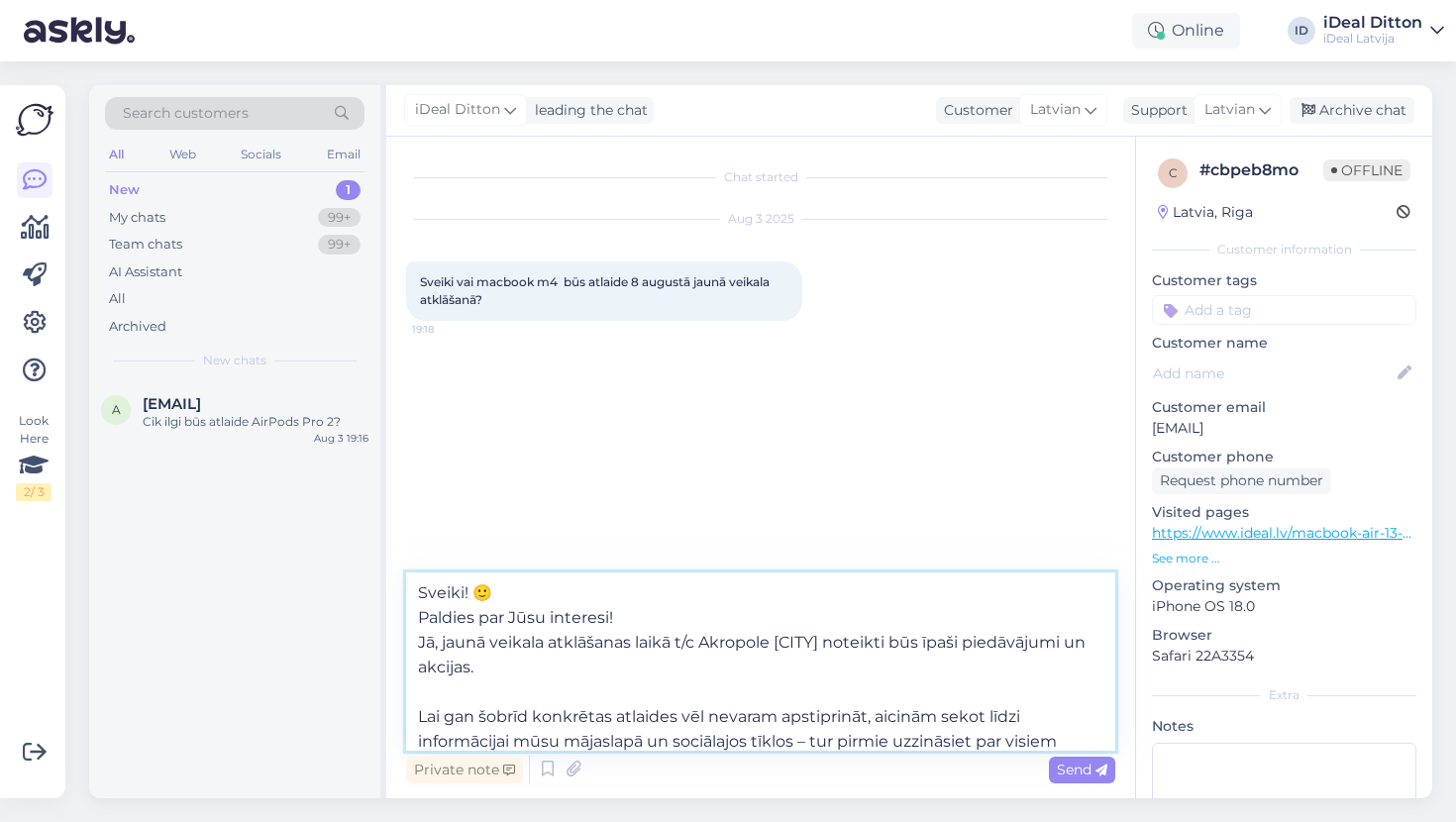 scroll, scrollTop: 0, scrollLeft: 0, axis: both 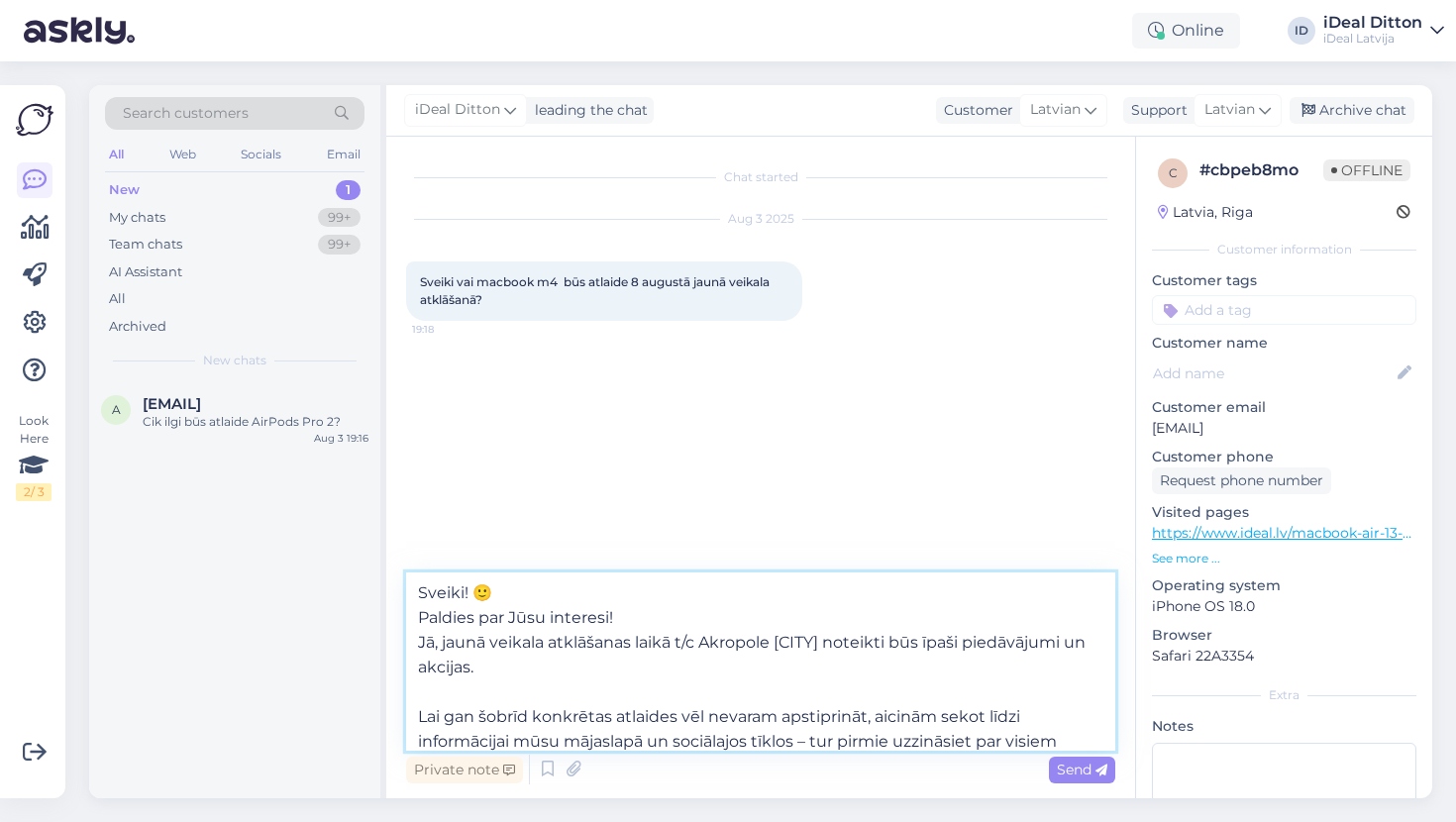 click on "Sveiki! 🙂
Paldies par Jūsu interesi!
Jā, jaunā veikala atklāšanas laikā t/c Akropole [CITY] noteikti būs īpaši piedāvājumi un akcijas.
Lai gan šobrīd konkrētas atlaides vēl nevaram apstiprināt, aicinām sekot līdzi informācijai mūsu mājaslapā un sociālajos tīklos – tur pirmie uzzināsiet par visiem izdevīgajiem piedāvājumiem!" at bounding box center (761, 662) 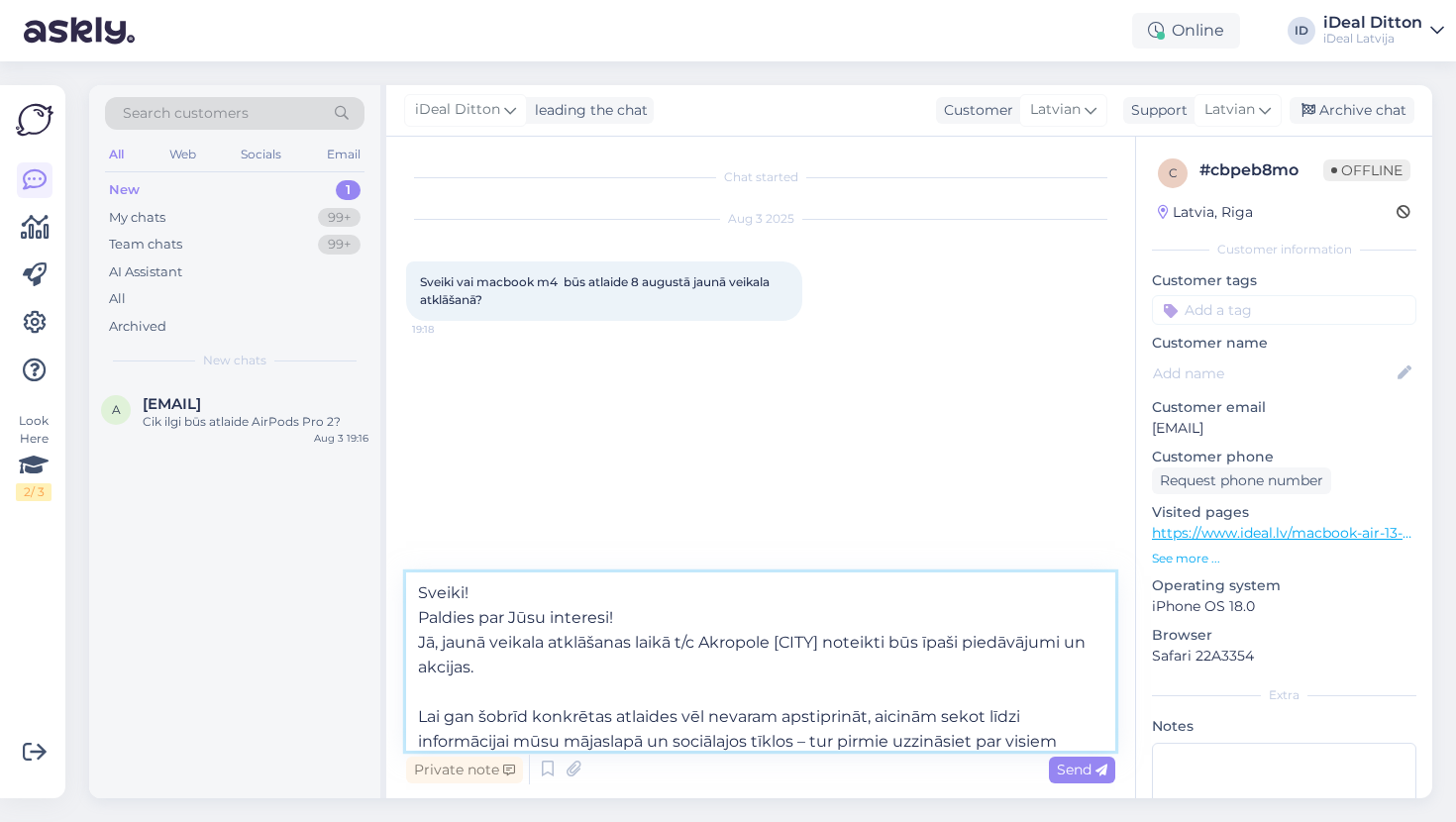 drag, startPoint x: 638, startPoint y: 619, endPoint x: 396, endPoint y: 621, distance: 242.0083 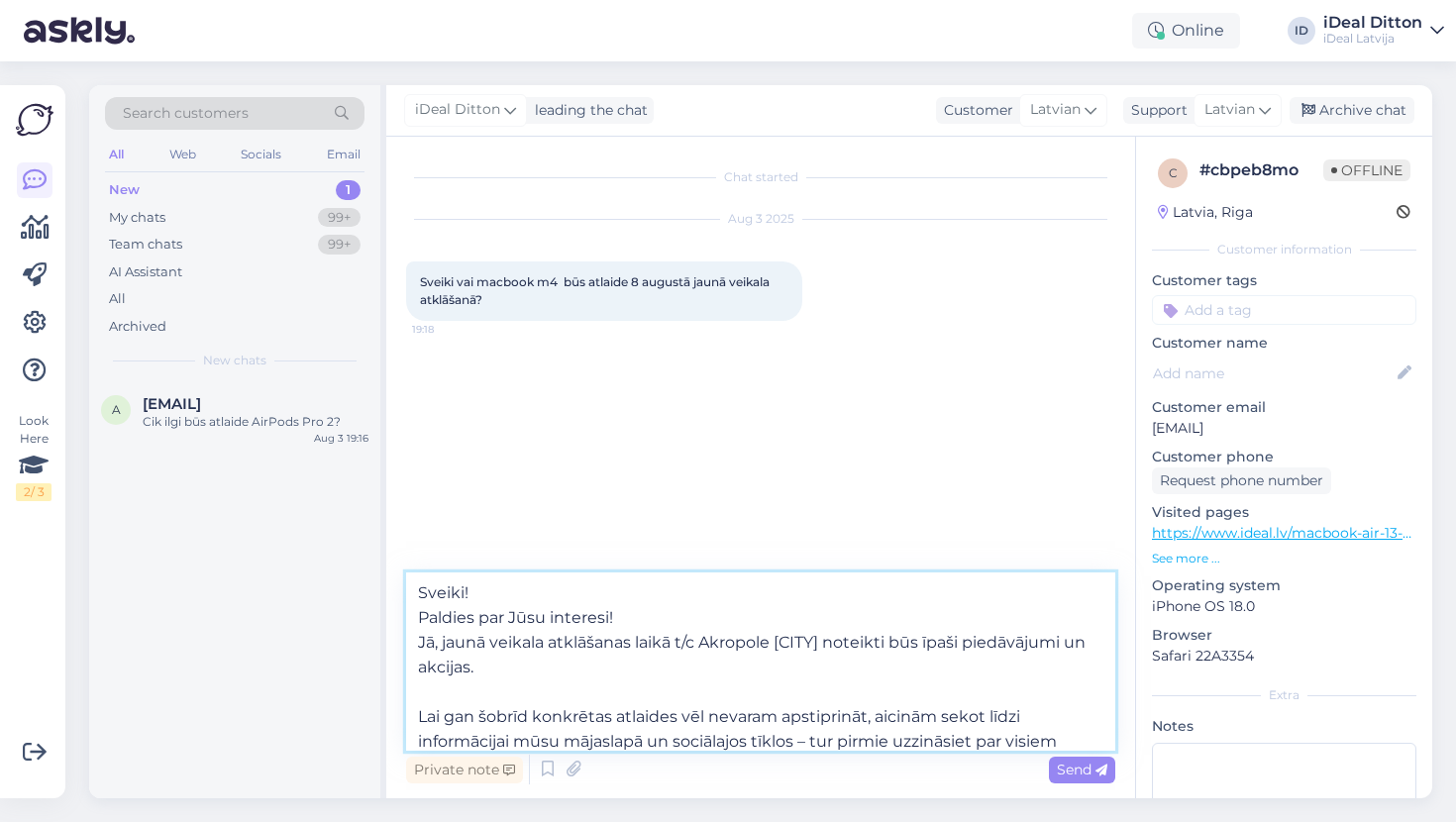 click on "Chat started [MONTH] [DAY] [YEAR] Sveiki vai macbook m4  būs atlaide 8 augustā jaunā veikala atklāšanā? [TIME]  Sveiki!
Paldies par Jūsu interesi!
Jā, jaunā veikala atklāšanas laikā t/c Akropole [CITY] noteikti būs īpaši piedāvājumi un akcijas.
Lai gan šobrīd konkrētas atlaides vēl nevaram apstiprināt, aicinām sekot līdzi informācijai mūsu mājaslapā un sociālajos tīklos – tur pirmie uzzināsiet par visiem izdevīgajiem piedāvājumiem! Private note Send" at bounding box center [761, 467] 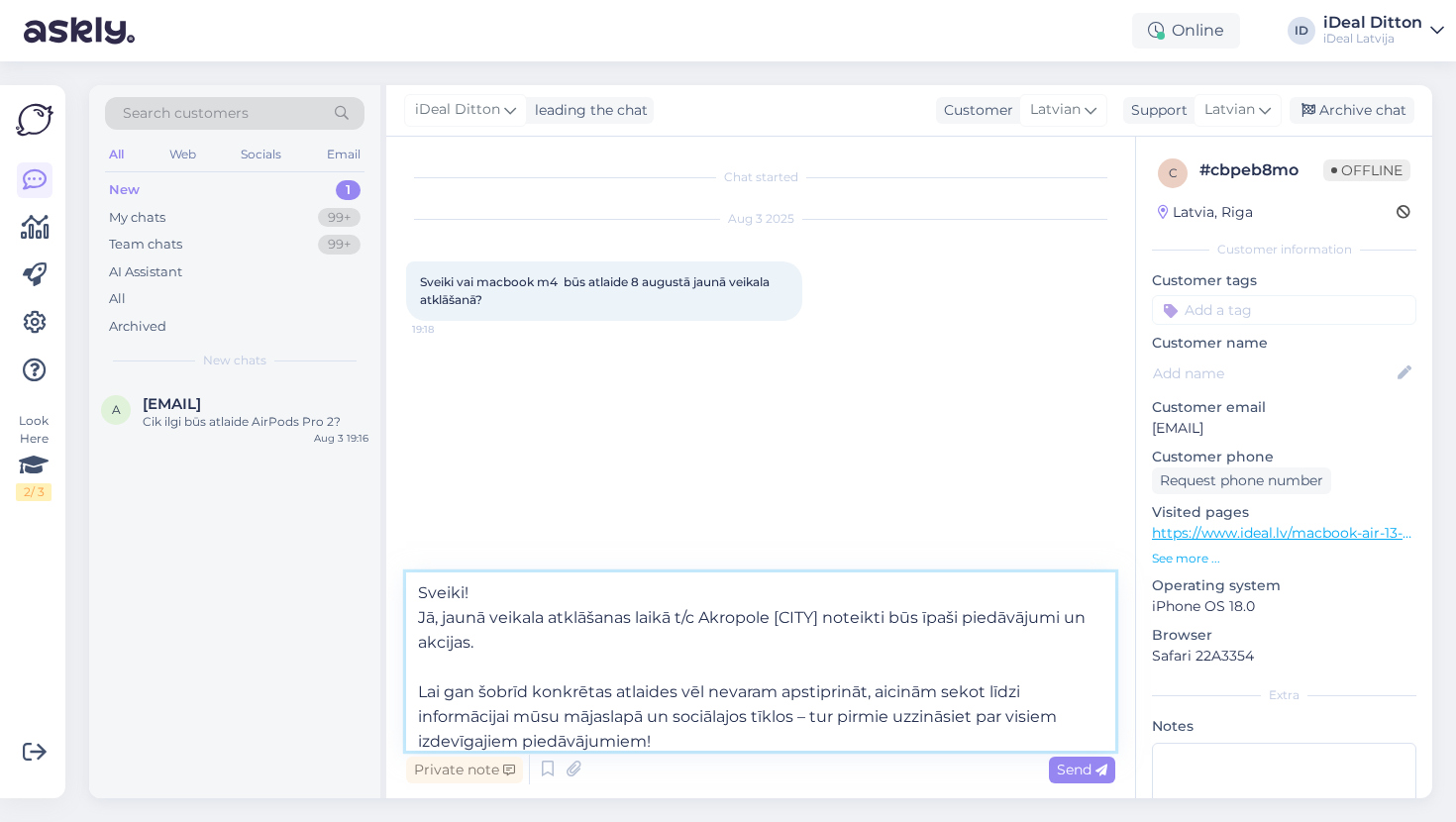 click on "Sveiki!
Jā, jaunā veikala atklāšanas laikā t/c Akropole [CITY] noteikti būs īpaši piedāvājumi un akcijas.
Lai gan šobrīd konkrētas atlaides vēl nevaram apstiprināt, aicinām sekot līdzi informācijai mūsu mājaslapā un sociālajos tīklos – tur pirmie uzzināsiet par visiem izdevīgajiem piedāvājumiem!" at bounding box center (761, 662) 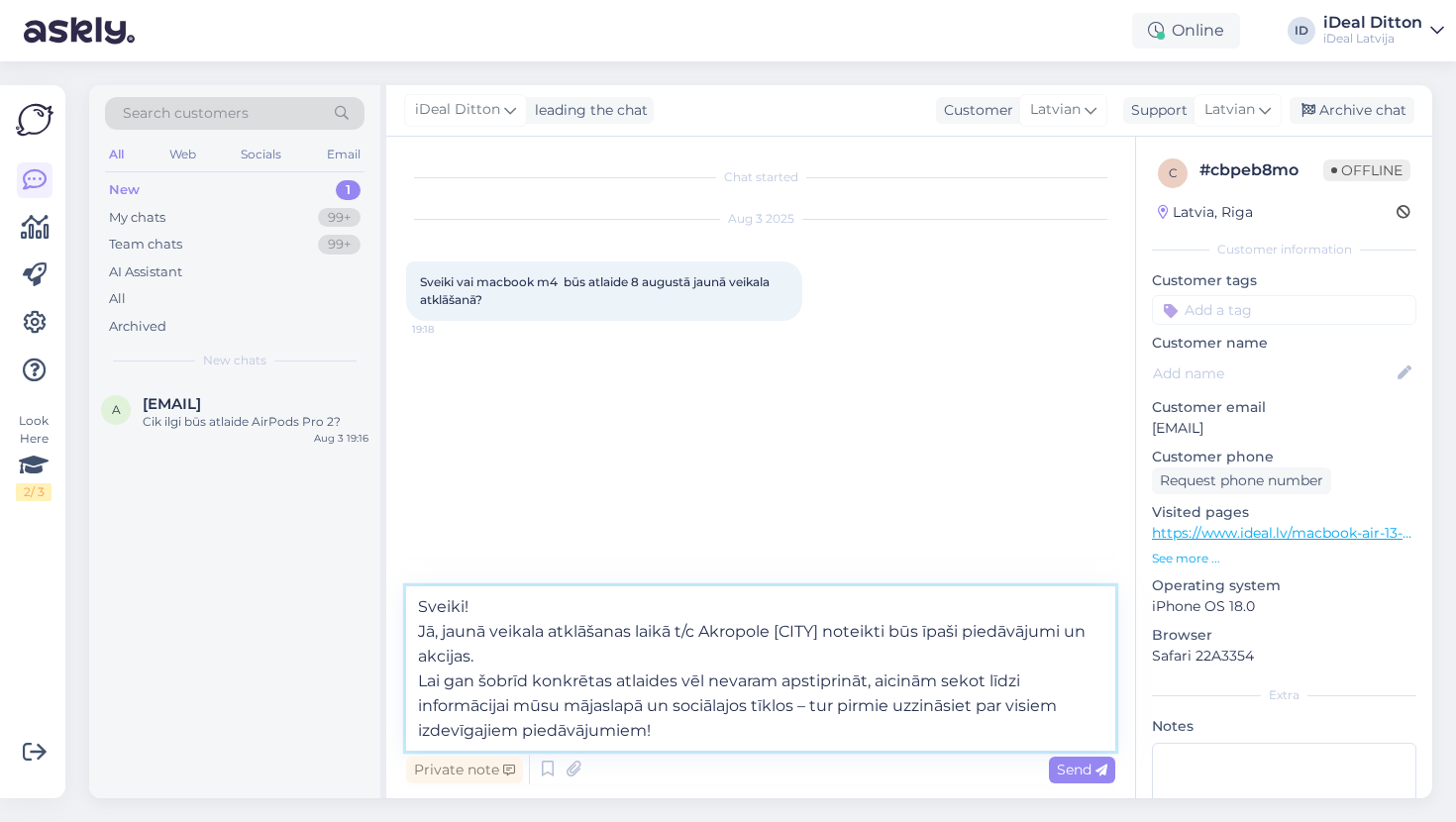 click on "Sveiki!
Jā, jaunā veikala atklāšanas laikā t/c Akropole [CITY] noteikti būs īpaši piedāvājumi un akcijas.
Lai gan šobrīd konkrētas atlaides vēl nevaram apstiprināt, aicinām sekot līdzi informācijai mūsu mājaslapā un sociālajos tīklos – tur pirmie uzzināsiet par visiem izdevīgajiem piedāvājumiem!" at bounding box center [761, 668] 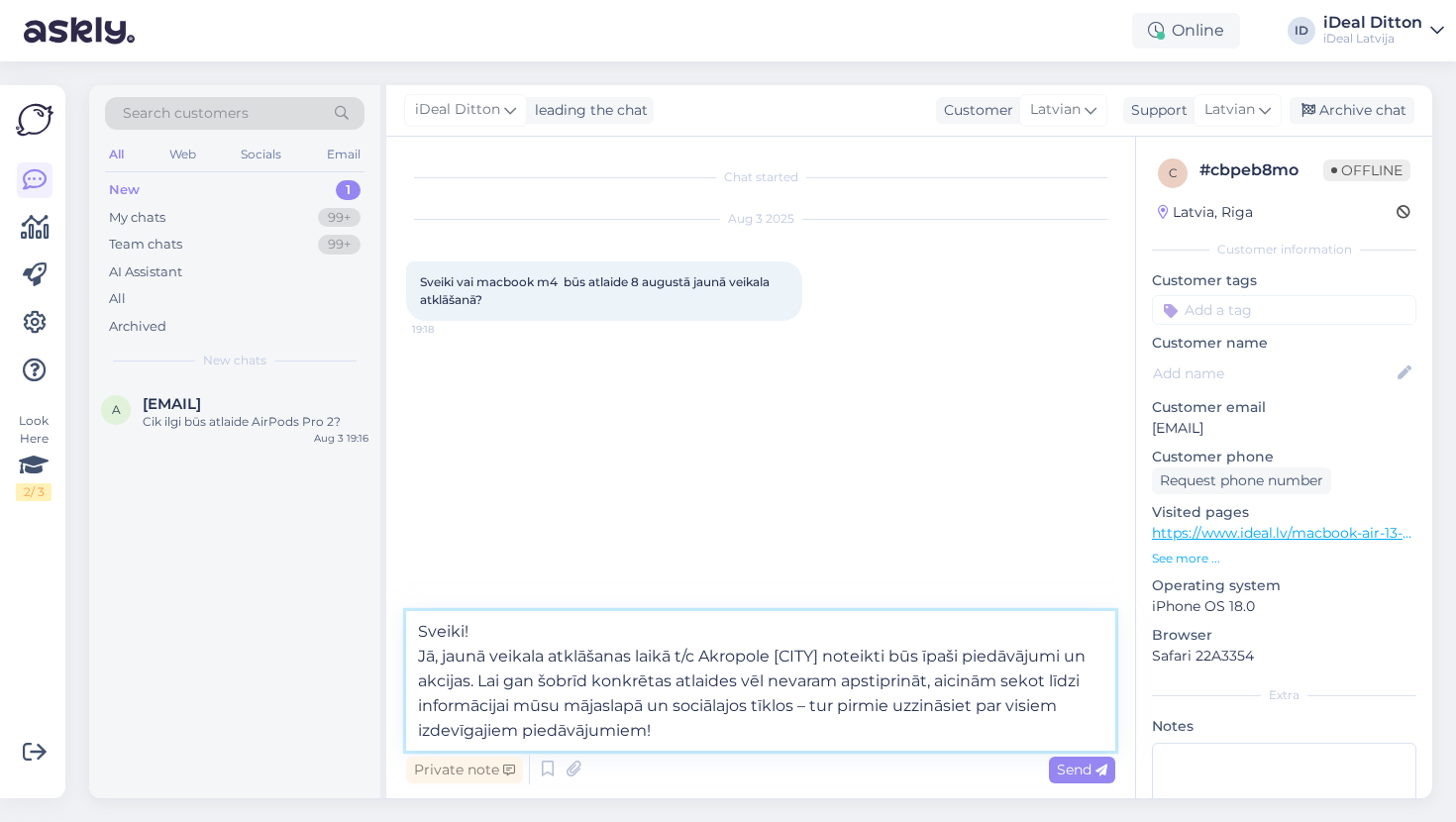 click on "Sveiki!
Jā, jaunā veikala atklāšanas laikā t/c Akropole [CITY] noteikti būs īpaši piedāvājumi un akcijas. Lai gan šobrīd konkrētas atlaides vēl nevaram apstiprināt, aicinām sekot līdzi informācijai mūsu mājaslapā un sociālajos tīklos – tur pirmie uzzināsiet par visiem izdevīgajiem piedāvājumiem!" at bounding box center (761, 680) 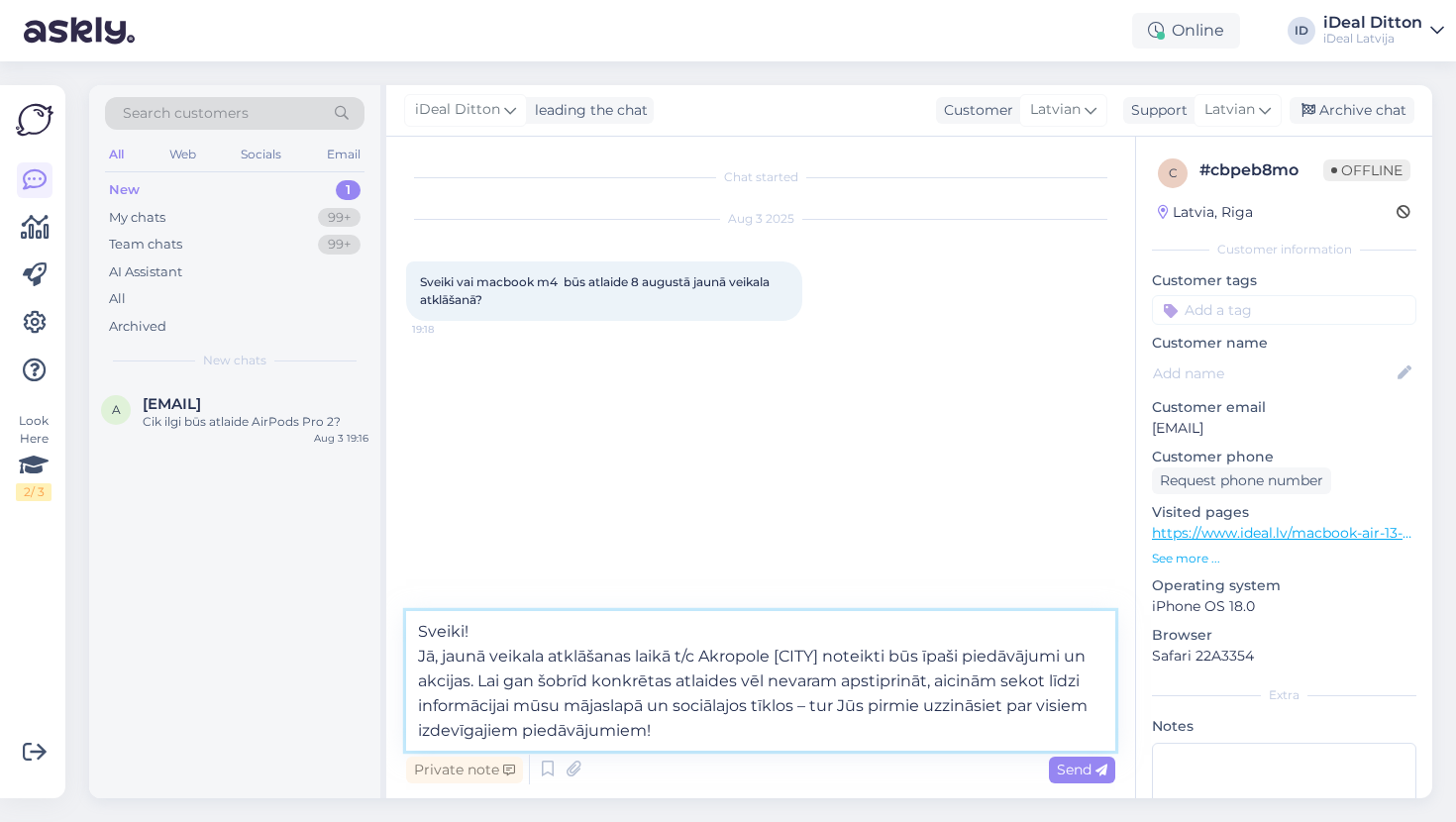 click on "Sveiki!
Jā, jaunā veikala atklāšanas laikā t/c Akropole [CITY] noteikti būs īpaši piedāvājumi un akcijas. Lai gan šobrīd konkrētas atlaides vēl nevaram apstiprināt, aicinām sekot līdzi informācijai mūsu mājaslapā un sociālajos tīklos – tur Jūs pirmie uzzināsiet par visiem izdevīgajiem piedāvājumiem!" at bounding box center [761, 680] 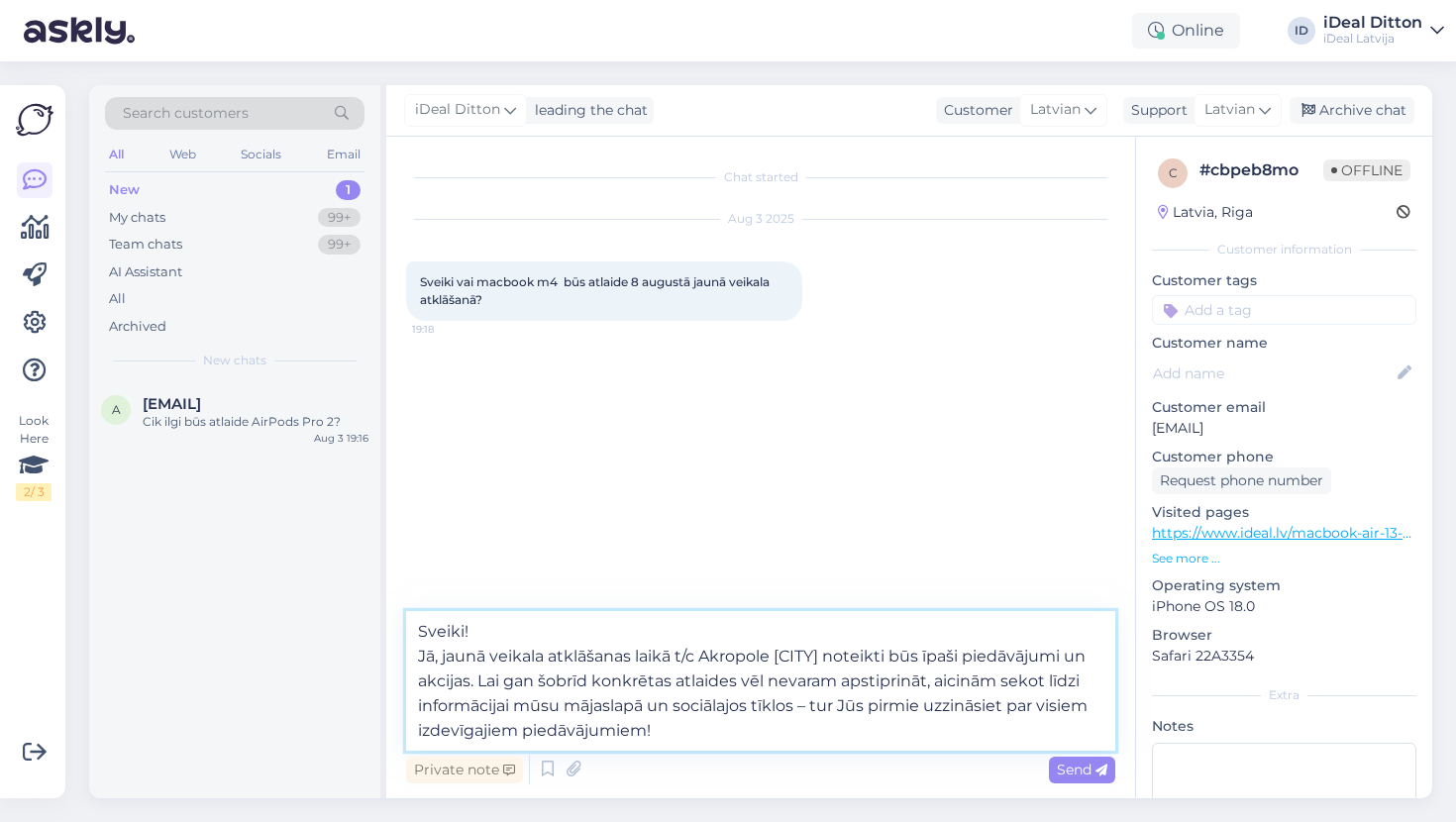 drag, startPoint x: 676, startPoint y: 730, endPoint x: 399, endPoint y: 619, distance: 298.41247 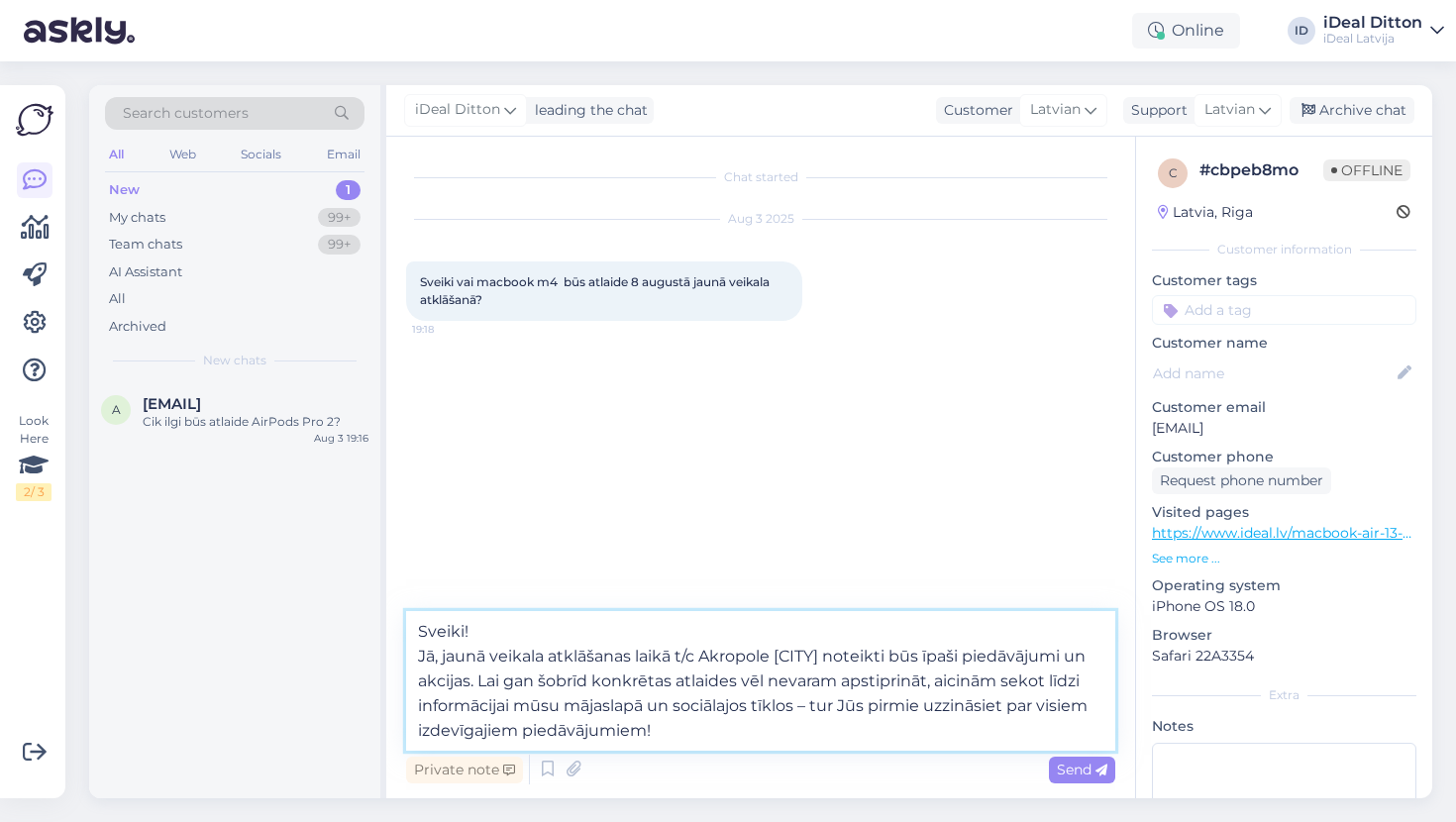 click on "Chat started [MONTH] [DAY] [YEAR] Sveiki vai macbook m4  būs atlaide 8 augustā jaunā veikala atklāšanā? [TIME]  Sveiki!
Jā, jaunā veikala atklāšanas laikā t/c Akropole [CITY] noteikti būs īpaši piedāvājumi un akcijas. Lai gan šobrīd konkrētas atlaides vēl nevaram apstiprināt, aicinām sekot līdzi informācijai mūsu mājaslapā un sociālajos tīklos – tur Jūs pirmie uzzināsiet par visiem izdevīgajiem piedāvājumiem. Private note Send" at bounding box center (761, 467) 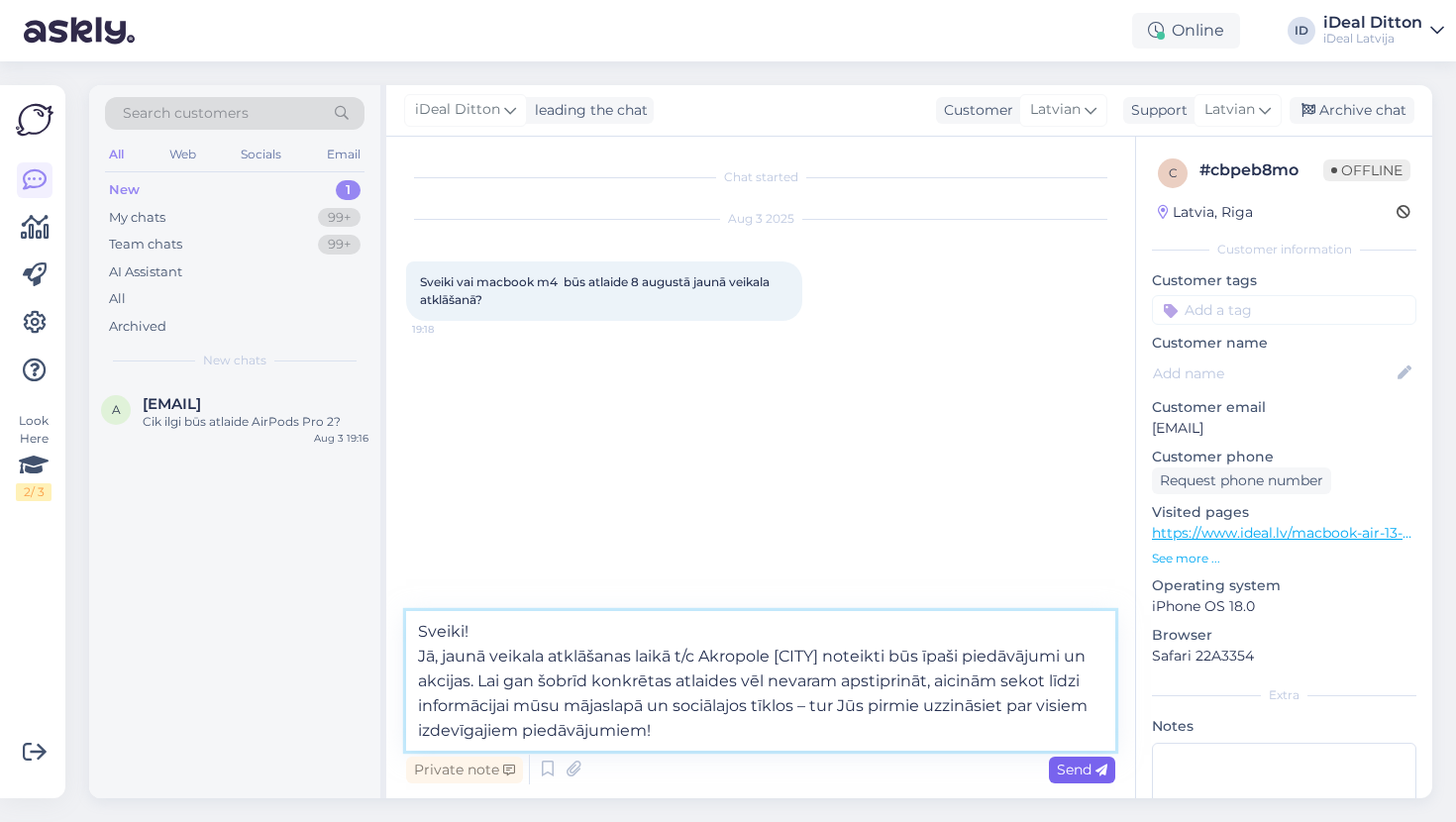 type on "Sveiki!
Jā, jaunā veikala atklāšanas laikā t/c Akropole [CITY] noteikti būs īpaši piedāvājumi un akcijas. Lai gan šobrīd konkrētas atlaides vēl nevaram apstiprināt, aicinām sekot līdzi informācijai mūsu mājaslapā un sociālajos tīklos – tur Jūs pirmie uzzināsiet par visiem izdevīgajiem piedāvājumiem!" 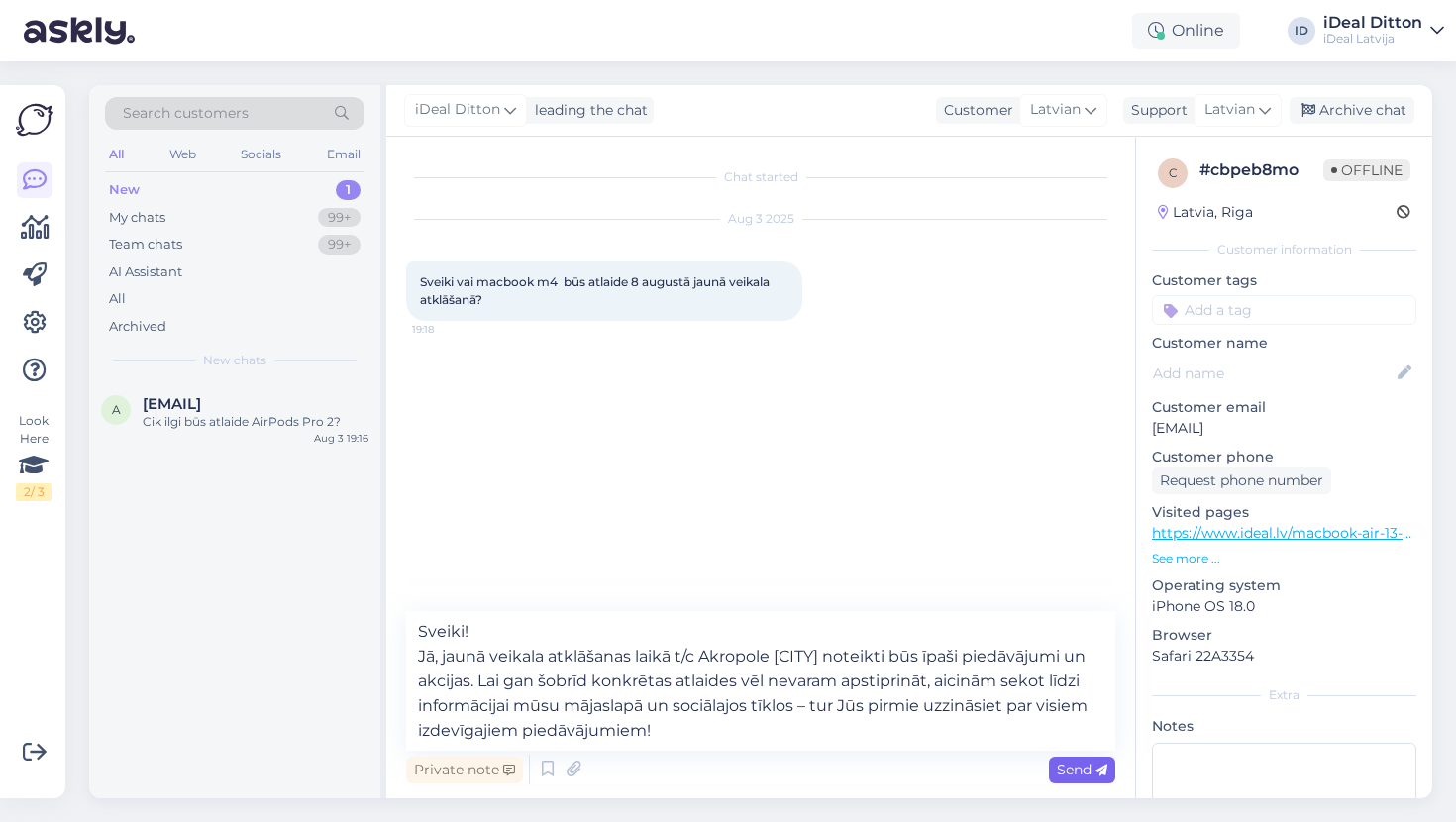 click on "Send" at bounding box center [1082, 770] 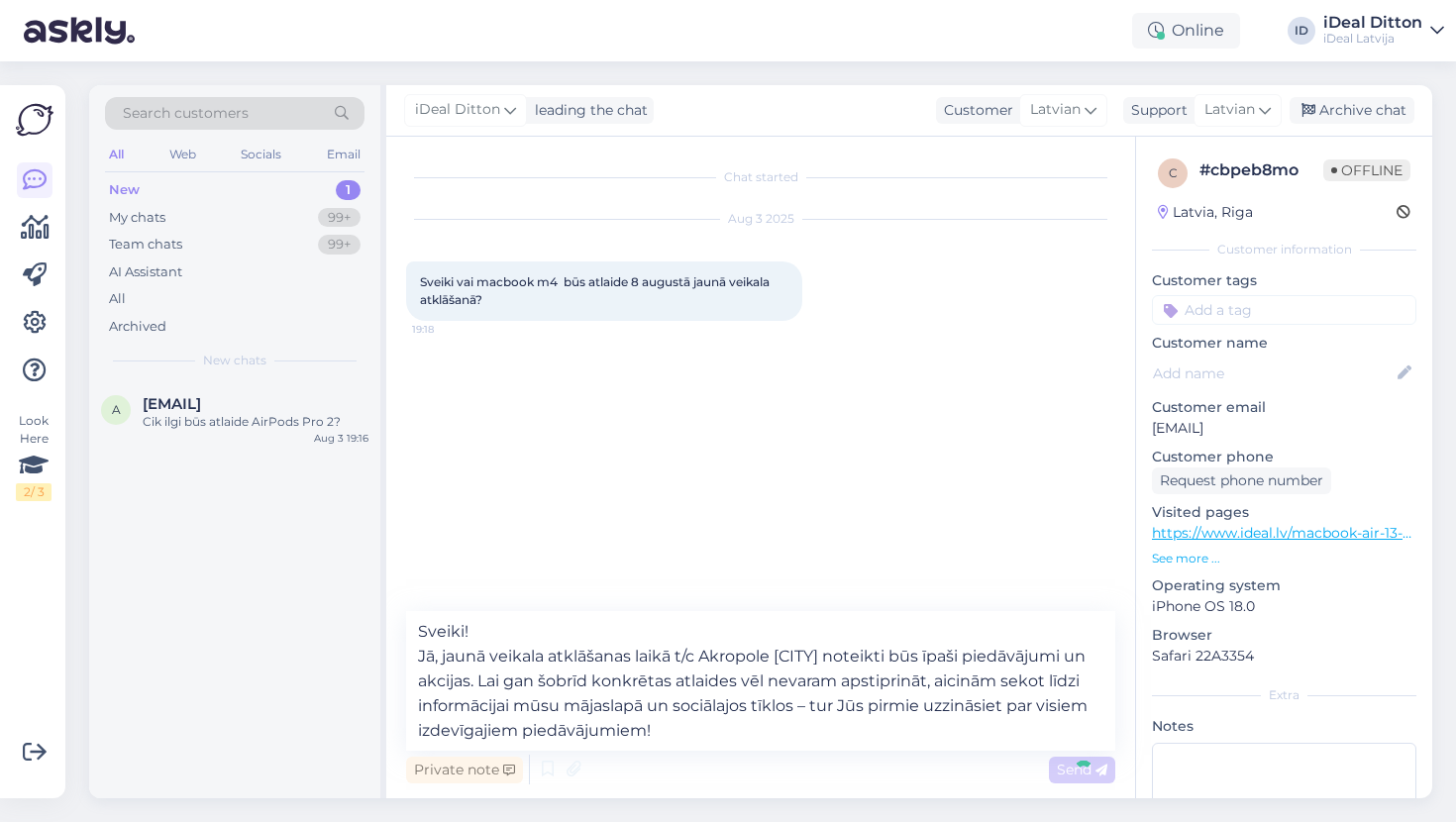 type 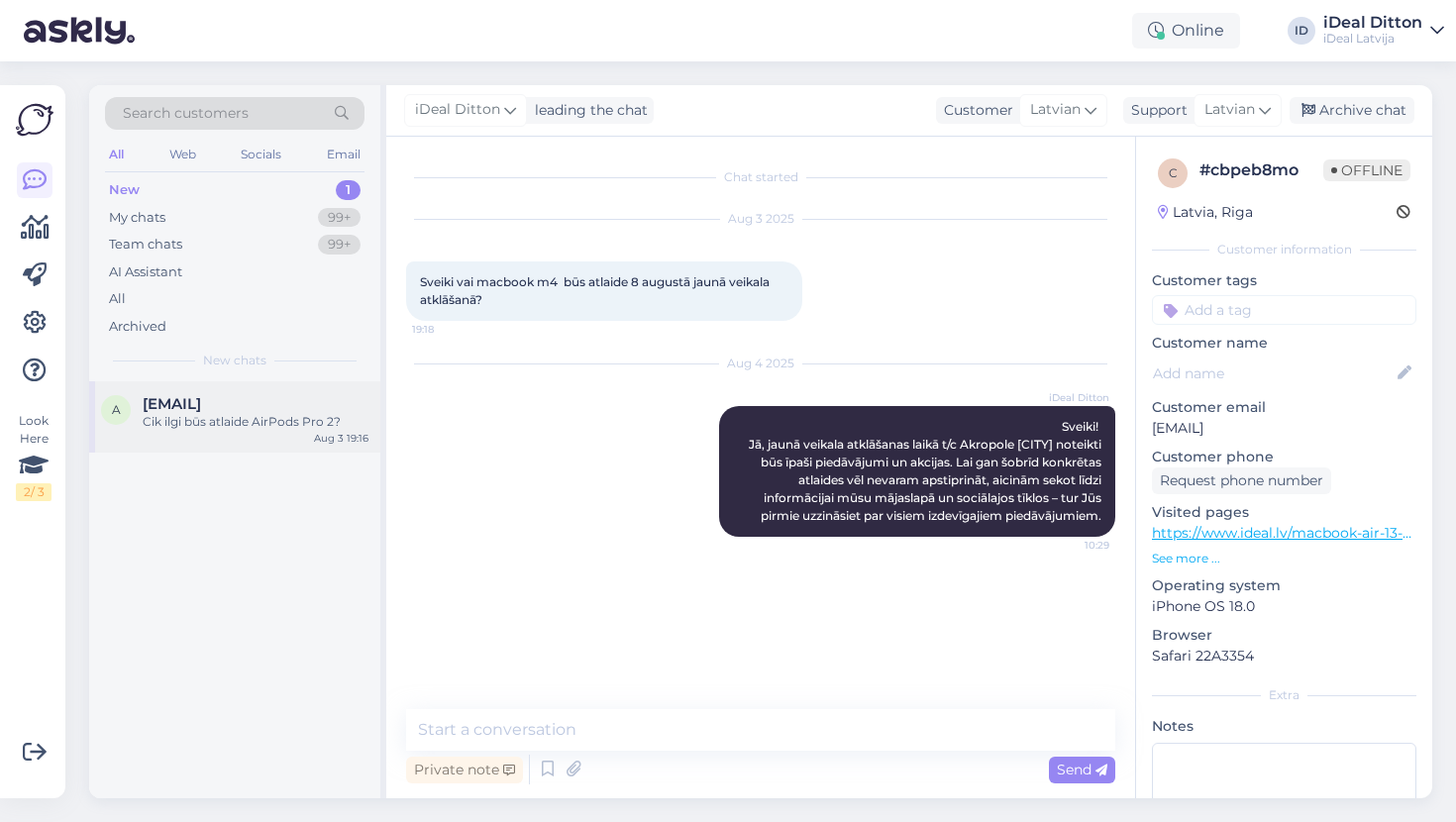 click on "[EMAIL]" at bounding box center [171, 404] 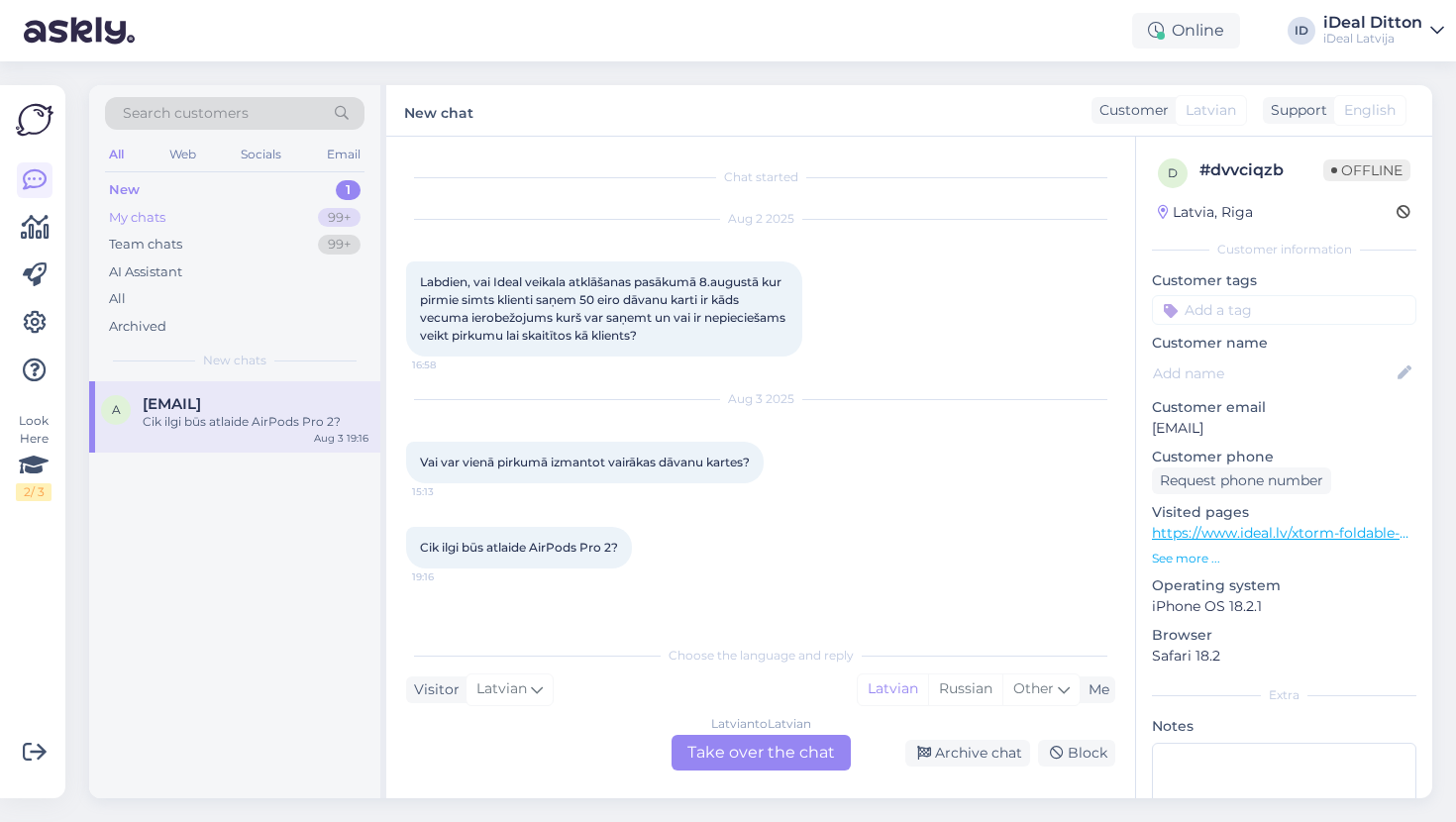 click on "My chats" at bounding box center [137, 218] 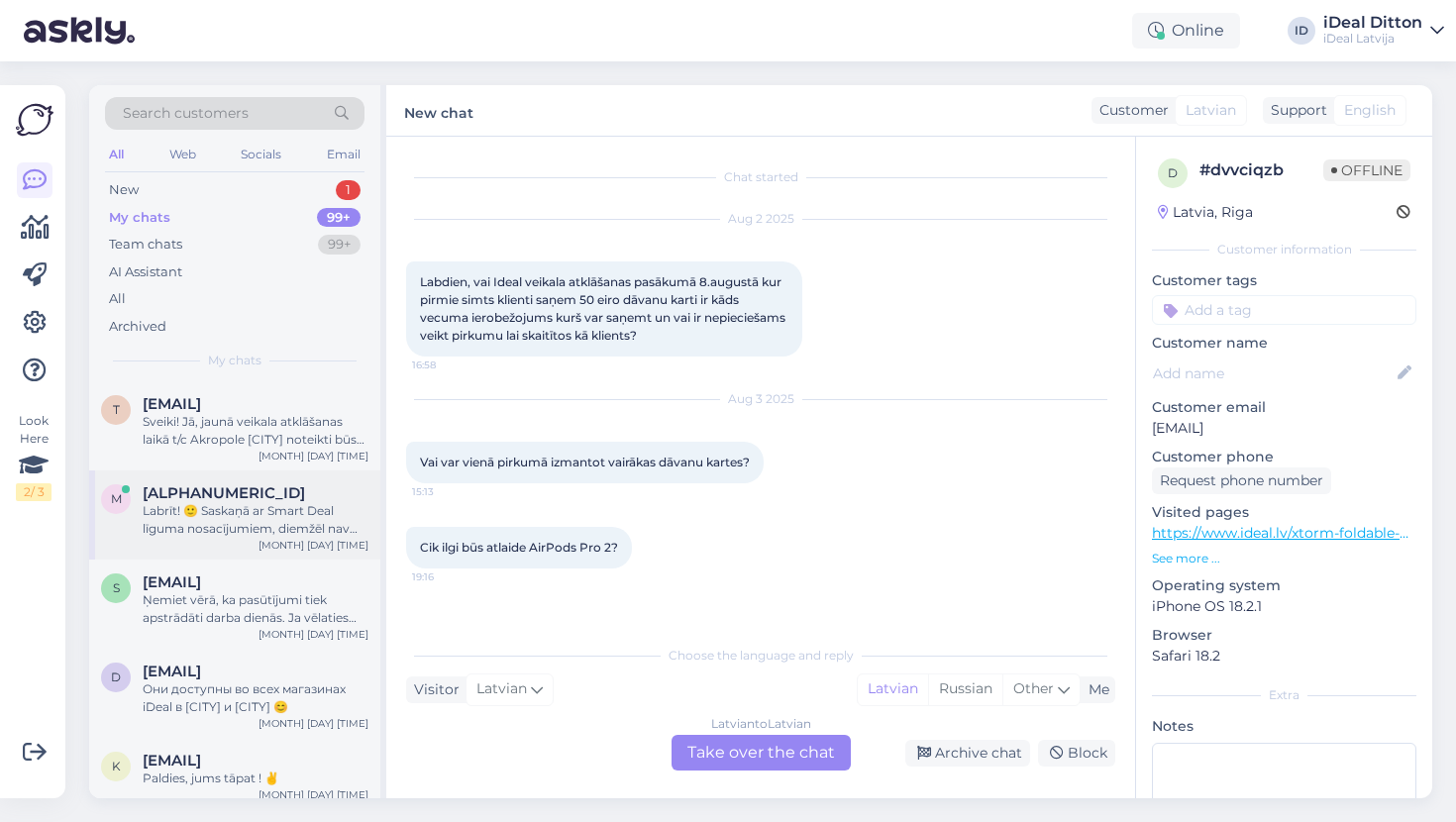 click on "Labrīt! 🙂
Saskaņā ar Smart Deal līguma nosacījumiem, diemžēl nav paredzēta iespēja izpirkt ierīci.
Ja vēlaties paturēt ierīci, piedāvājam alternatīvu:
Kredīts ar iespēju ierīci pilnībā izpirkt.
Īpašs piedāvājums – iegāde uz 3 mēnešiem bez pārmaksas (0% likme).
Ja Jums ir interese, ar prieku palīdzēsim atrast piemērotāko risinājumu!" at bounding box center [256, 520] 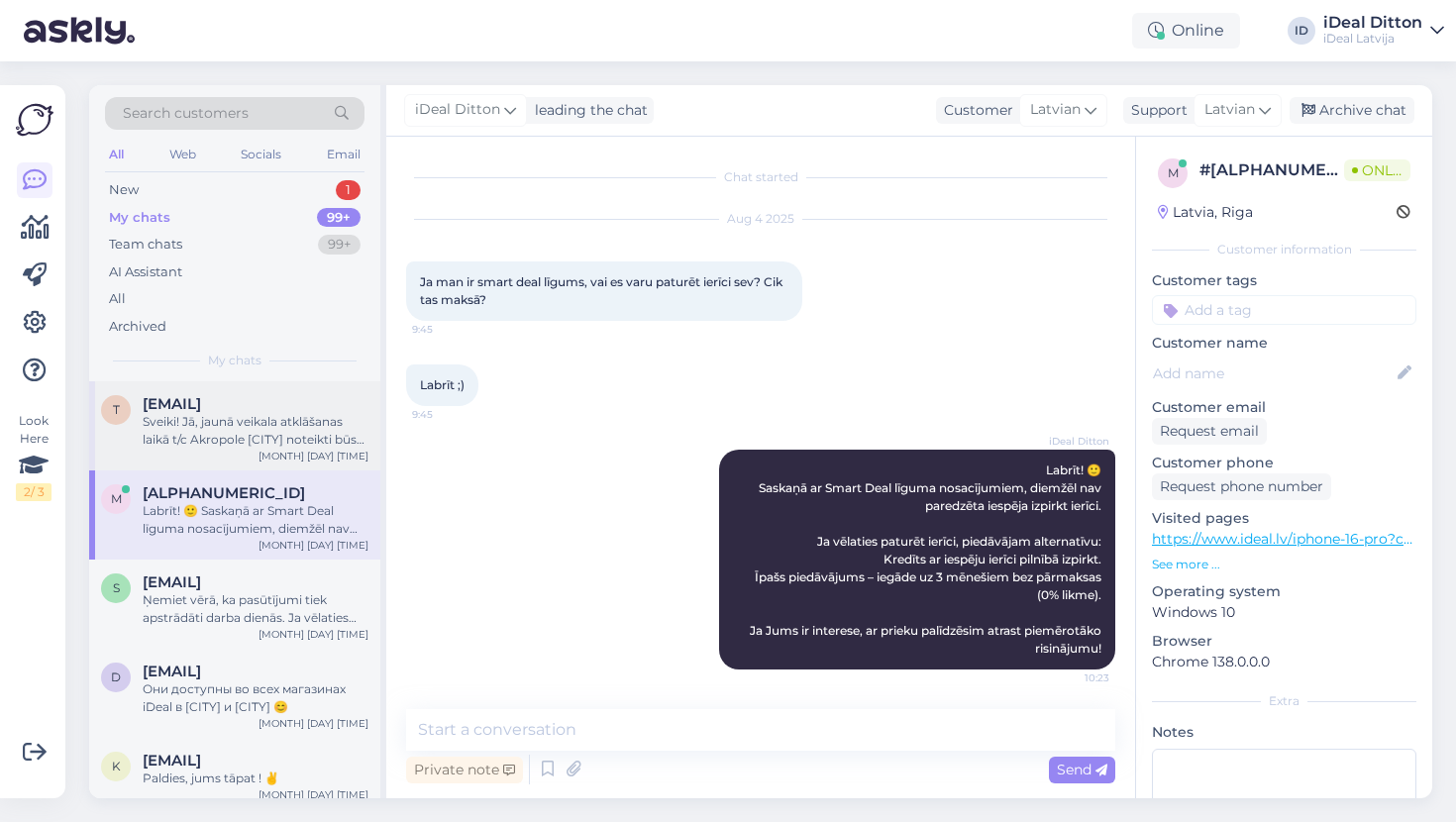 click on "Sveiki!
Jā, jaunā veikala atklāšanas laikā t/c Akropole [CITY] noteikti būs īpaši piedāvājumi un akcijas. Lai gan šobrīd konkrētas atlaides vēl nevaram apstiprināt, aicinām sekot līdzi informācijai mūsu mājaslapā un sociālajos tīklos – tur Jūs pirmie uzzināsiet par visiem izdevīgajiem piedāvājumiem." at bounding box center (256, 431) 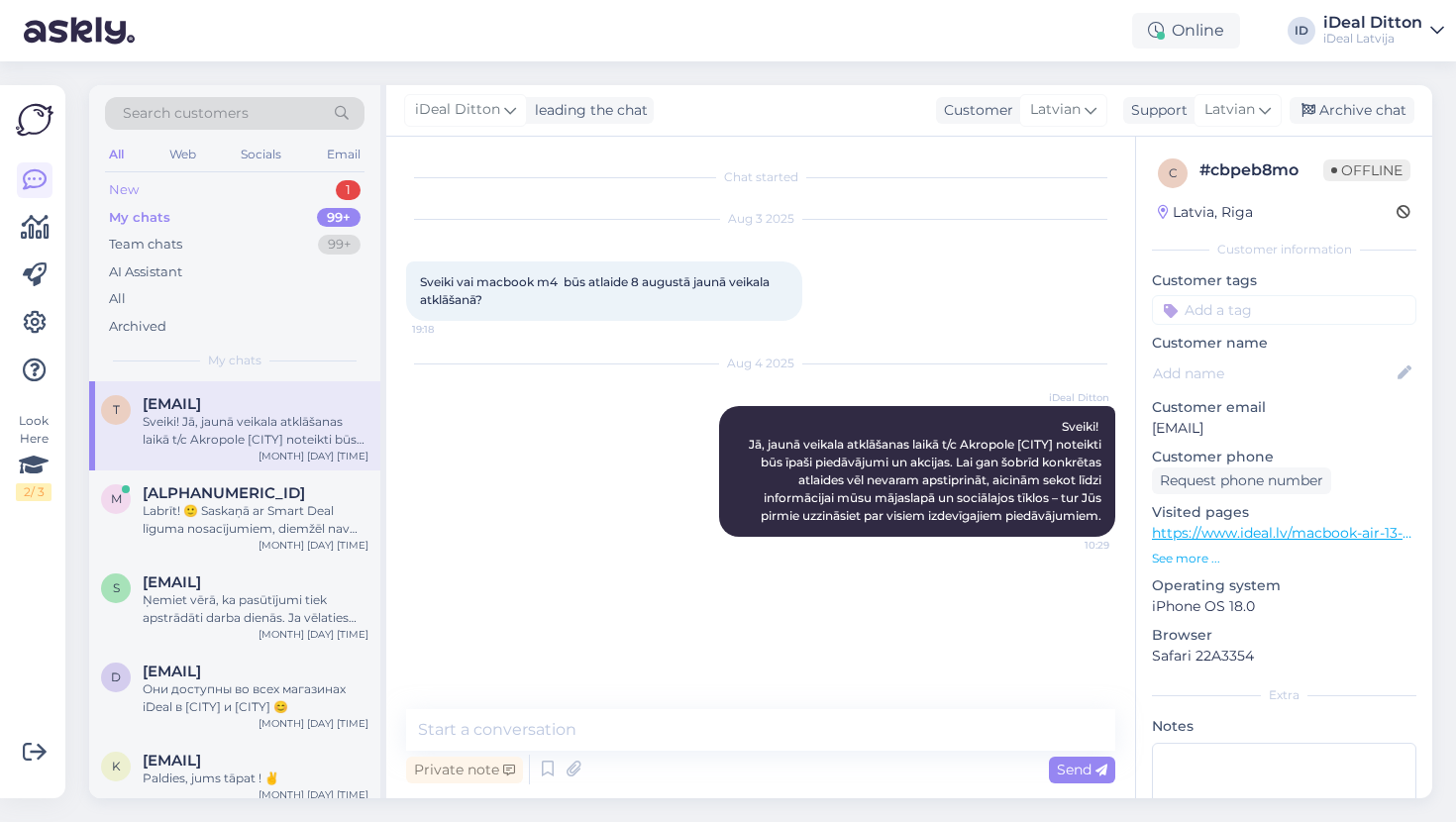 click on "New 1" at bounding box center (235, 190) 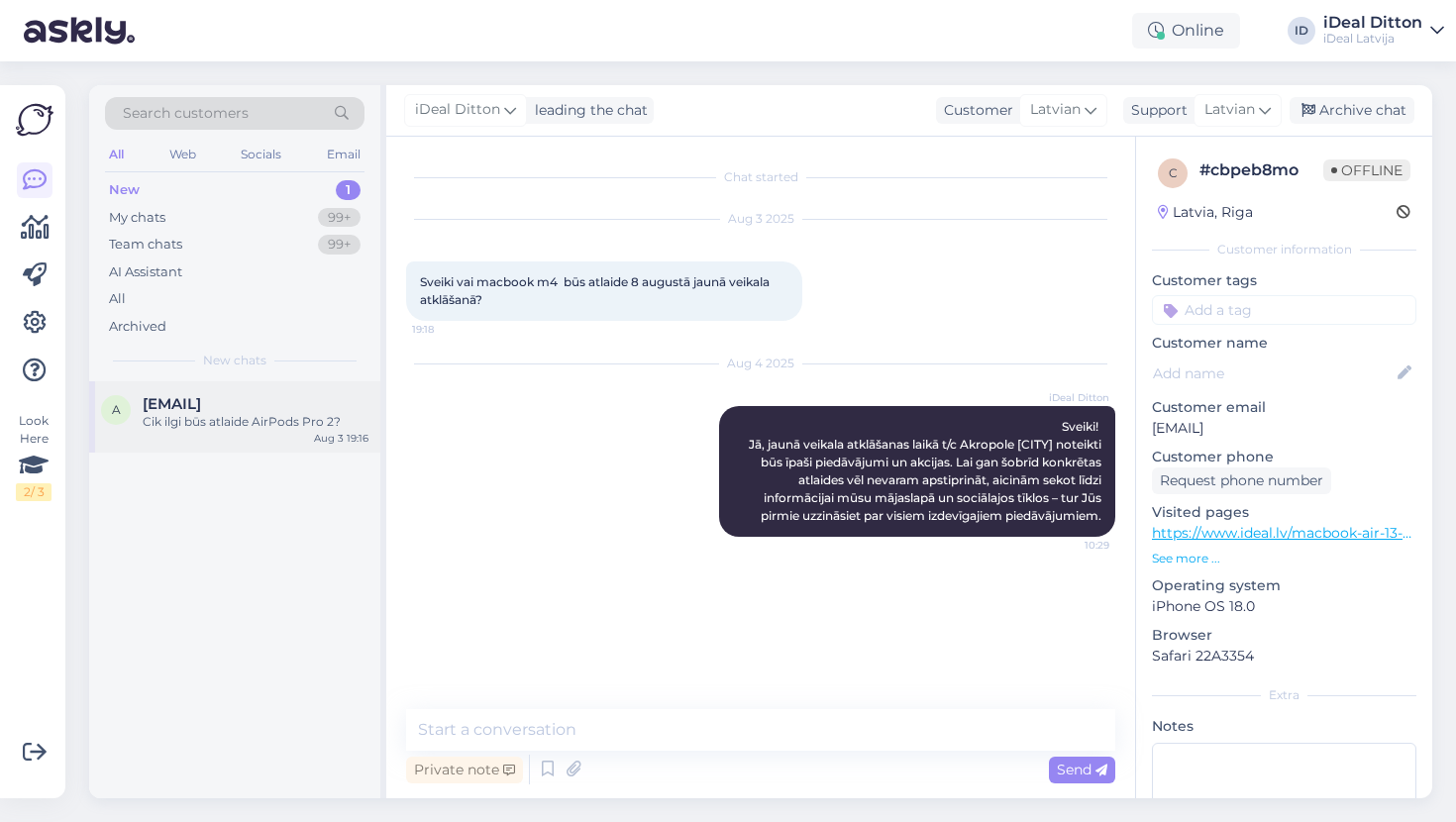 click on "Cik ilgi būs atlaide AirPods Pro 2?" at bounding box center [256, 422] 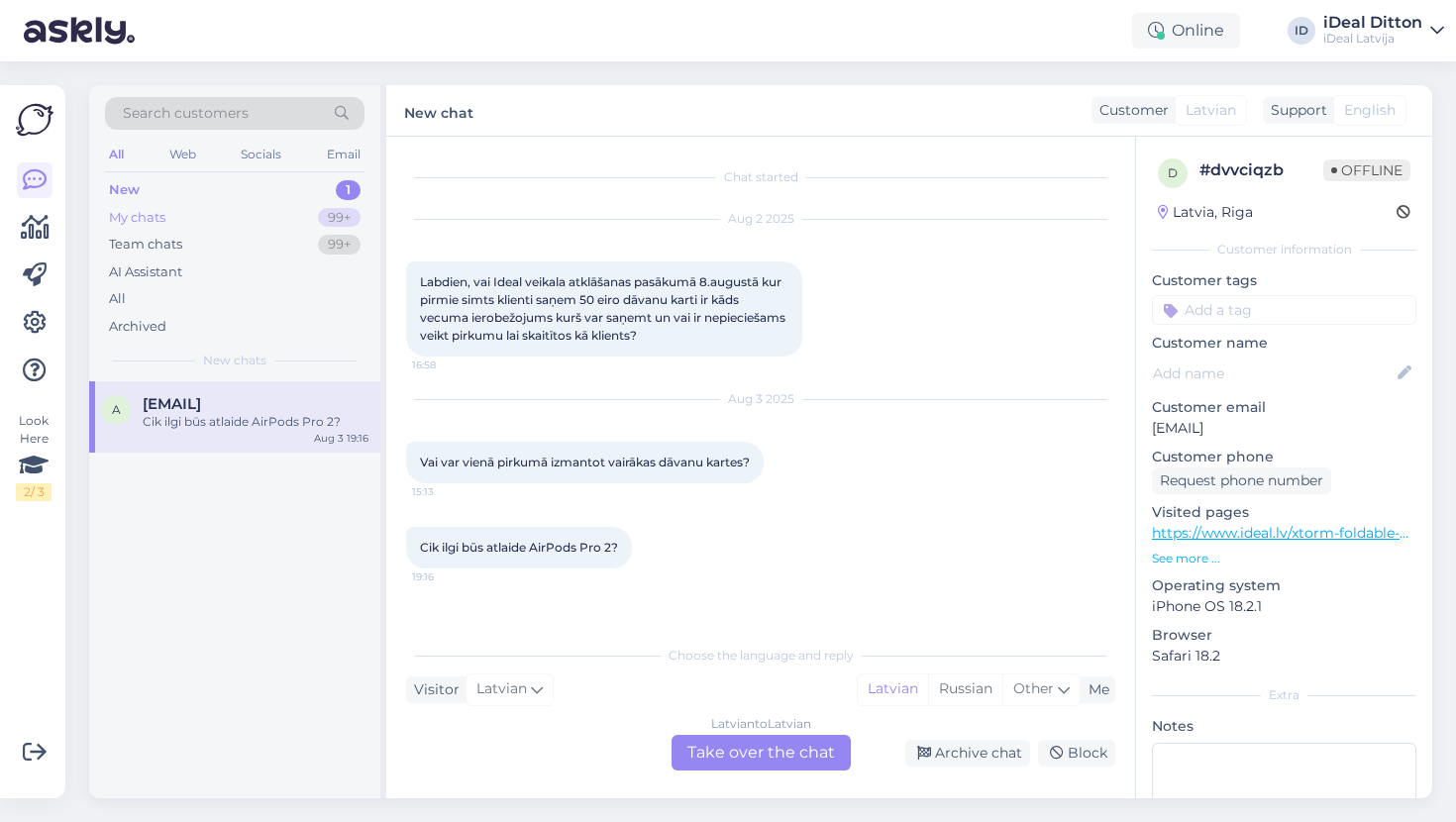 click on "My chats" at bounding box center [137, 218] 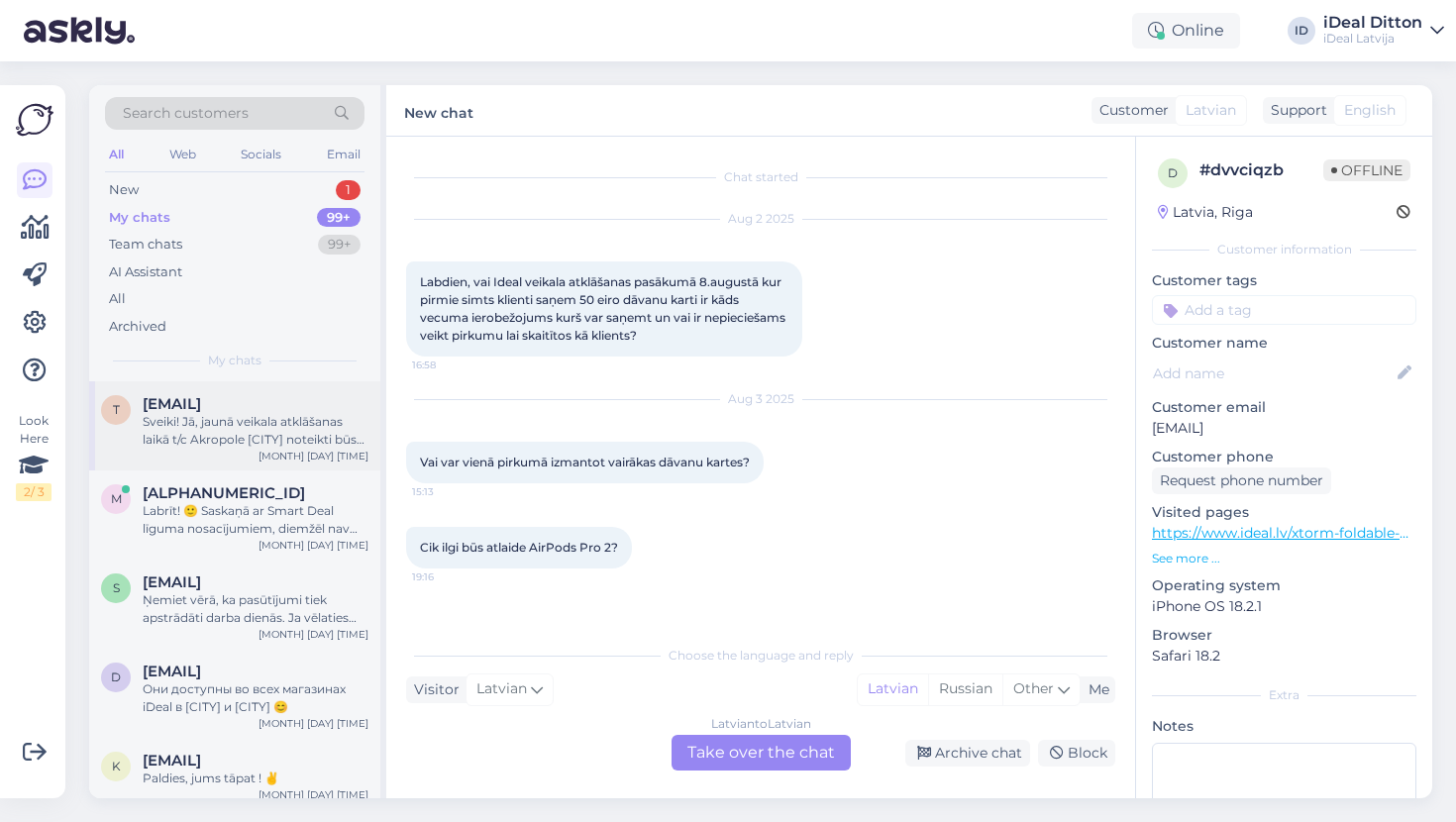 click on "[EMAIL]" at bounding box center [171, 404] 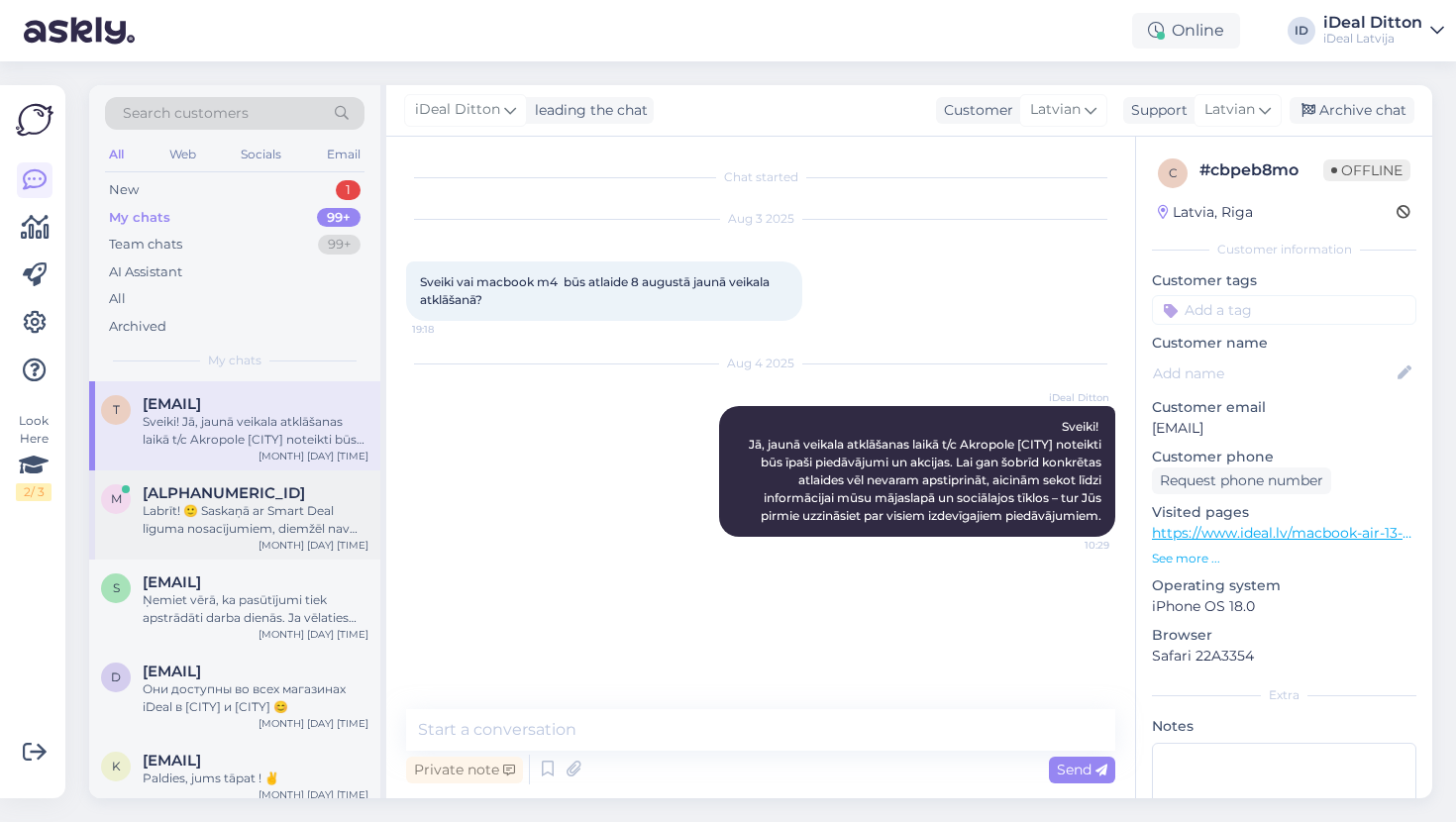 click on "Labrīt! 🙂
Saskaņā ar Smart Deal līguma nosacījumiem, diemžēl nav paredzēta iespēja izpirkt ierīci.
Ja vēlaties paturēt ierīci, piedāvājam alternatīvu:
Kredīts ar iespēju ierīci pilnībā izpirkt.
Īpašs piedāvājums – iegāde uz 3 mēnešiem bez pārmaksas (0% likme).
Ja Jums ir interese, ar prieku palīdzēsim atrast piemērotāko risinājumu!" at bounding box center [256, 520] 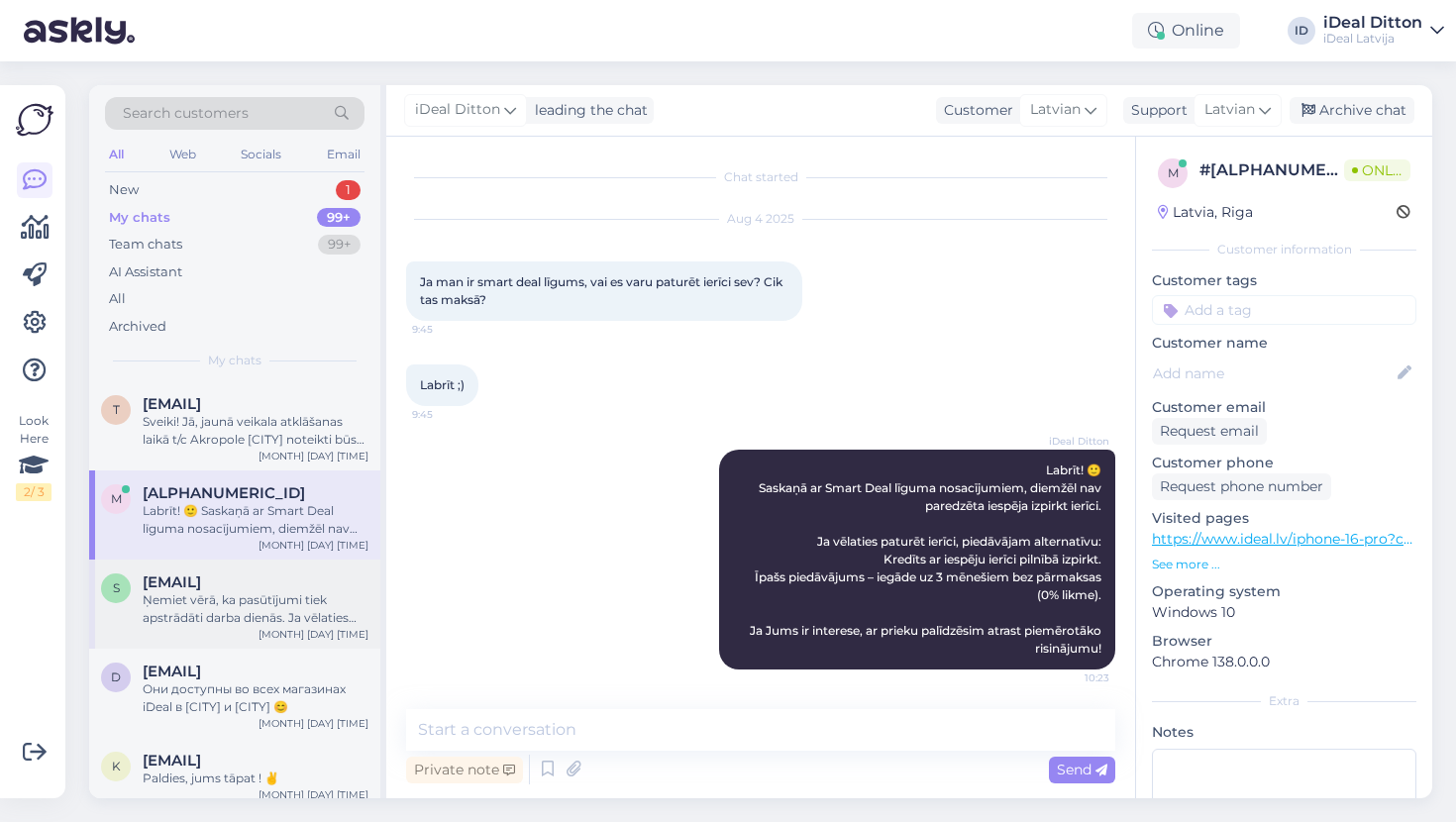 click on "[EMAIL]" at bounding box center [171, 582] 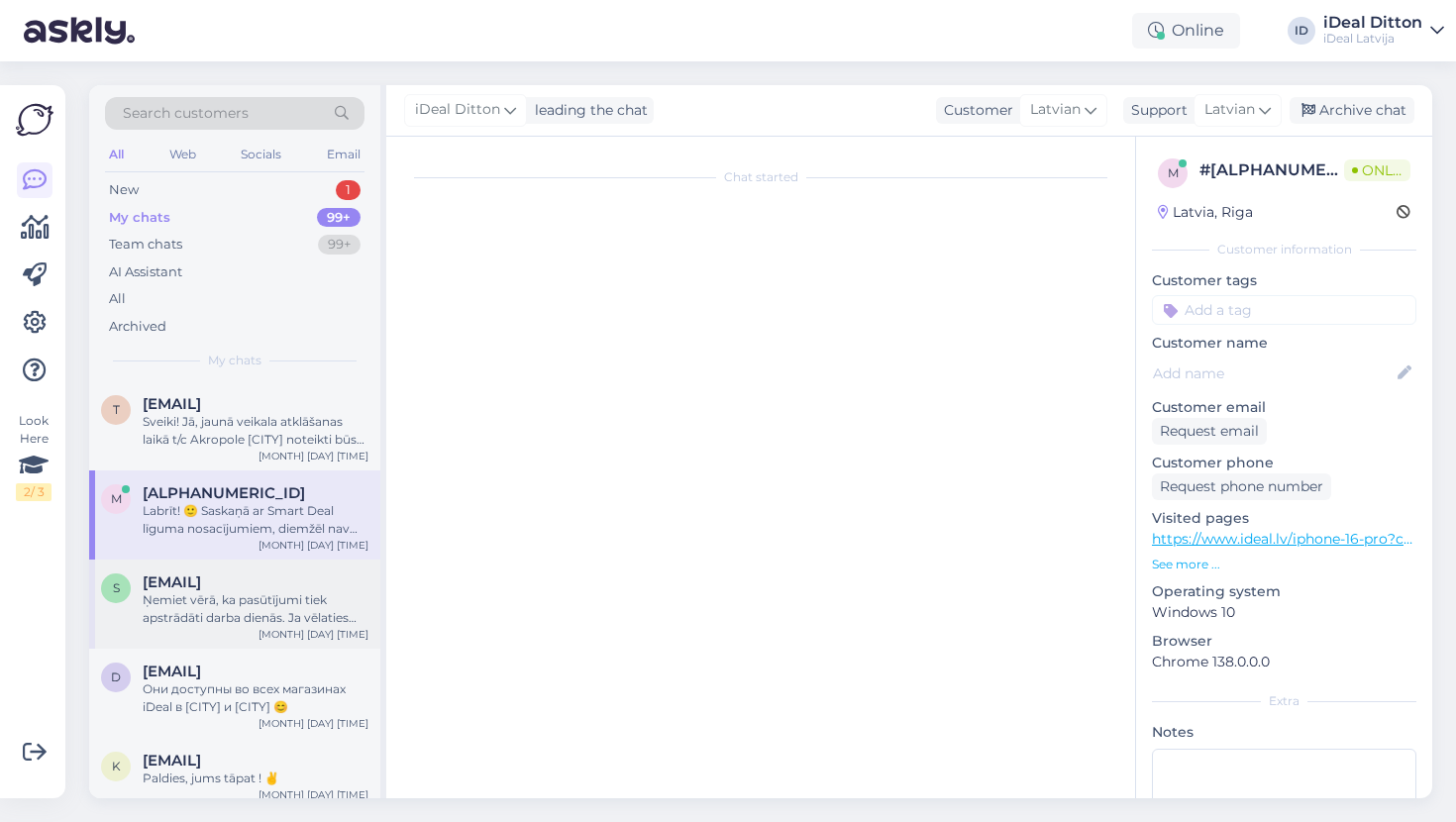 scroll, scrollTop: 14, scrollLeft: 0, axis: vertical 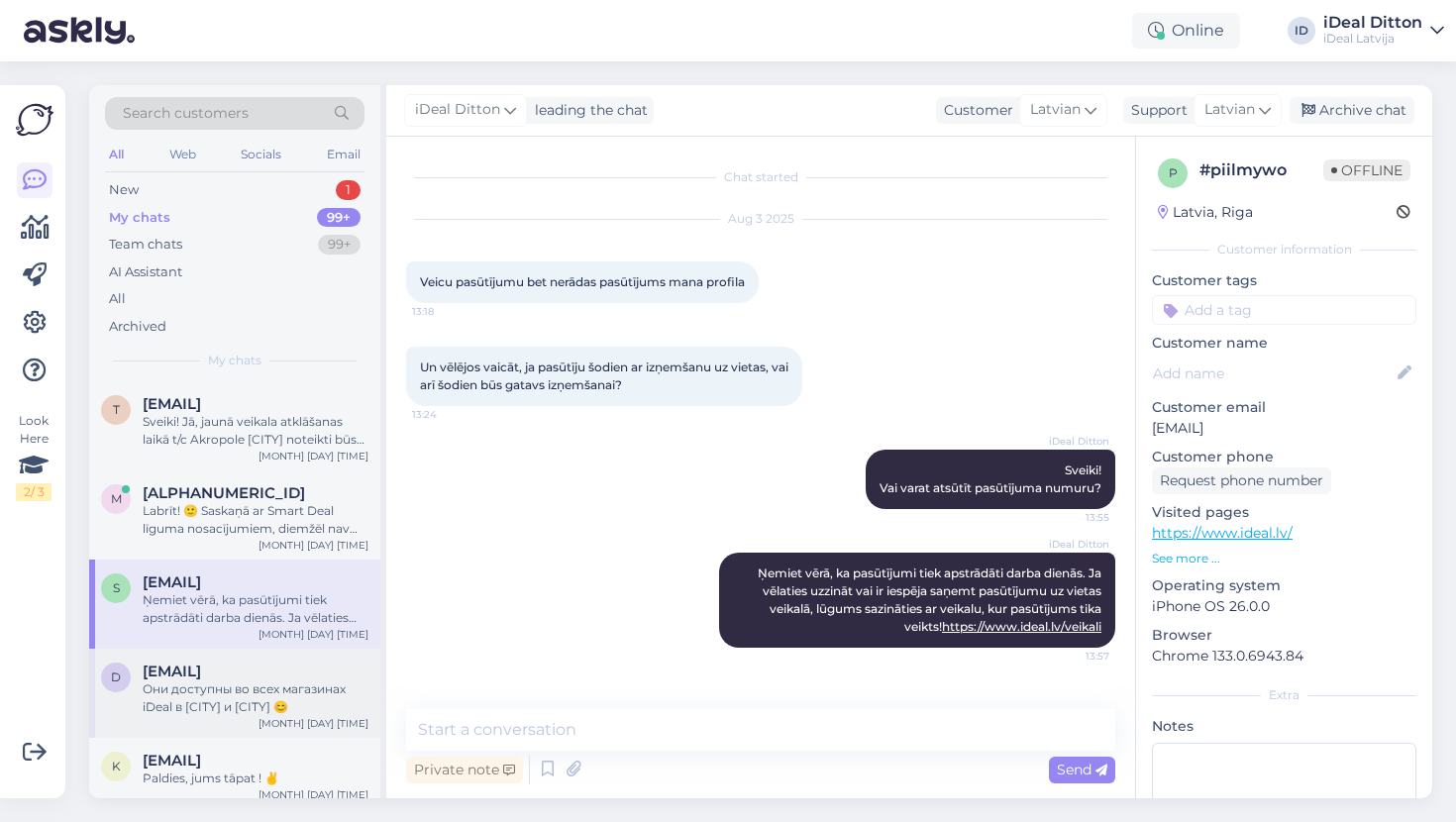 click on "Они доступны во всех магазинах iDeal в [CITY] и [CITY] 😊" at bounding box center (256, 698) 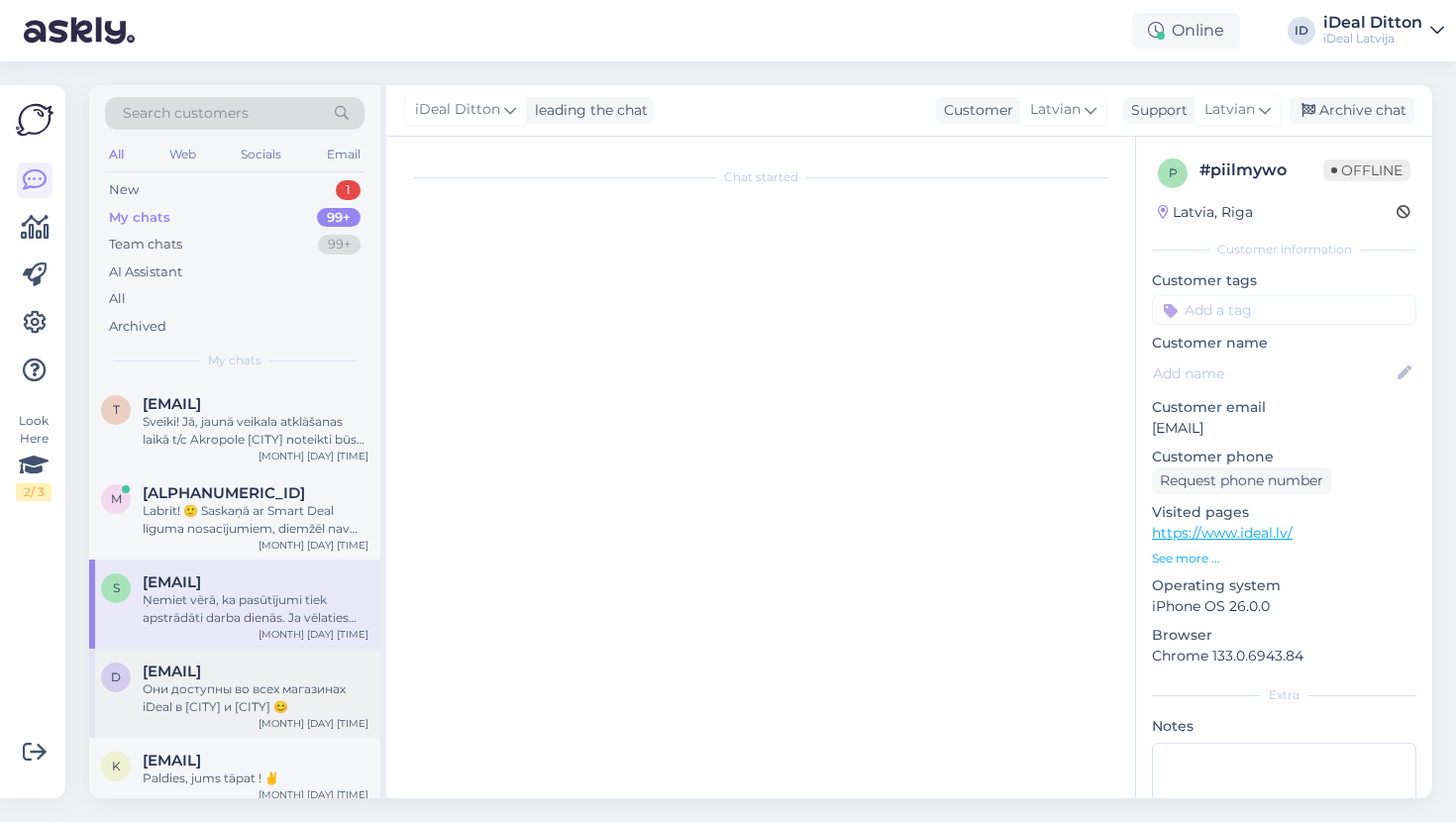 scroll, scrollTop: 2, scrollLeft: 0, axis: vertical 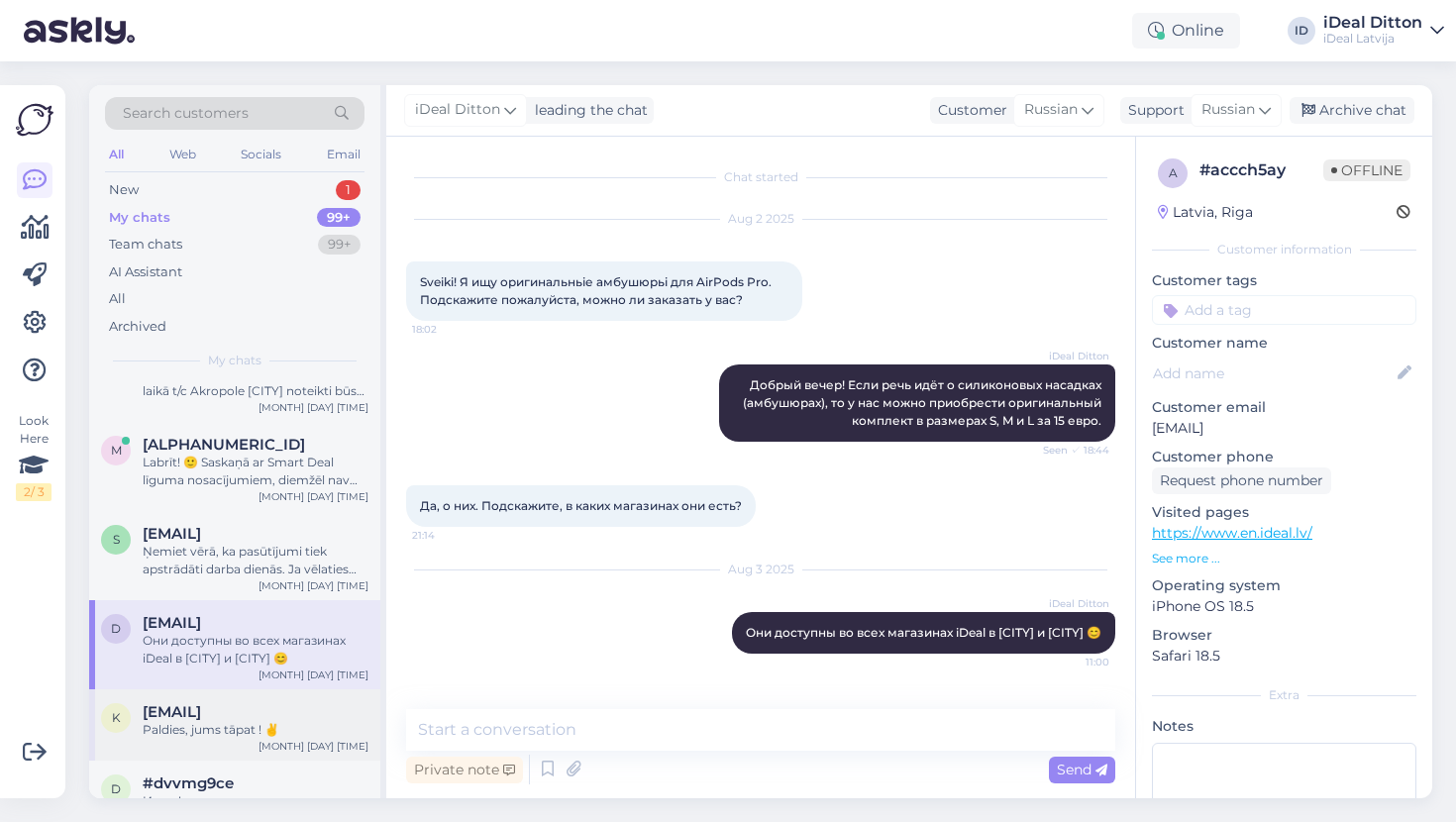 click on "[EMAIL]" at bounding box center [171, 712] 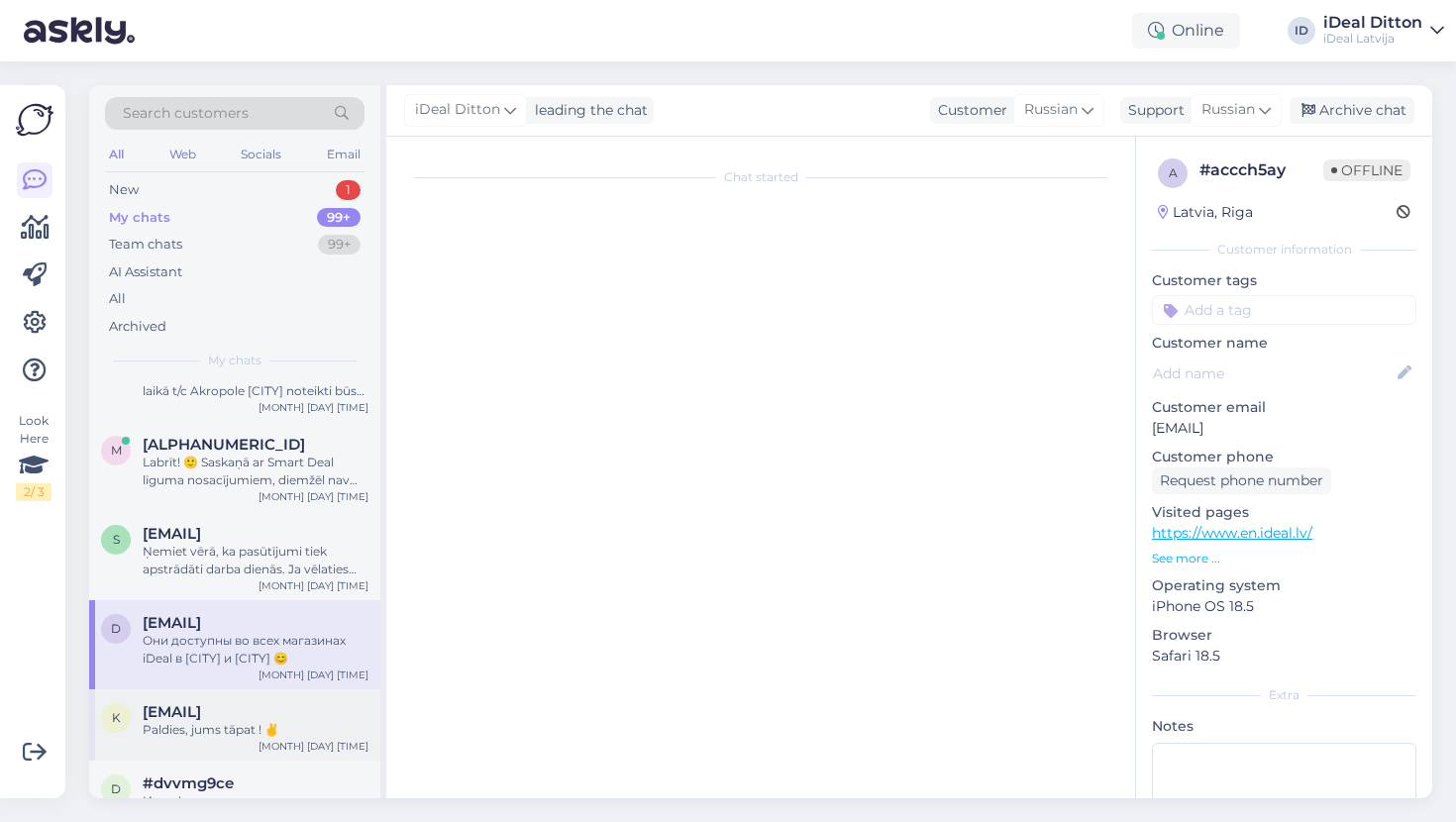 scroll, scrollTop: 792, scrollLeft: 0, axis: vertical 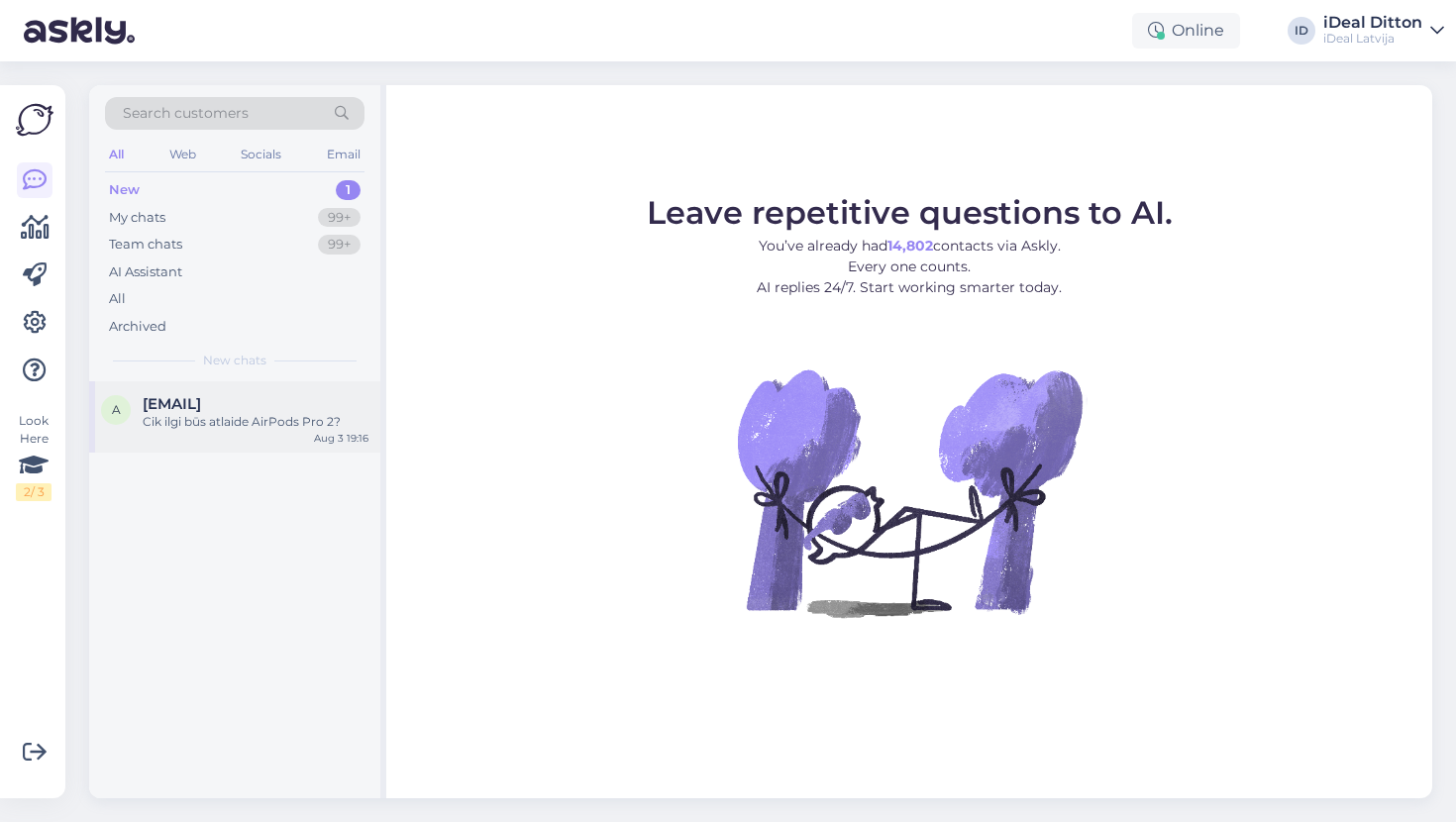 click on "Cik ilgi būs atlaide AirPods Pro 2?" at bounding box center [256, 422] 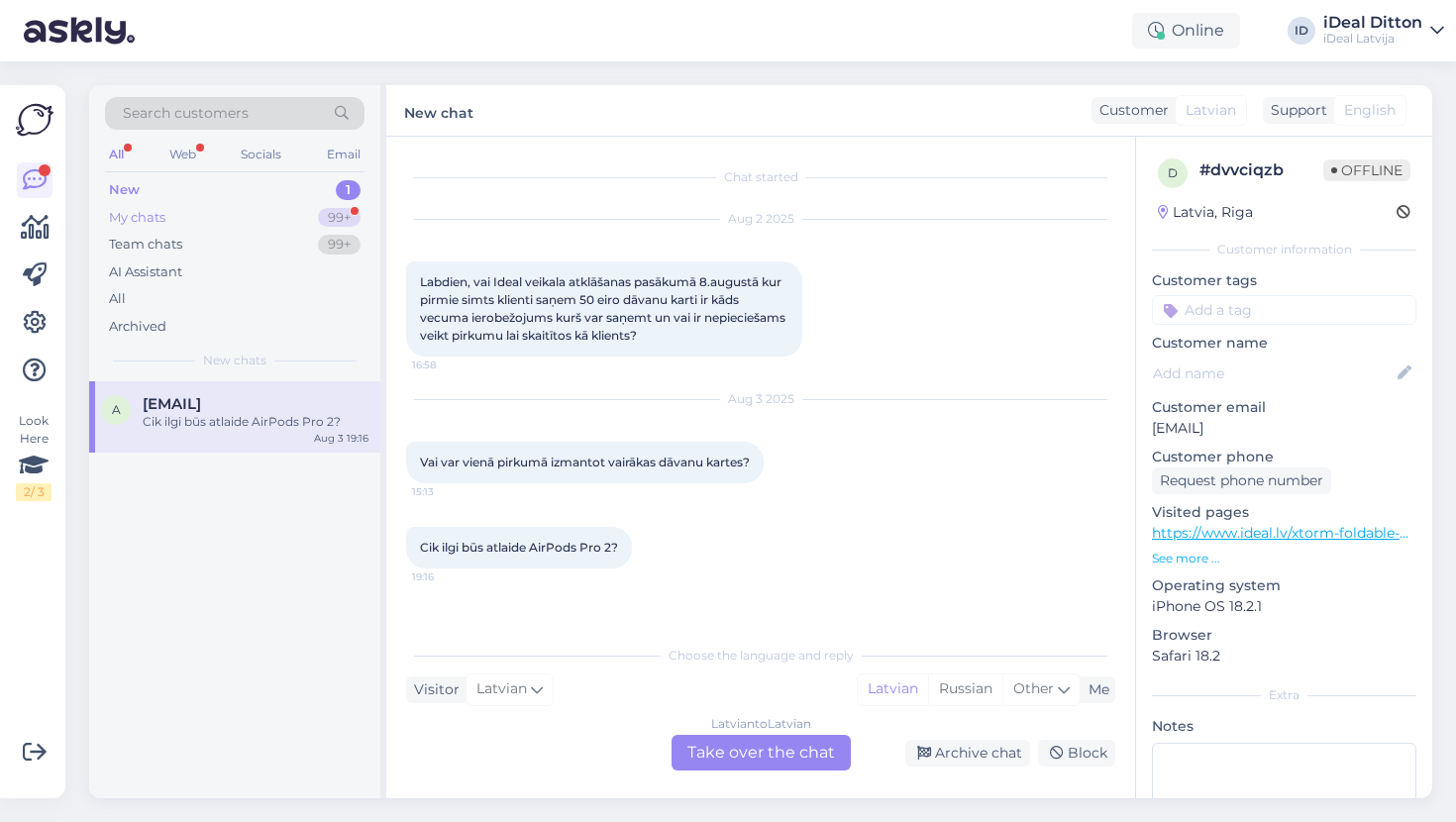 click on "My chats" at bounding box center [137, 218] 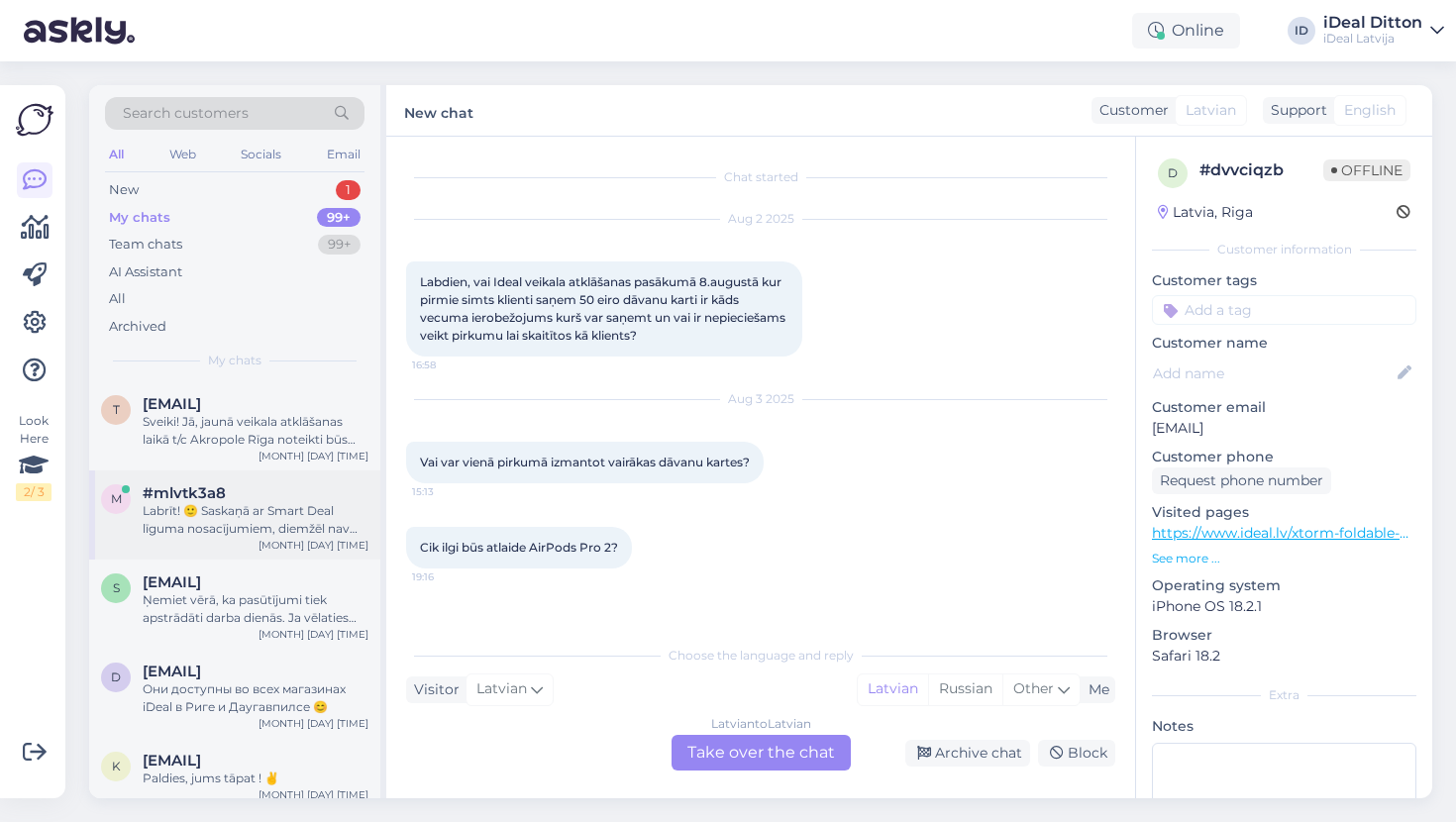 scroll, scrollTop: 0, scrollLeft: 0, axis: both 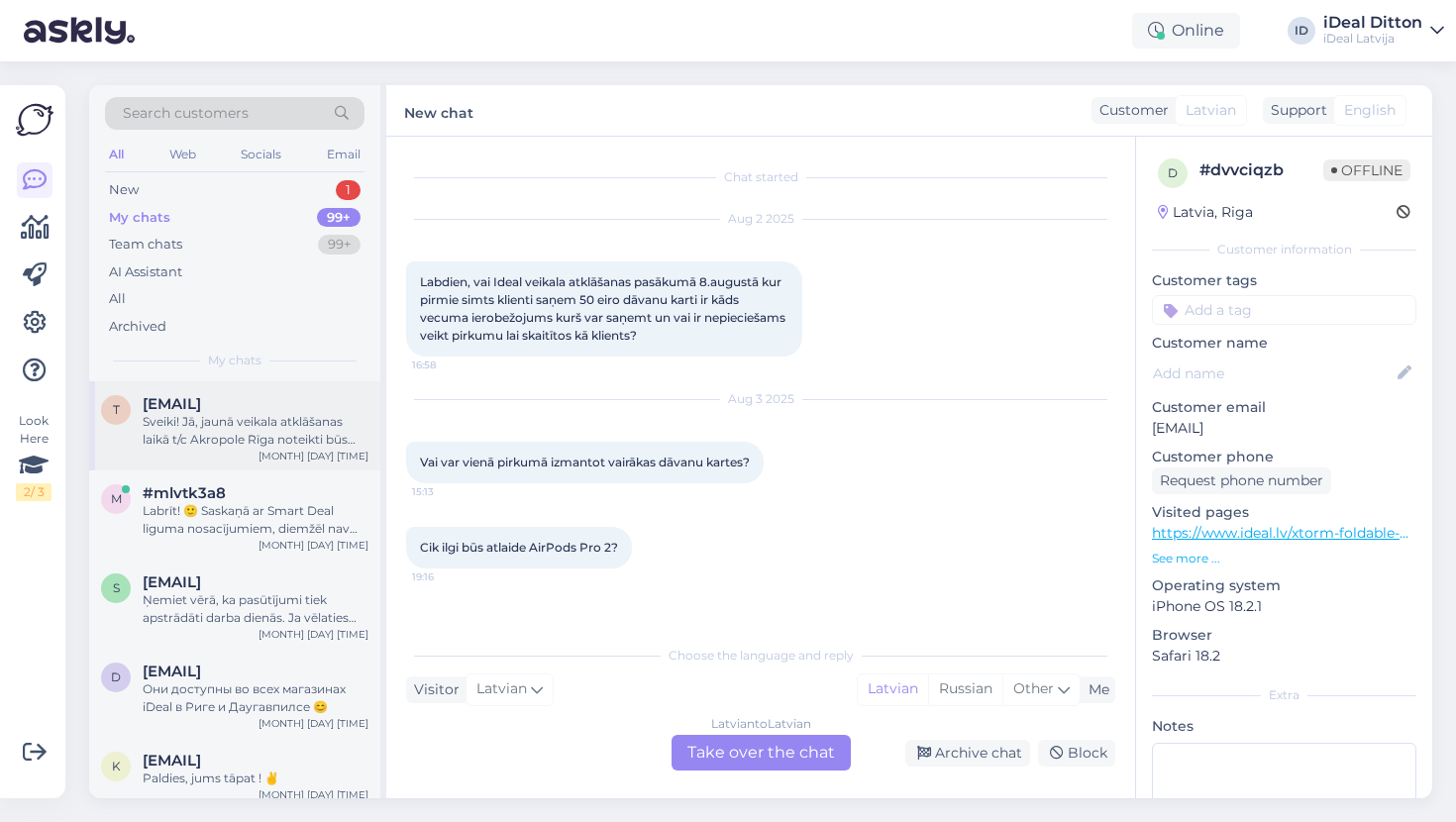 click on "[EMAIL]" at bounding box center [171, 404] 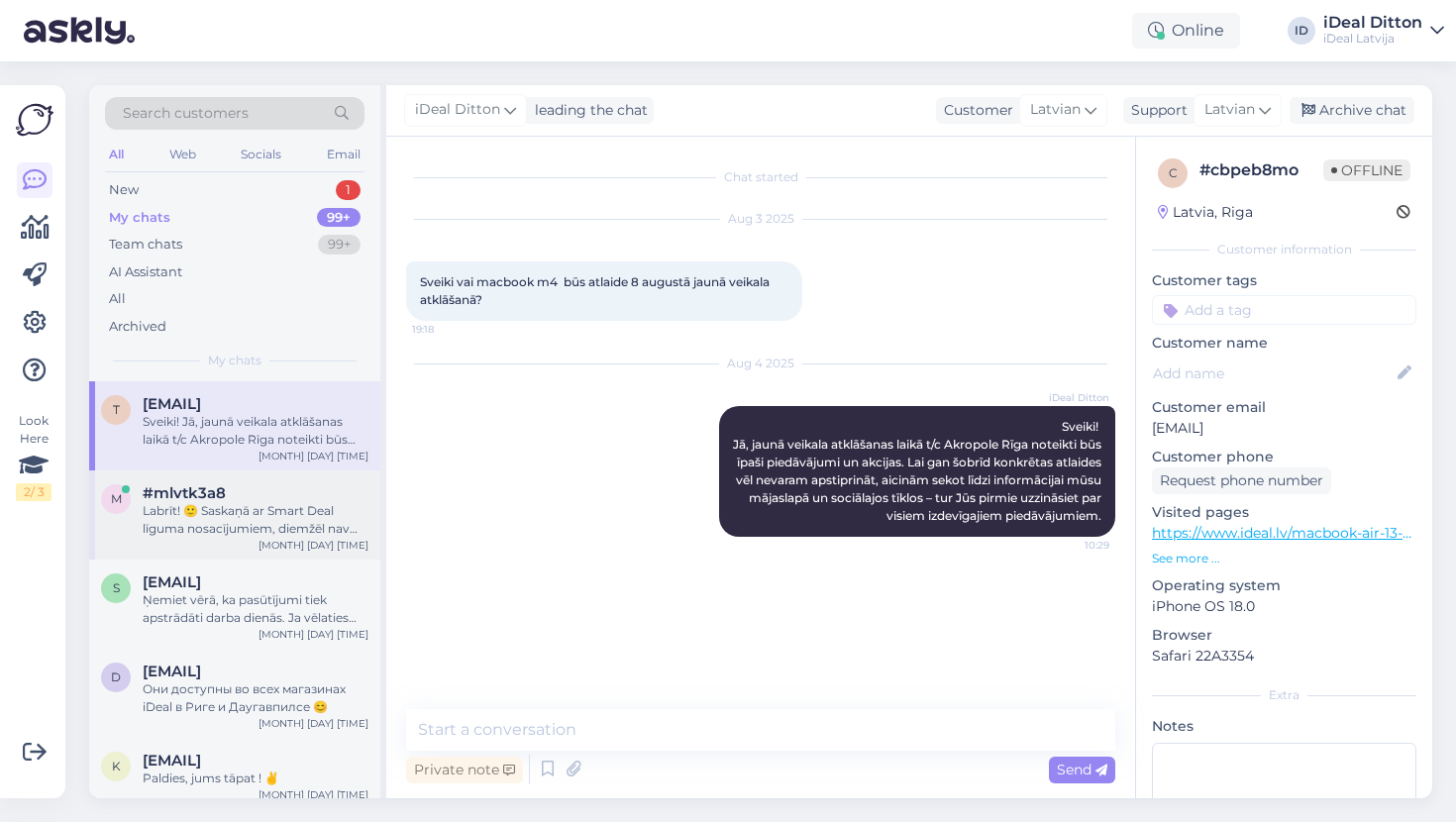 click on "Labrīt! 🙂
Saskaņā ar Smart Deal līguma nosacījumiem, diemžēl nav paredzēta iespēja izpirkt ierīci.
Ja vēlaties paturēt ierīci, piedāvājam alternatīvu:
Kredīts ar iespēju ierīci pilnībā izpirkt.
Īpašs piedāvājums – iegāde uz 3 mēnešiem bez pārmaksas (0% likme).
Ja Jums ir interese, ar prieku palīdzēsim atrast piemērotāko risinājumu!" at bounding box center [256, 520] 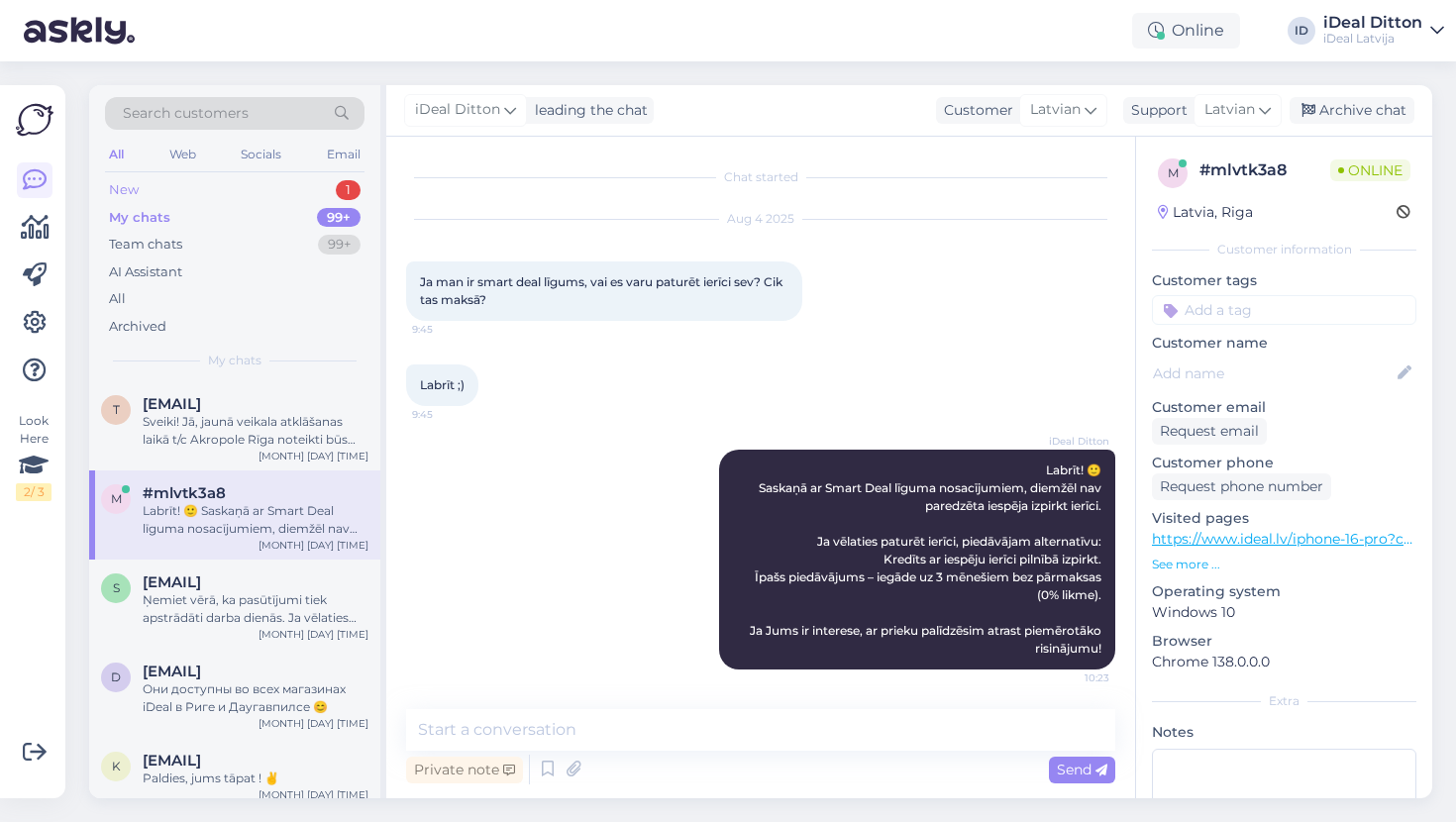 click on "New 1" at bounding box center [235, 190] 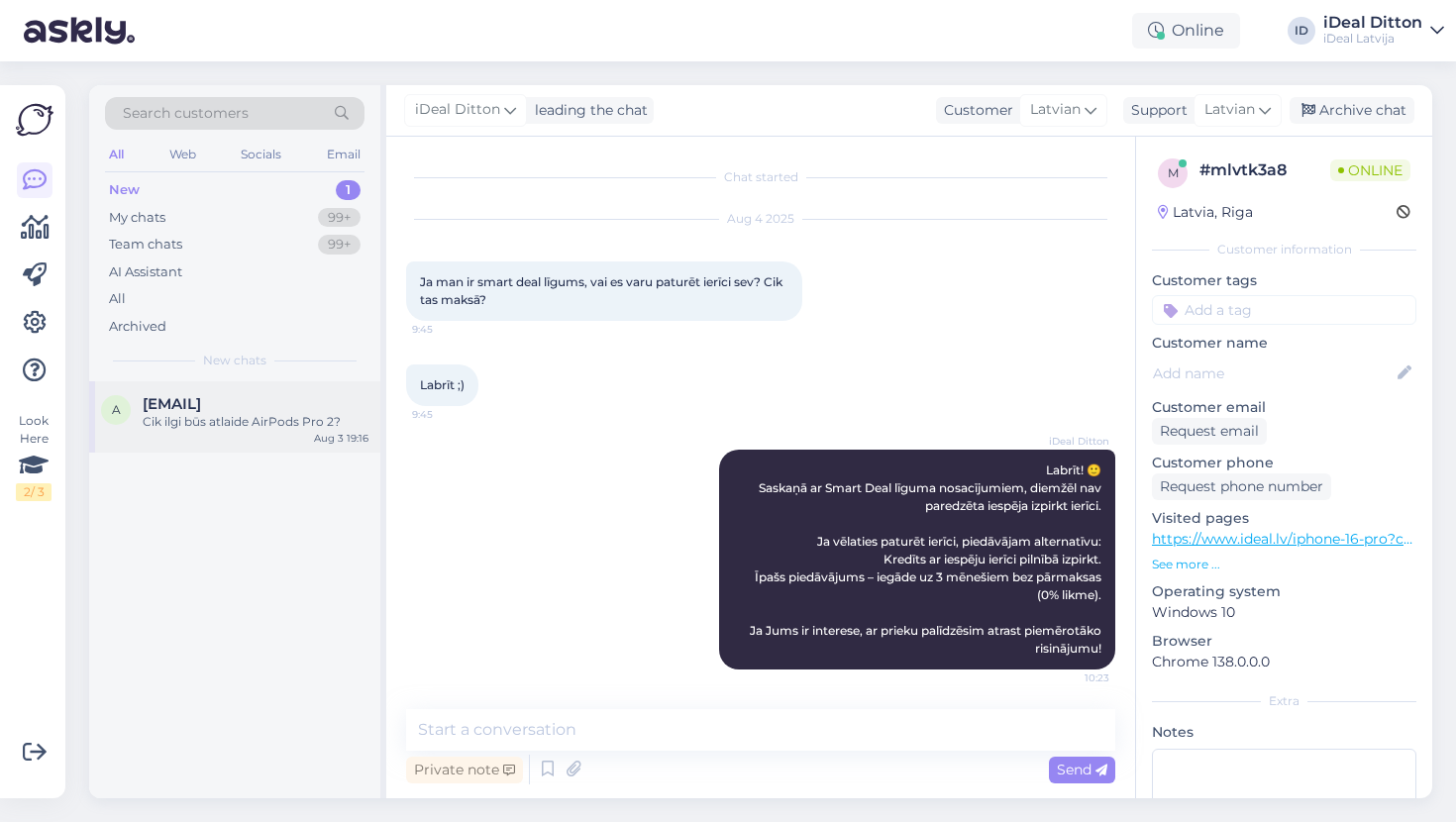 click on "[EMAIL]" at bounding box center [171, 404] 